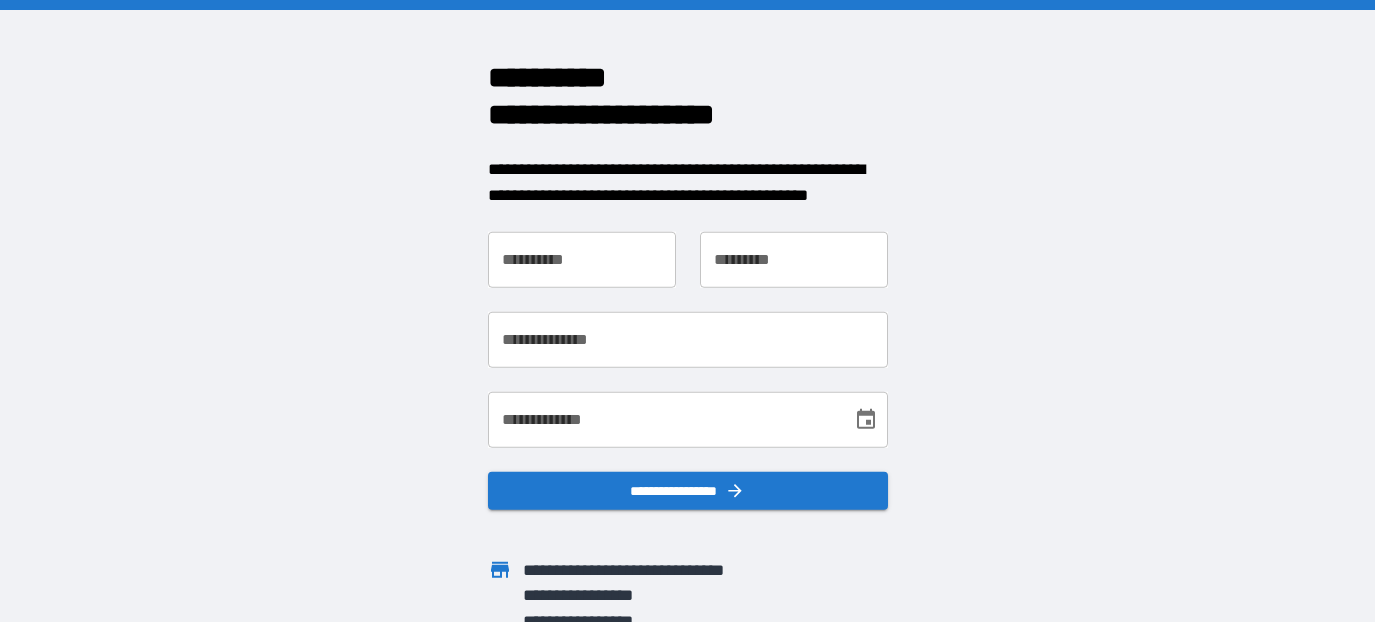 scroll, scrollTop: 0, scrollLeft: 0, axis: both 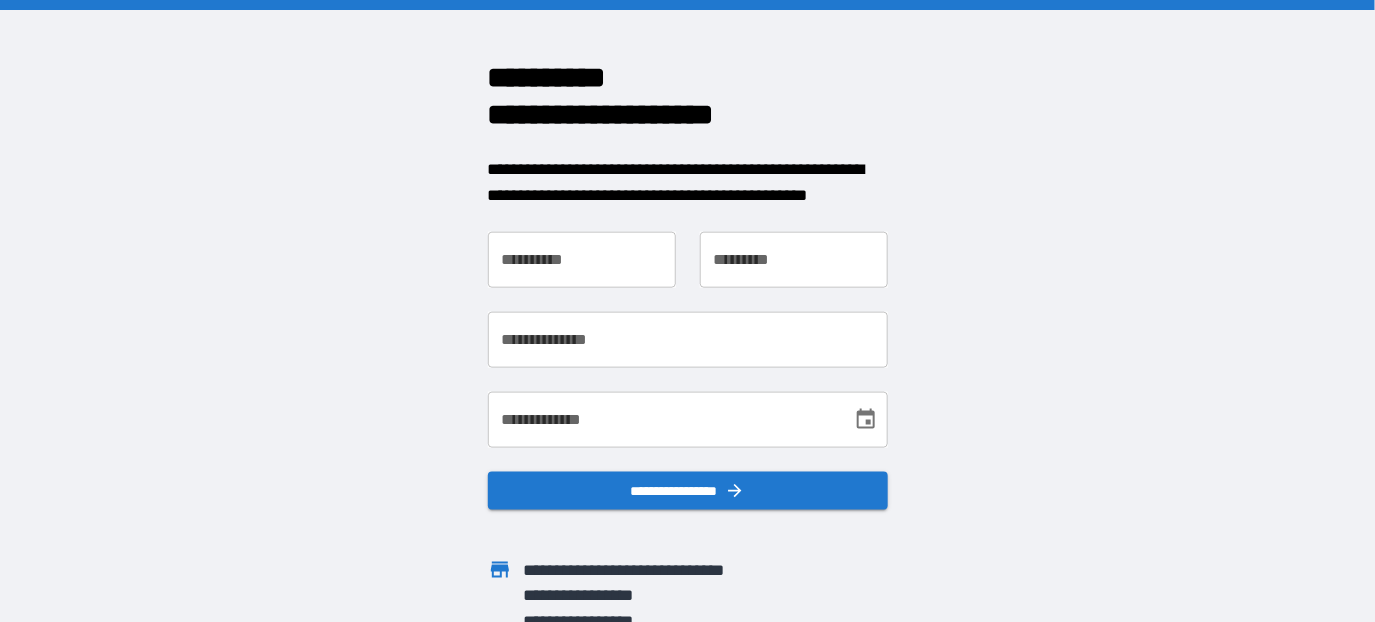 click on "**********" at bounding box center (582, 260) 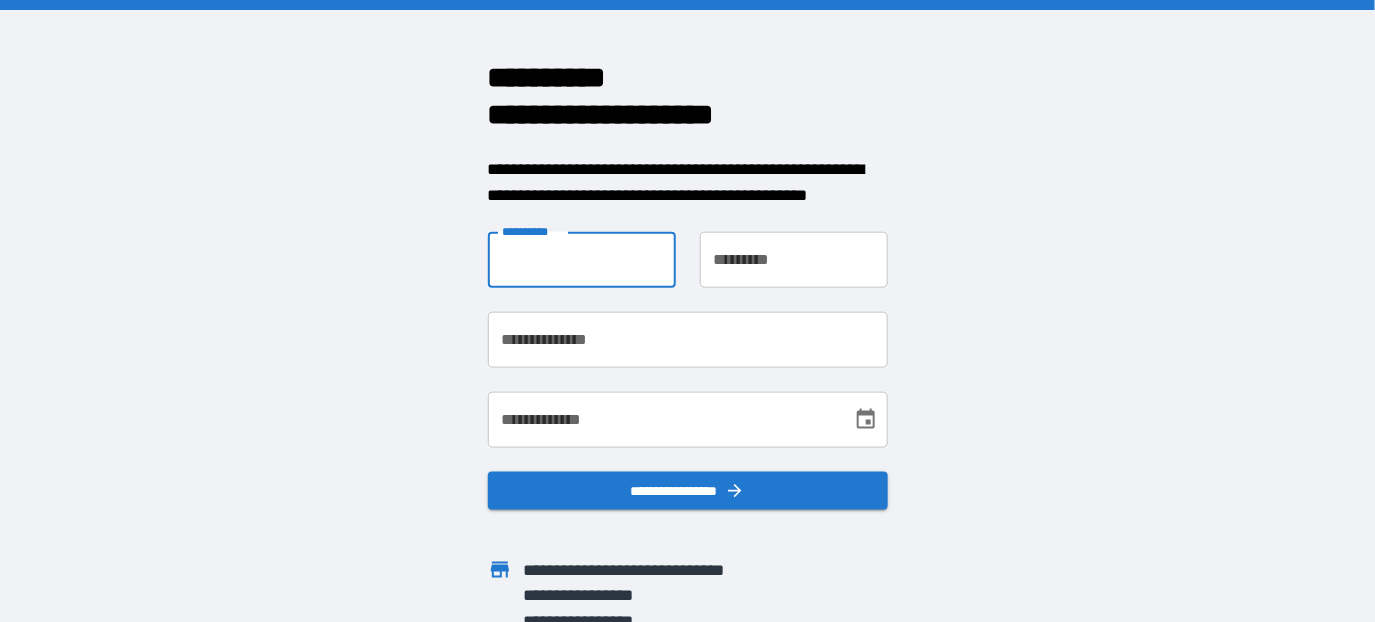 type on "*******" 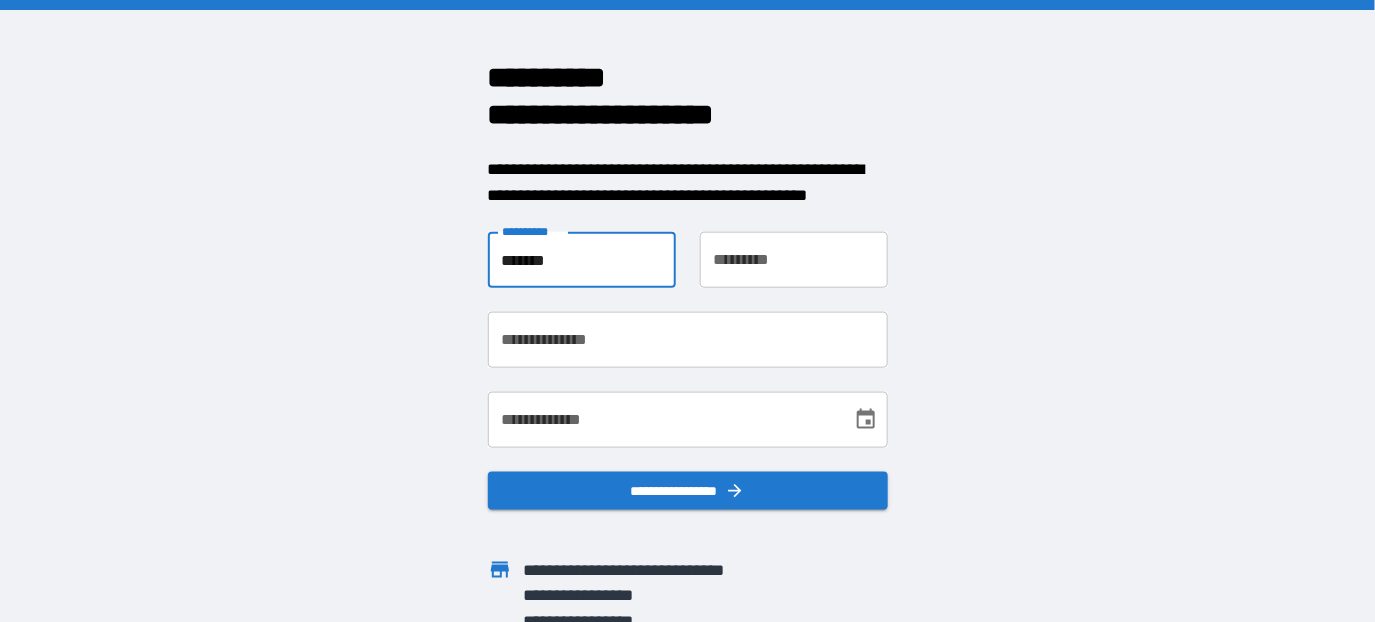 type on "********" 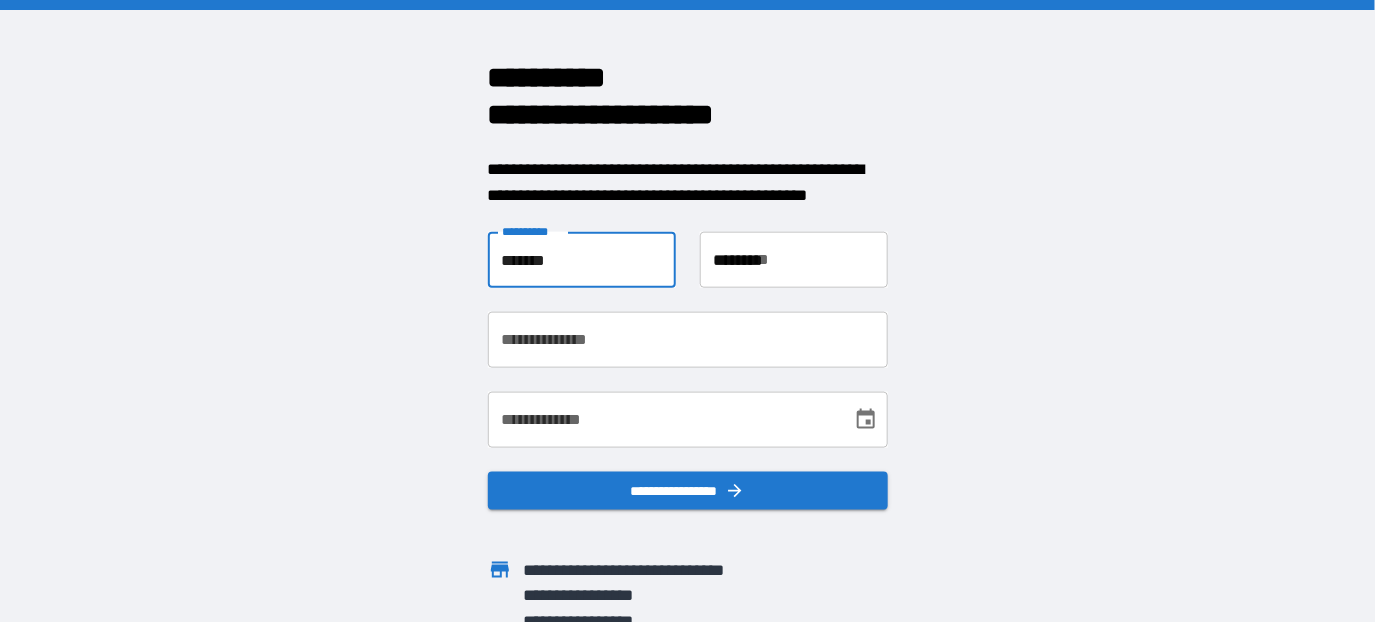 type on "**********" 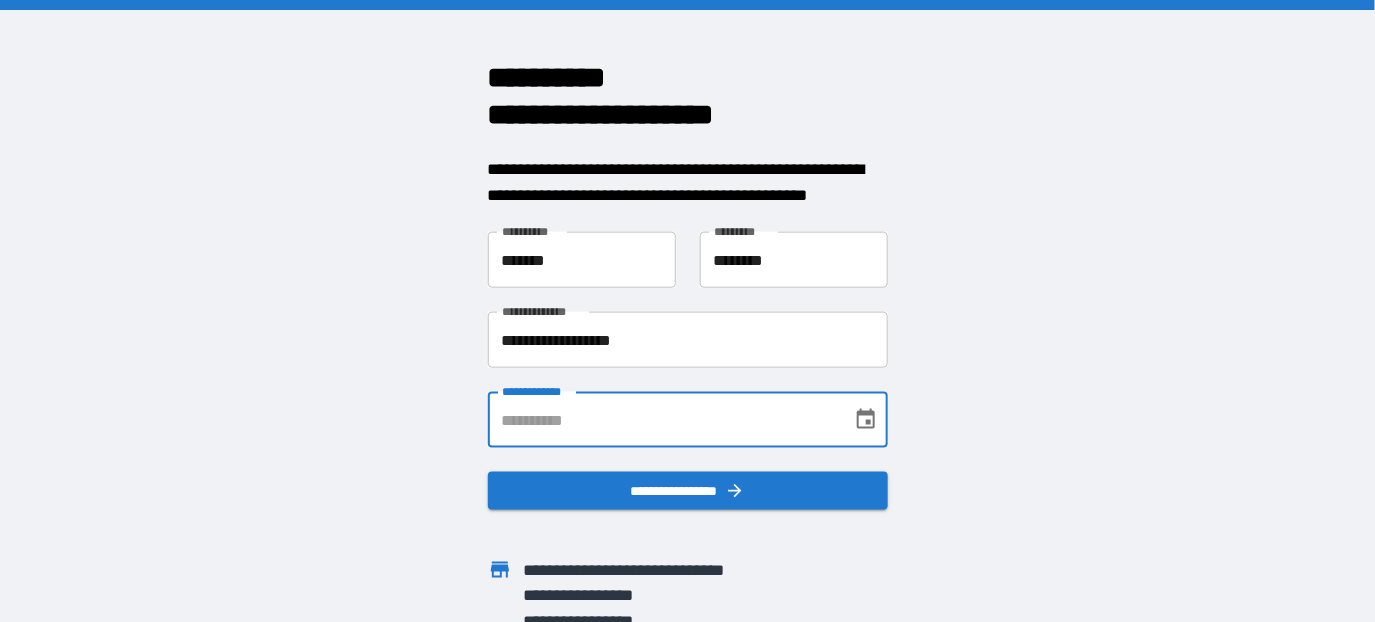 click on "**********" at bounding box center (663, 420) 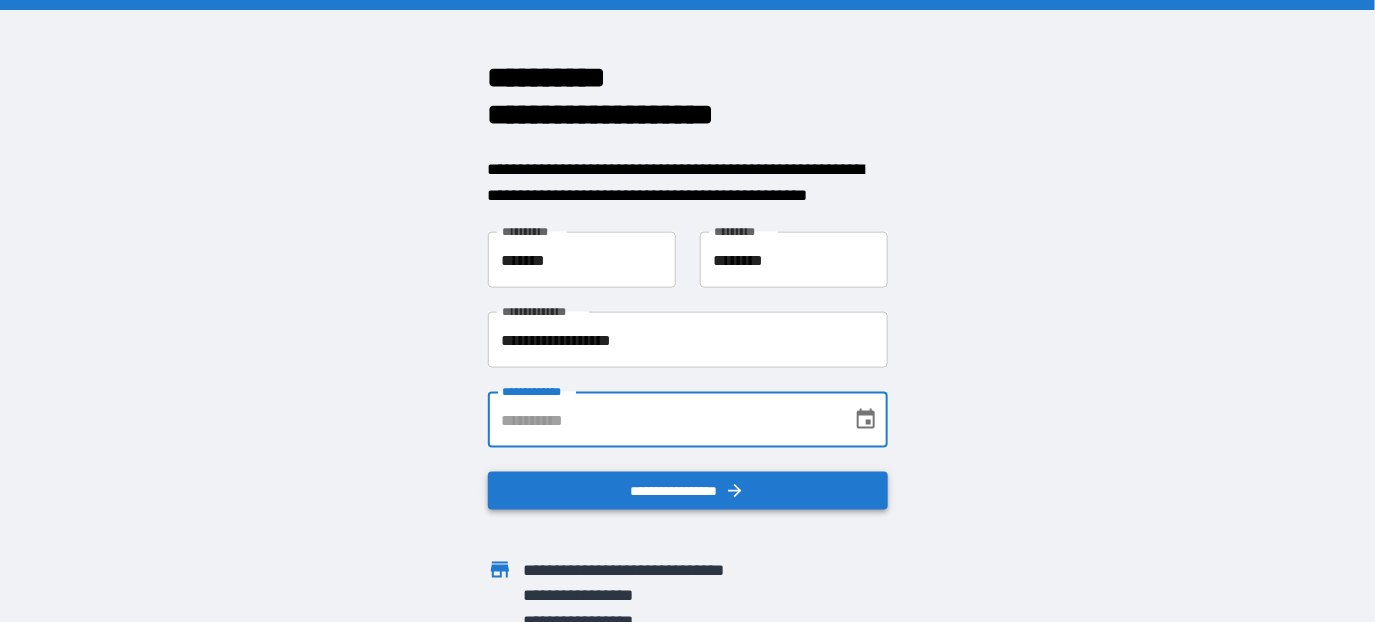 type on "**********" 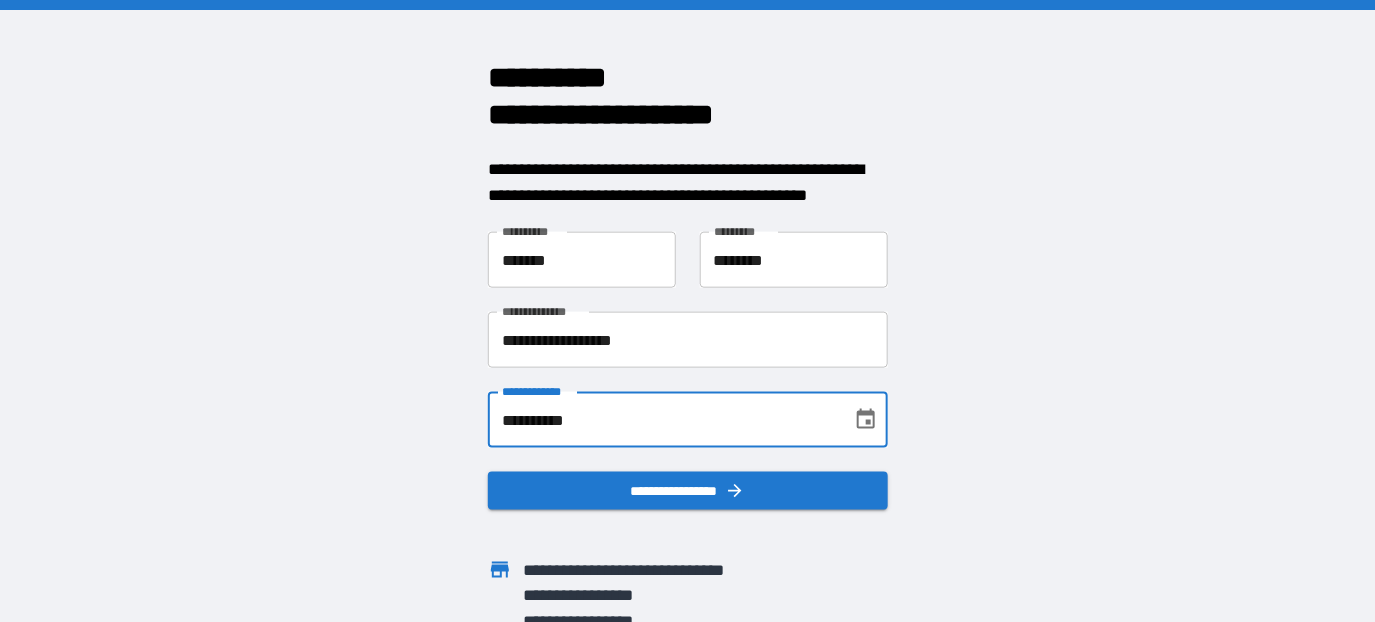 scroll, scrollTop: 37, scrollLeft: 0, axis: vertical 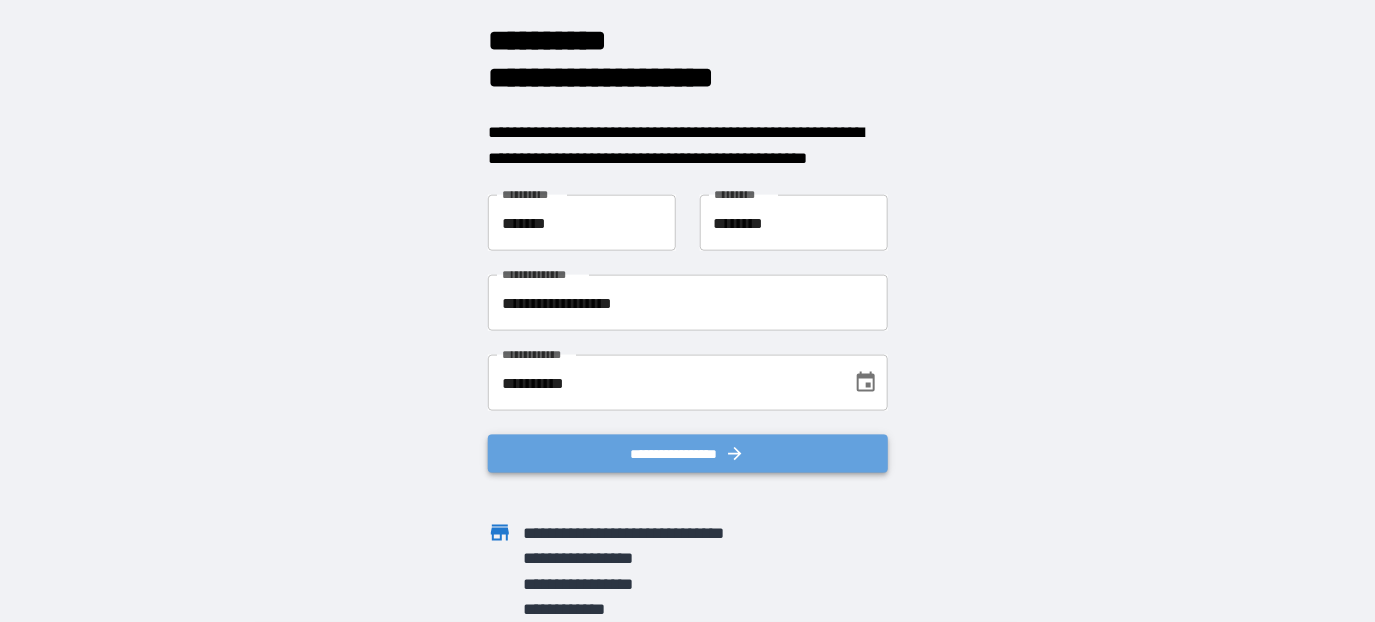 click on "**********" at bounding box center [688, 453] 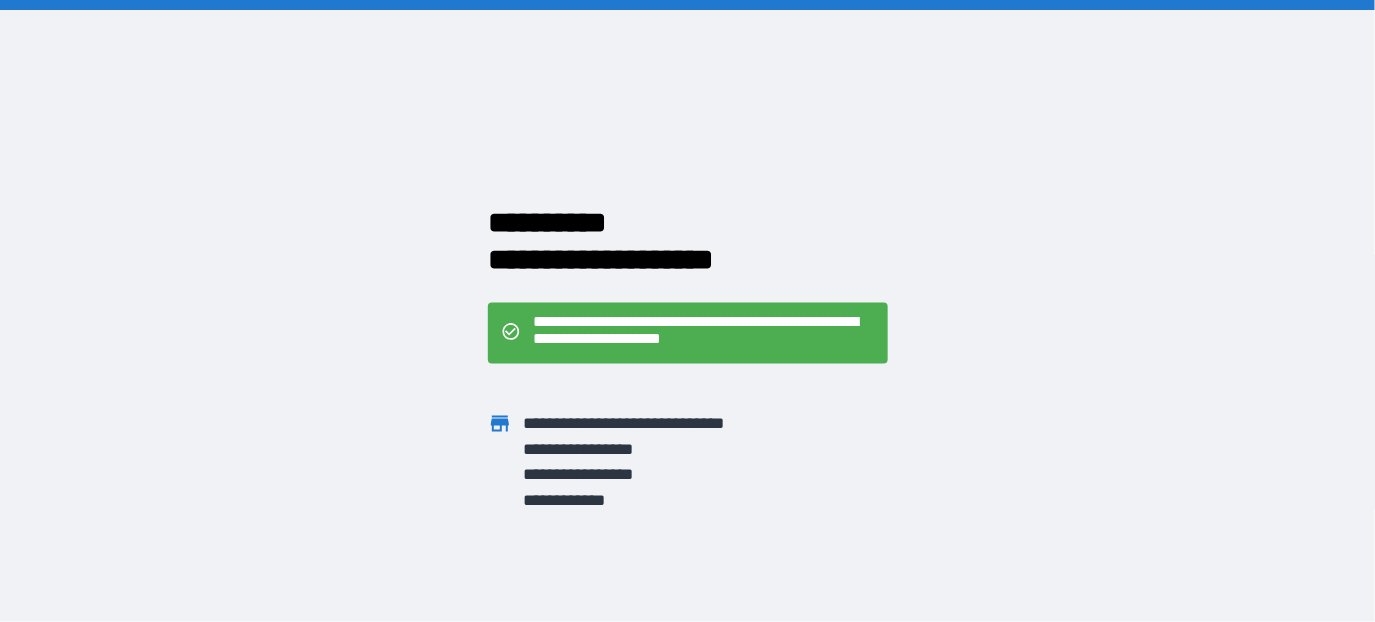 scroll, scrollTop: 0, scrollLeft: 0, axis: both 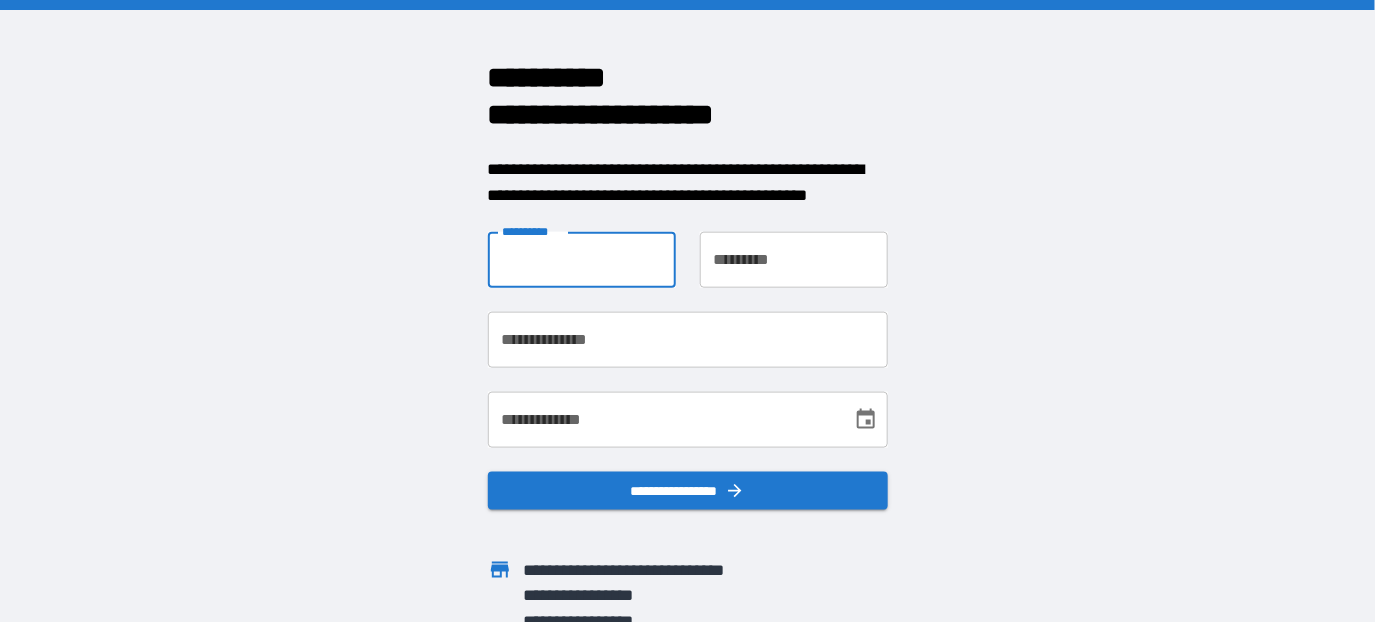 click on "**********" at bounding box center (582, 260) 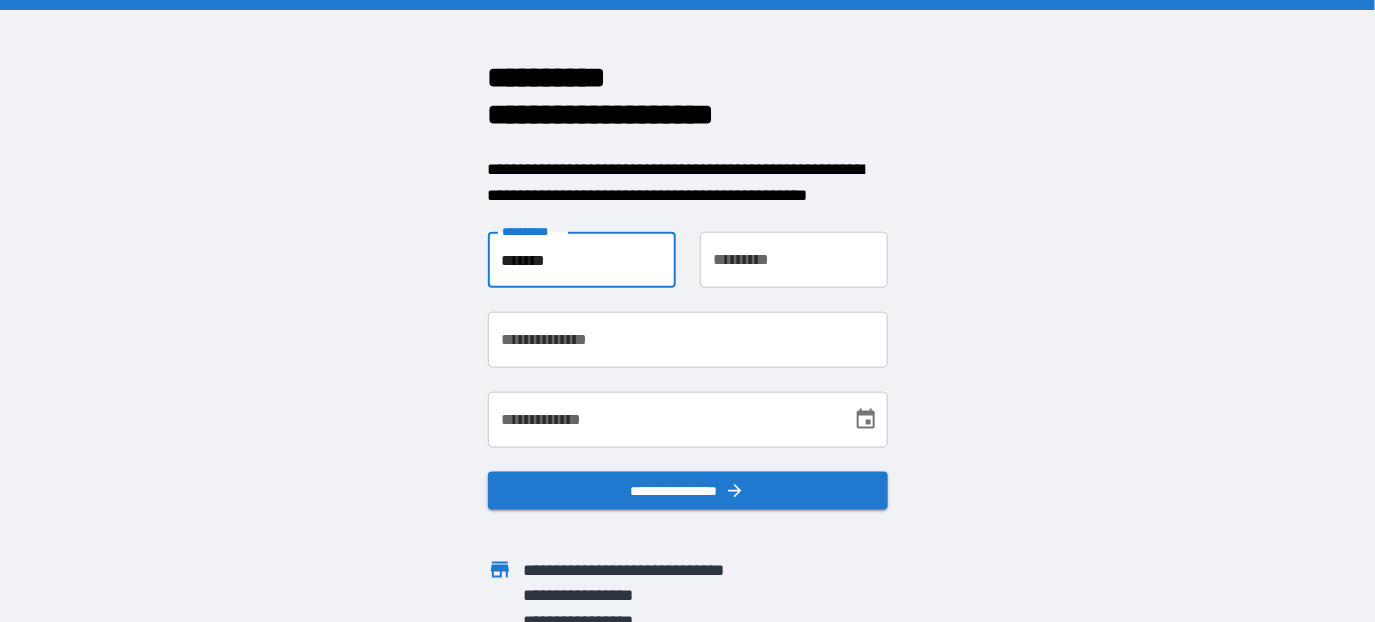 type on "********" 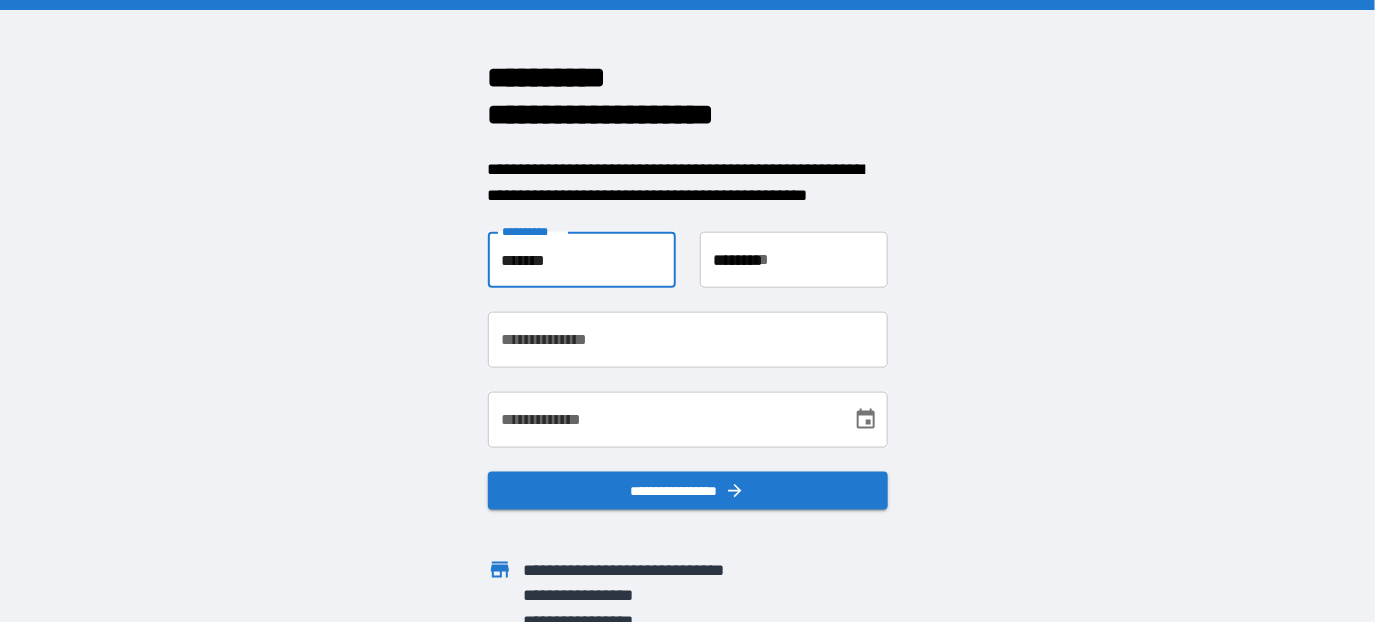 type on "**********" 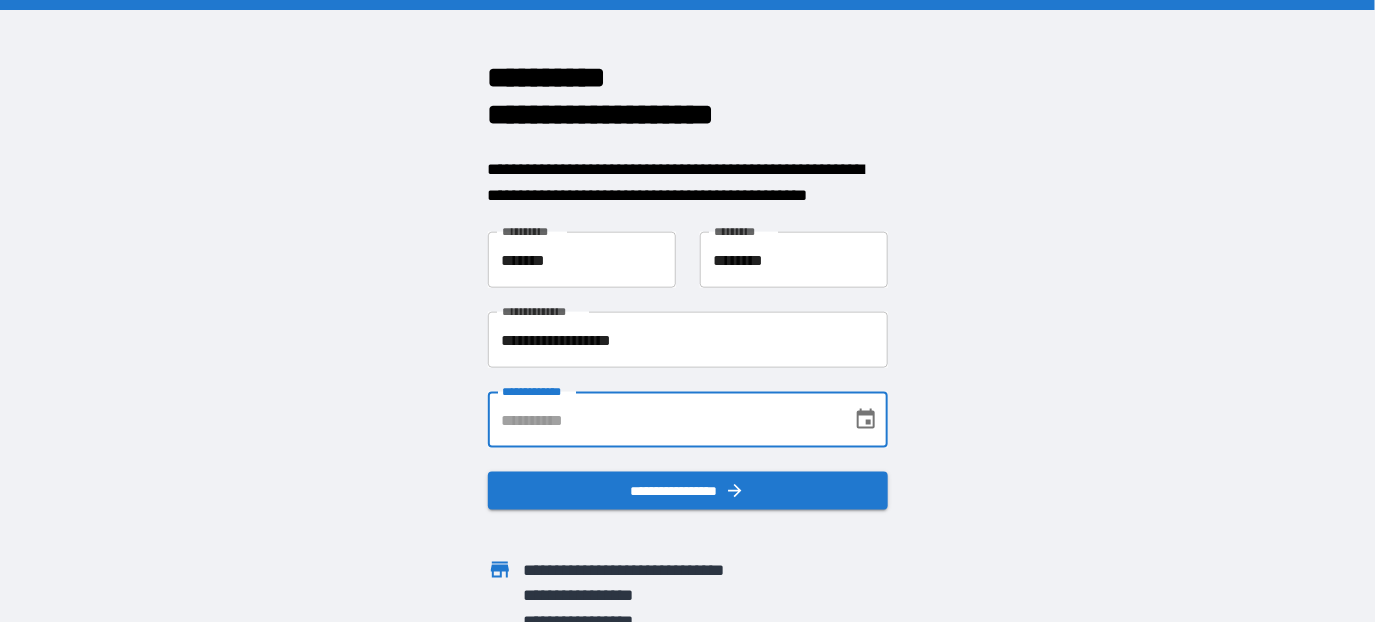 click on "**********" at bounding box center (663, 420) 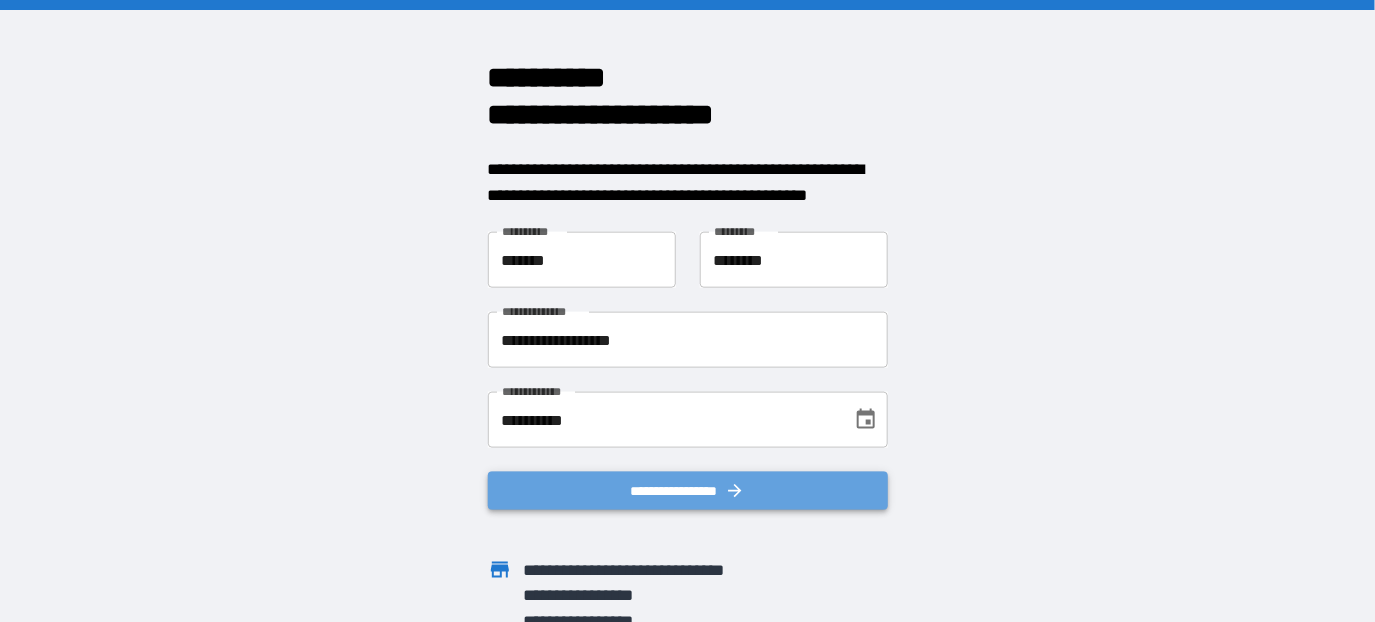 click on "**********" at bounding box center [688, 490] 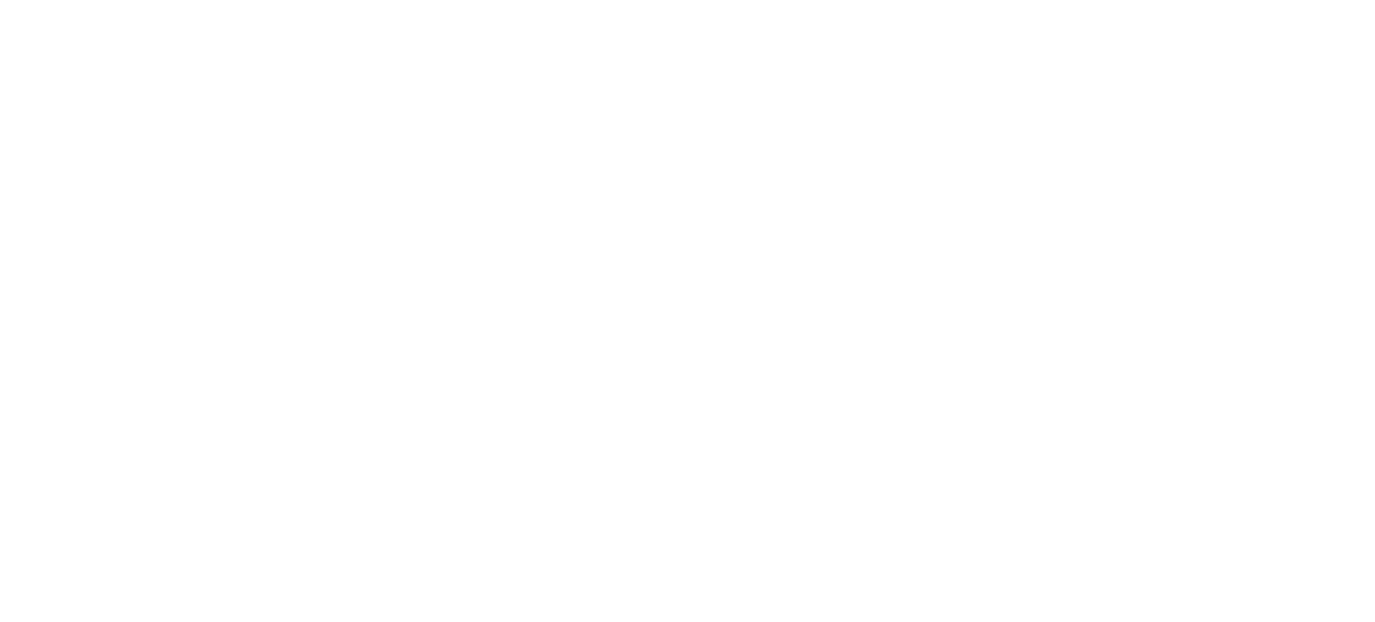 scroll, scrollTop: 0, scrollLeft: 0, axis: both 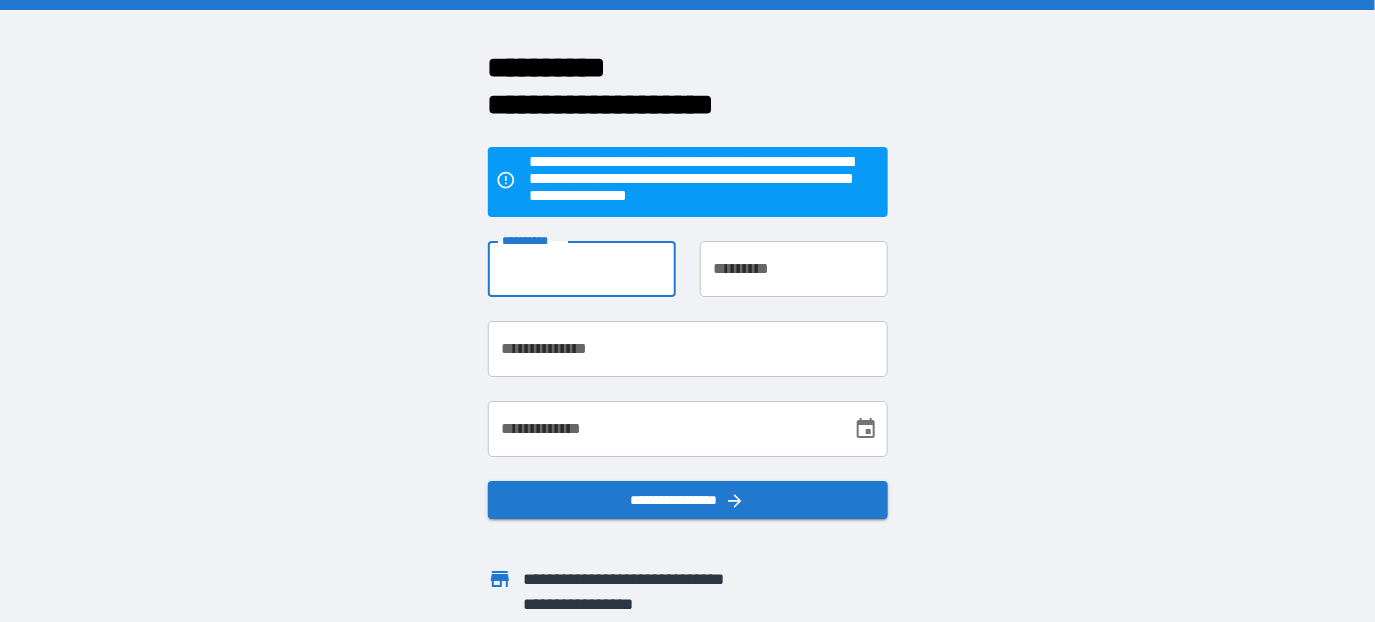 click on "**********" at bounding box center (582, 269) 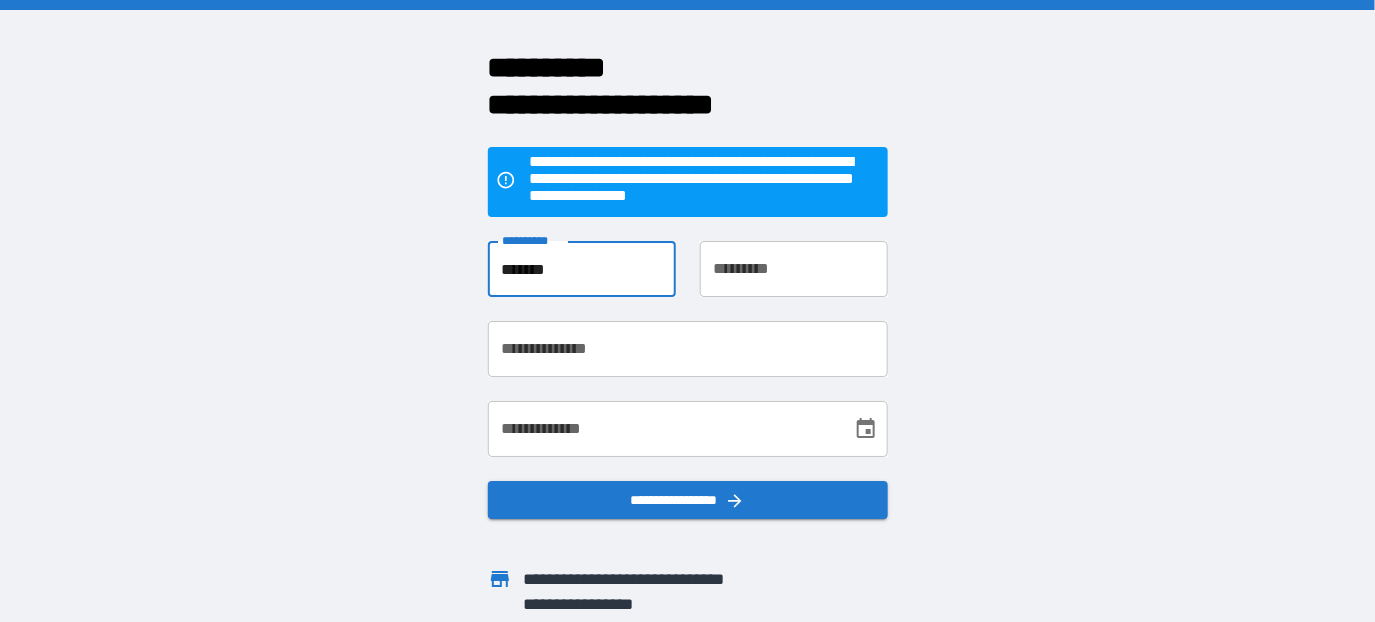 type on "********" 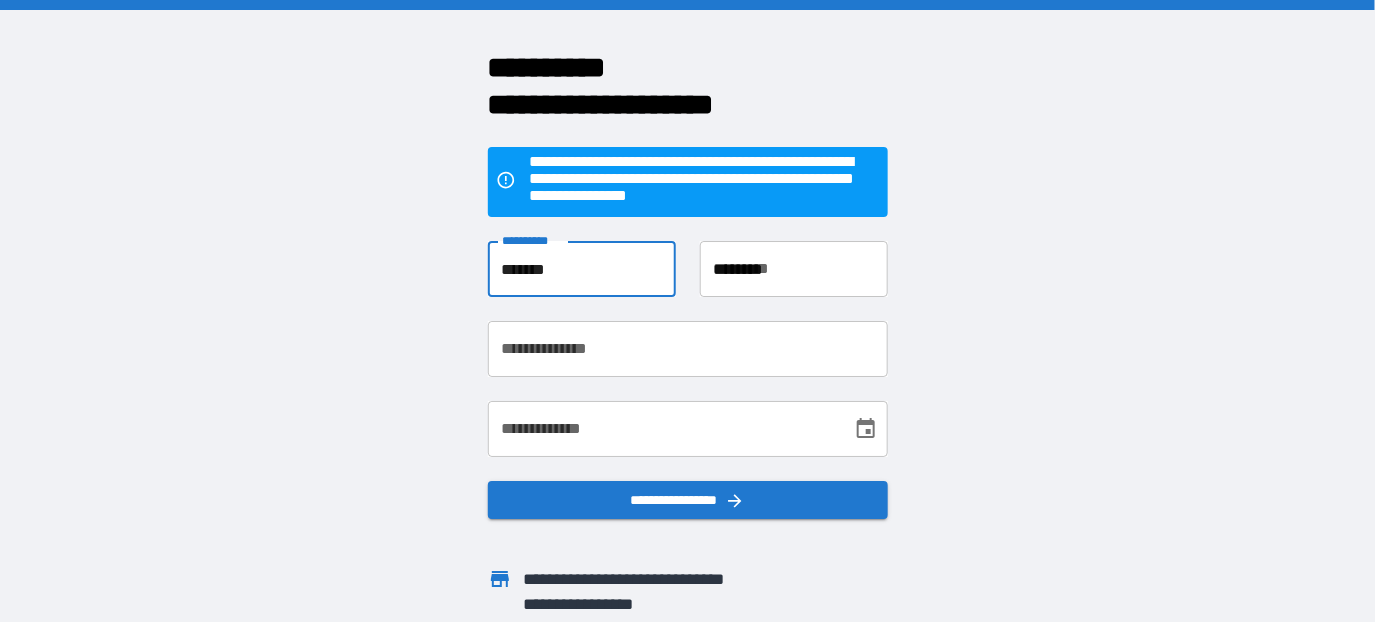 type on "**********" 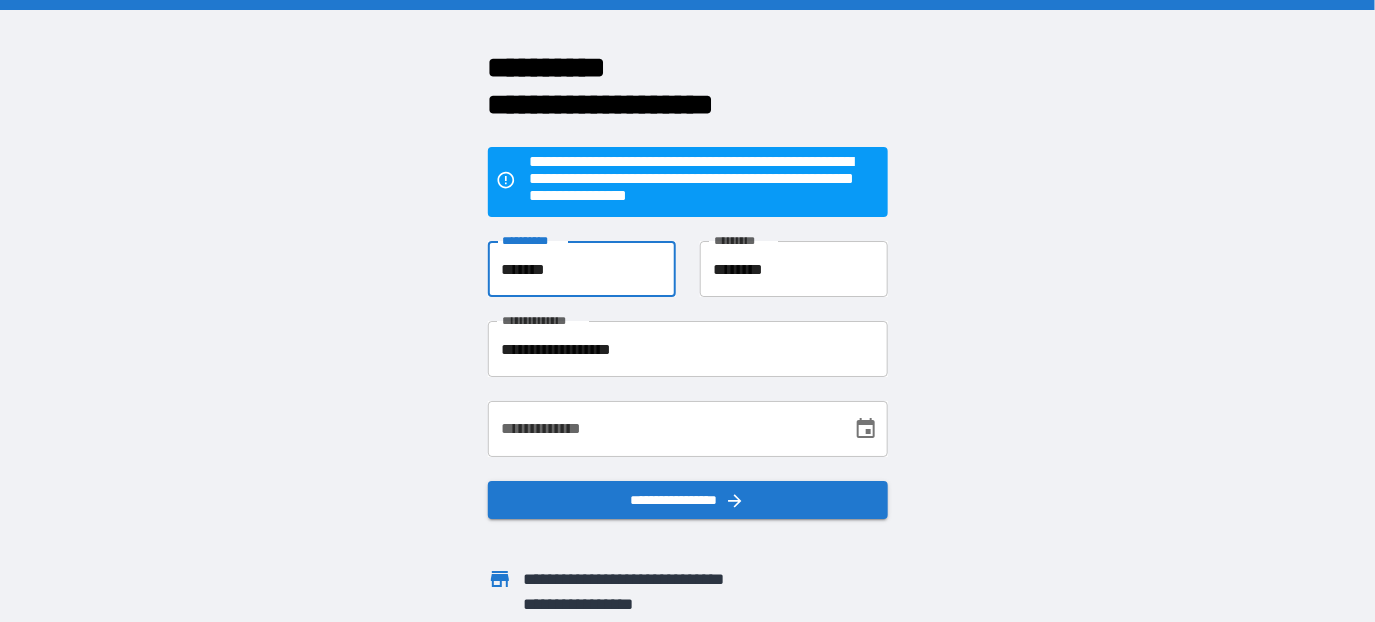 click on "**********" at bounding box center (663, 429) 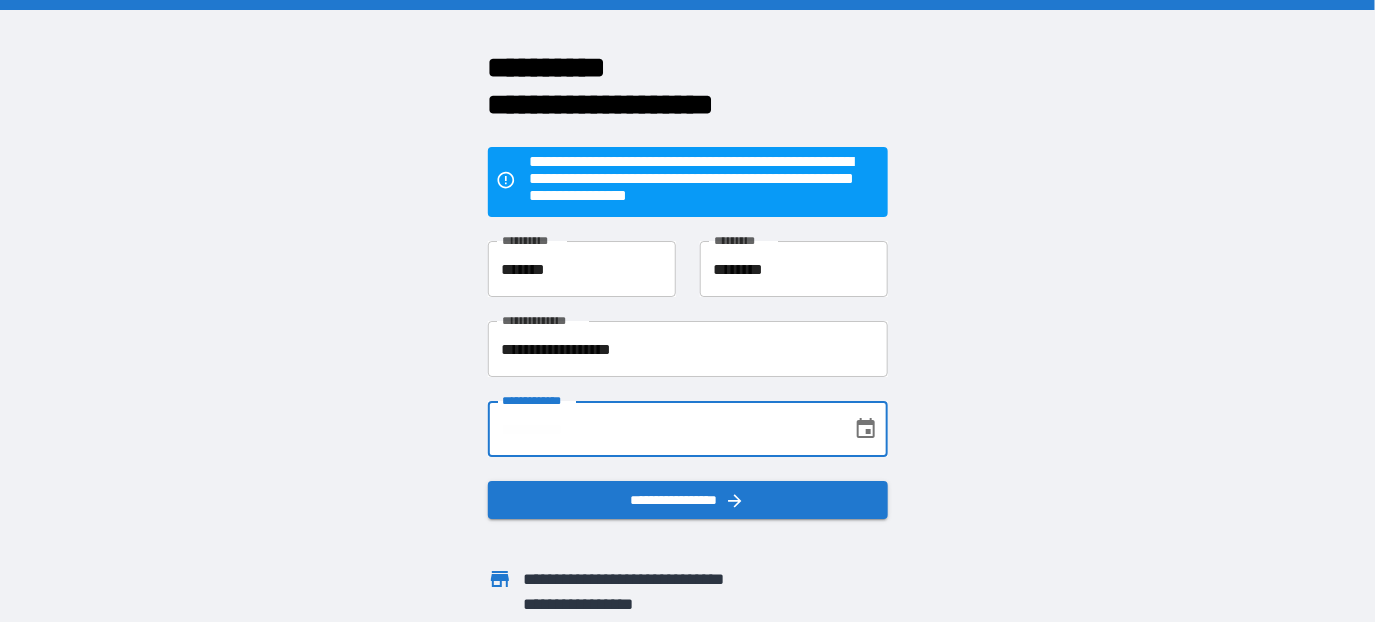 type on "**********" 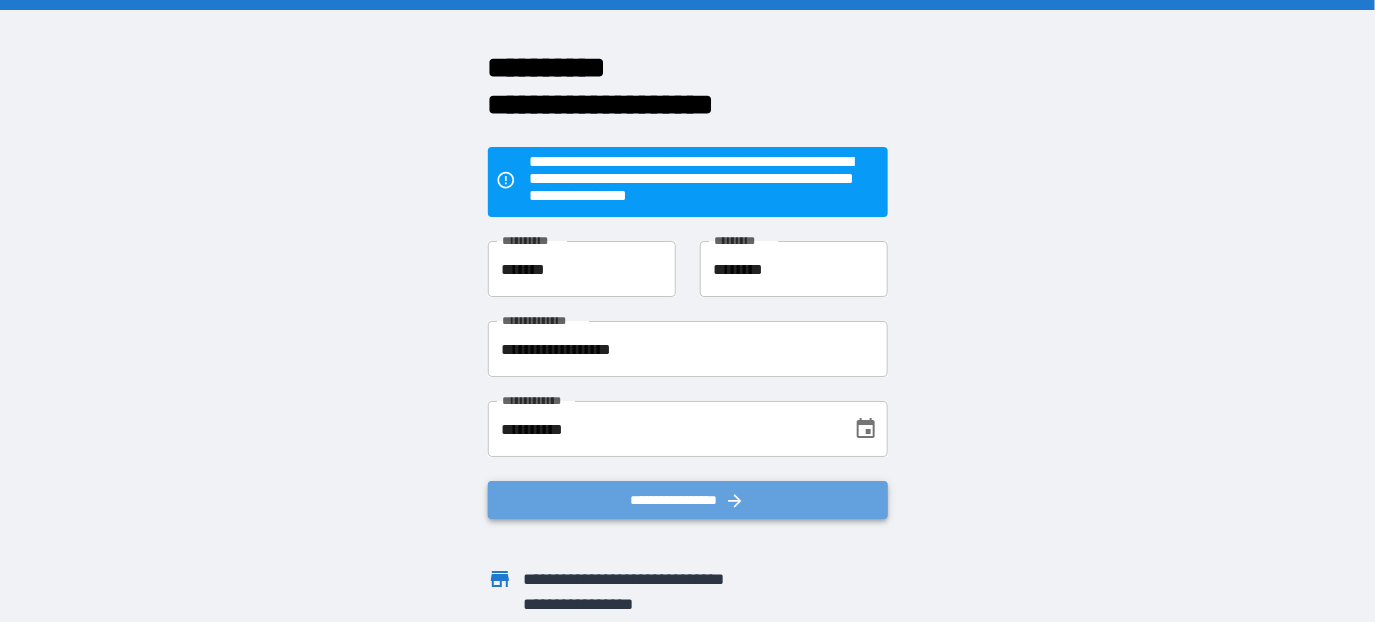 click 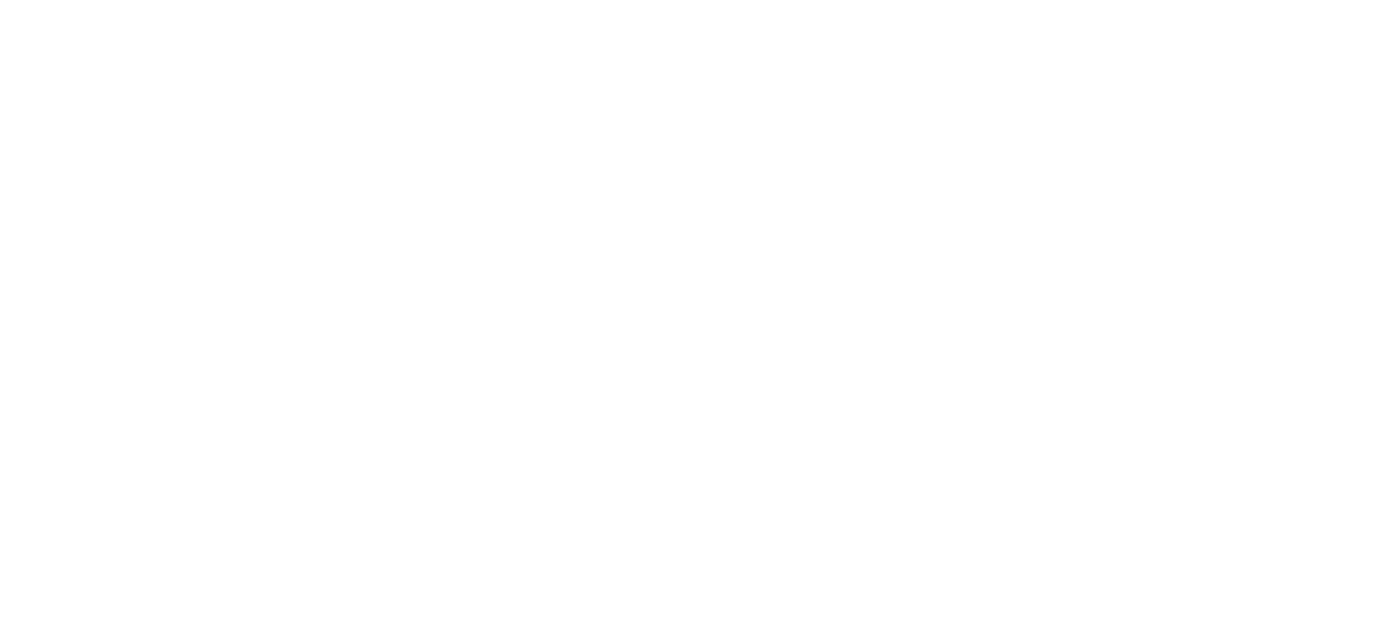 scroll, scrollTop: 0, scrollLeft: 0, axis: both 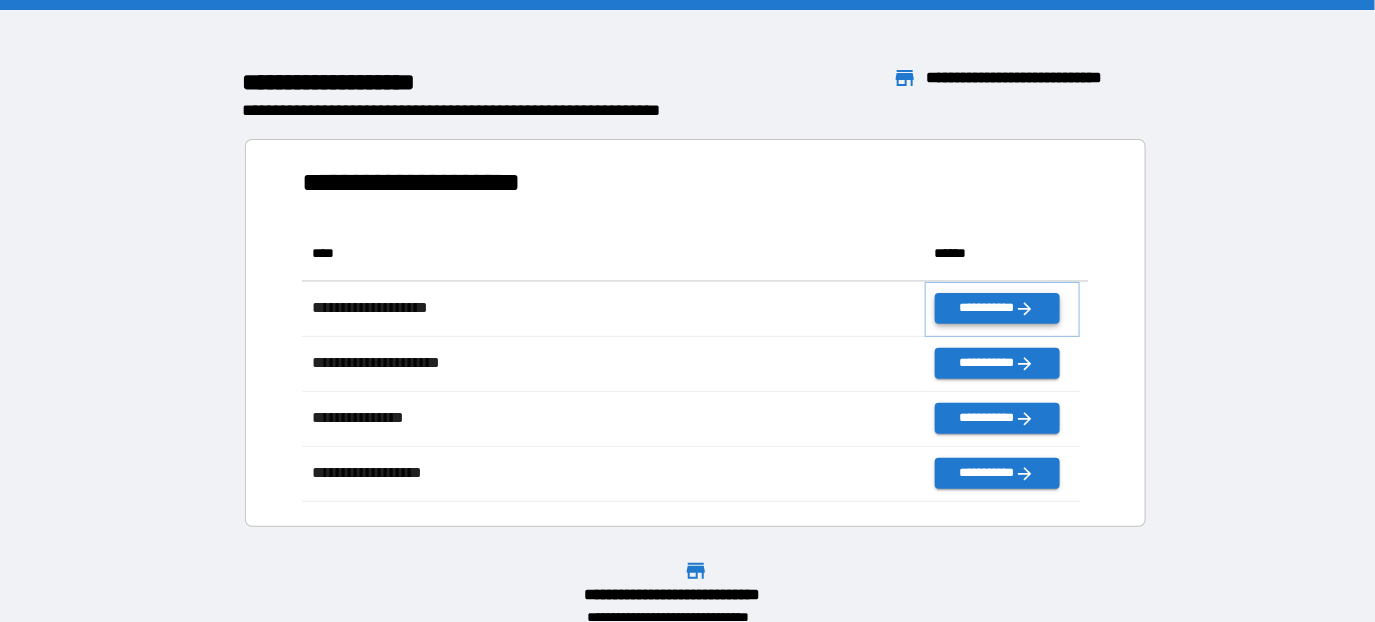 click on "**********" at bounding box center [997, 308] 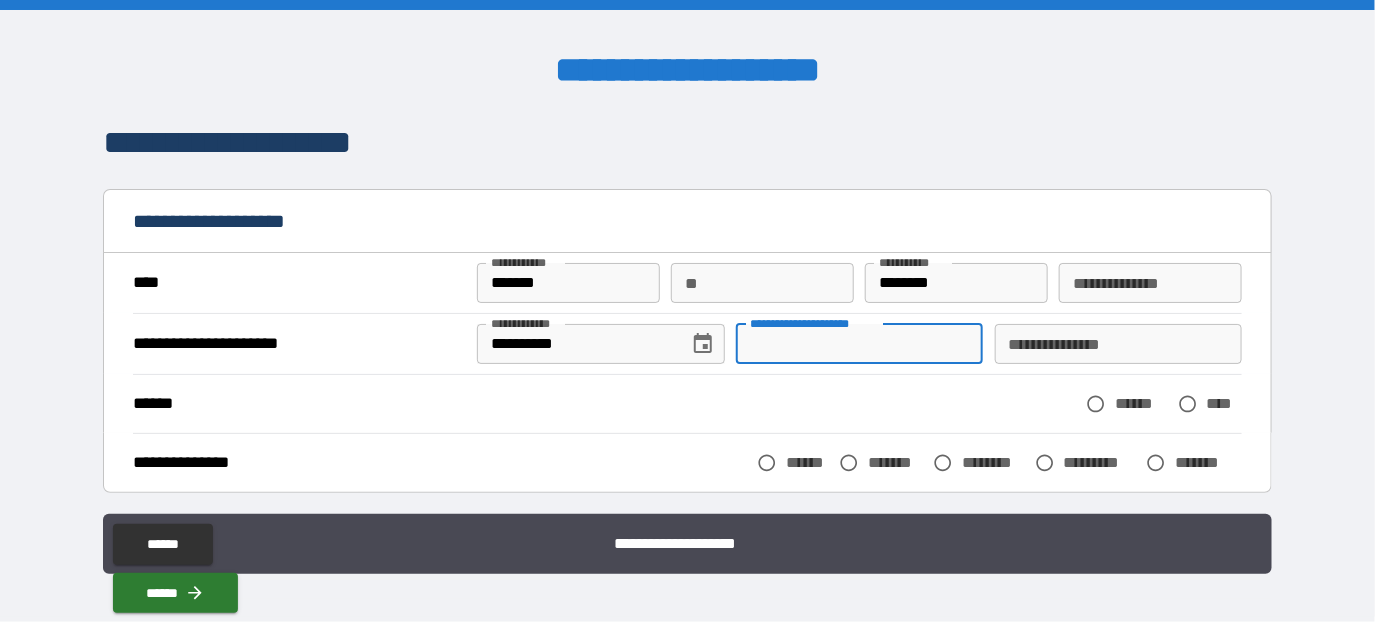 click on "**********" at bounding box center (860, 344) 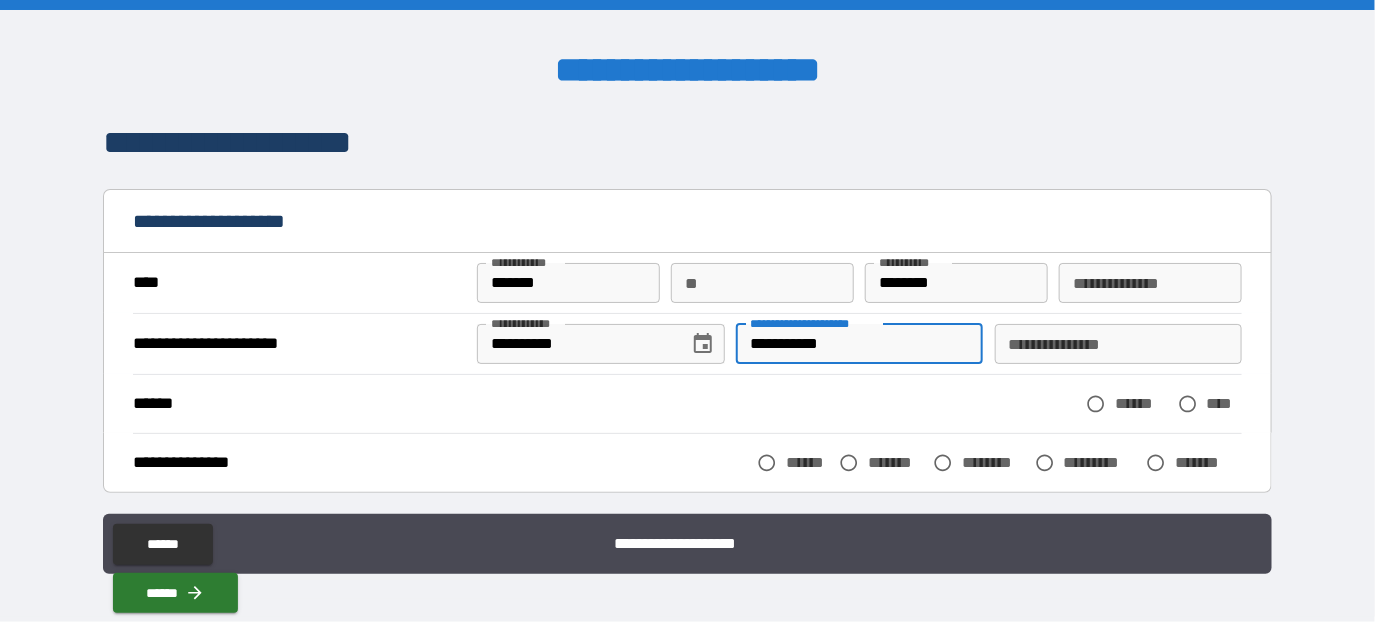 type on "**********" 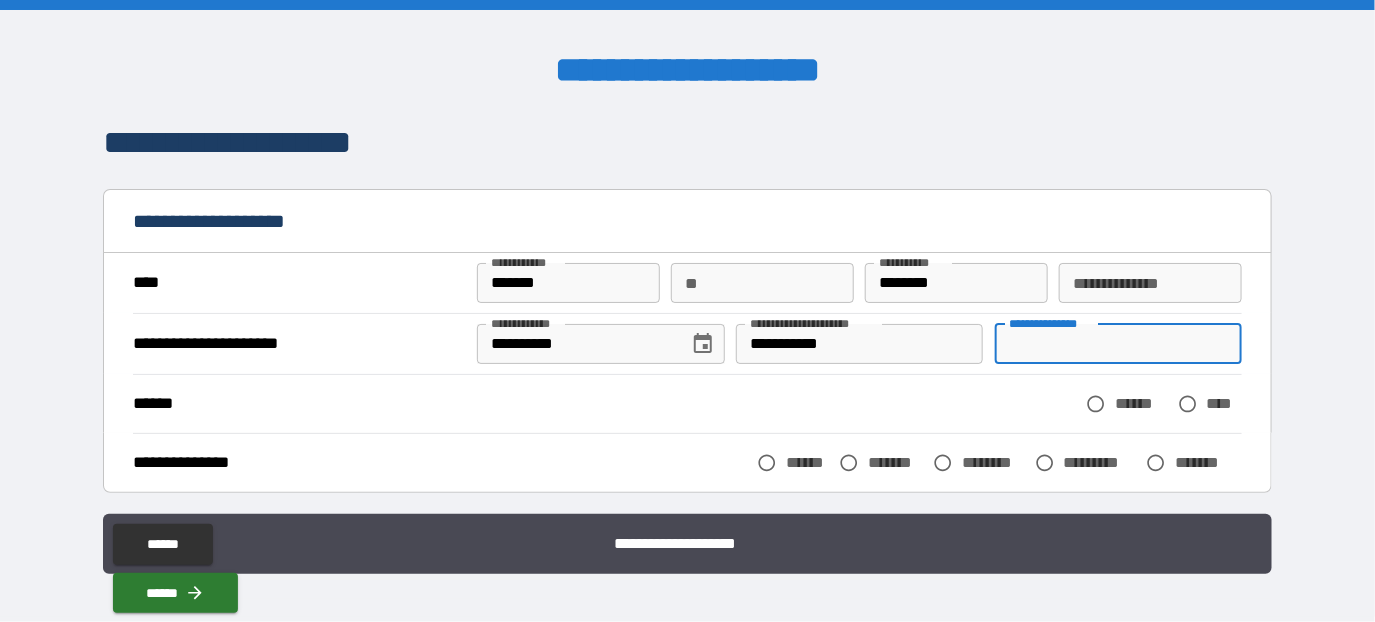 click on "**********" at bounding box center (1119, 344) 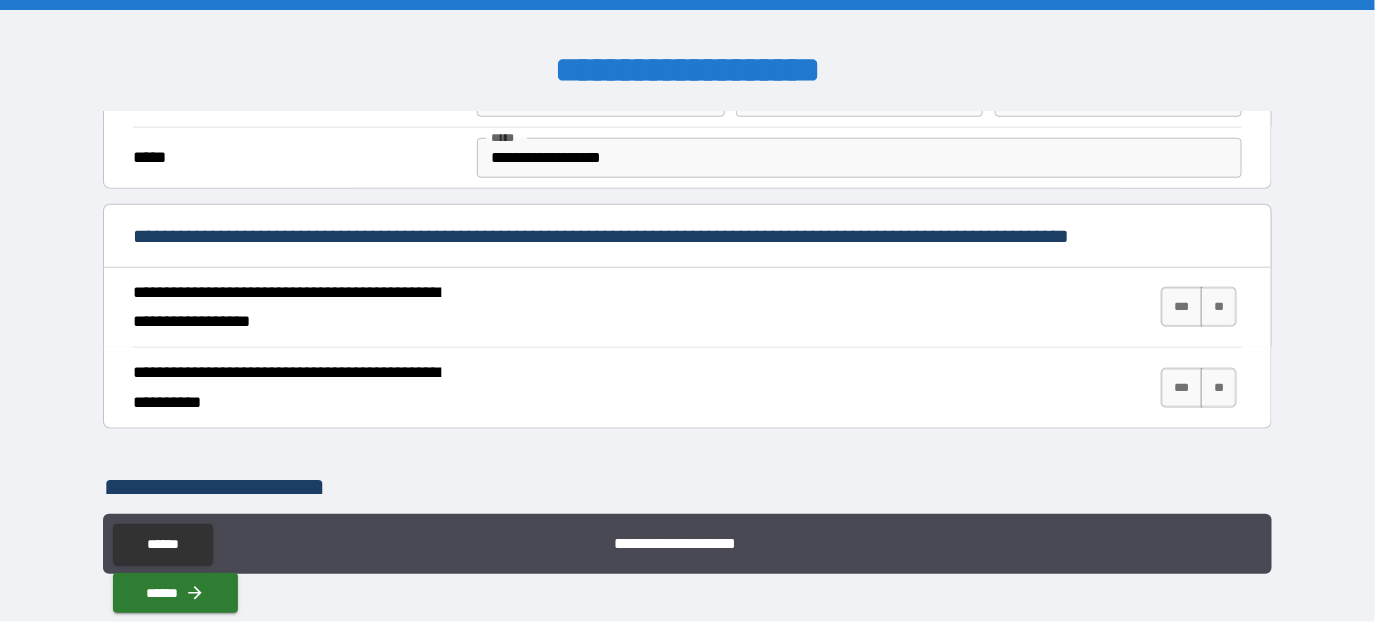scroll, scrollTop: 700, scrollLeft: 0, axis: vertical 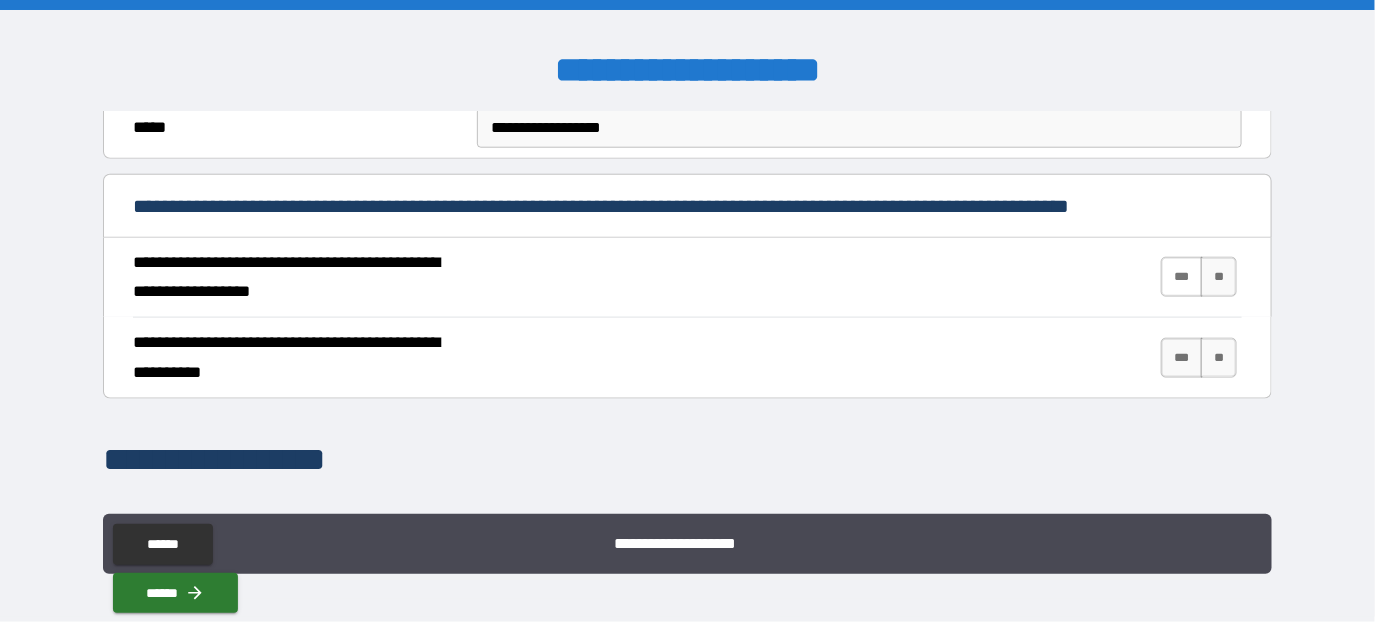 click on "***" at bounding box center [1182, 277] 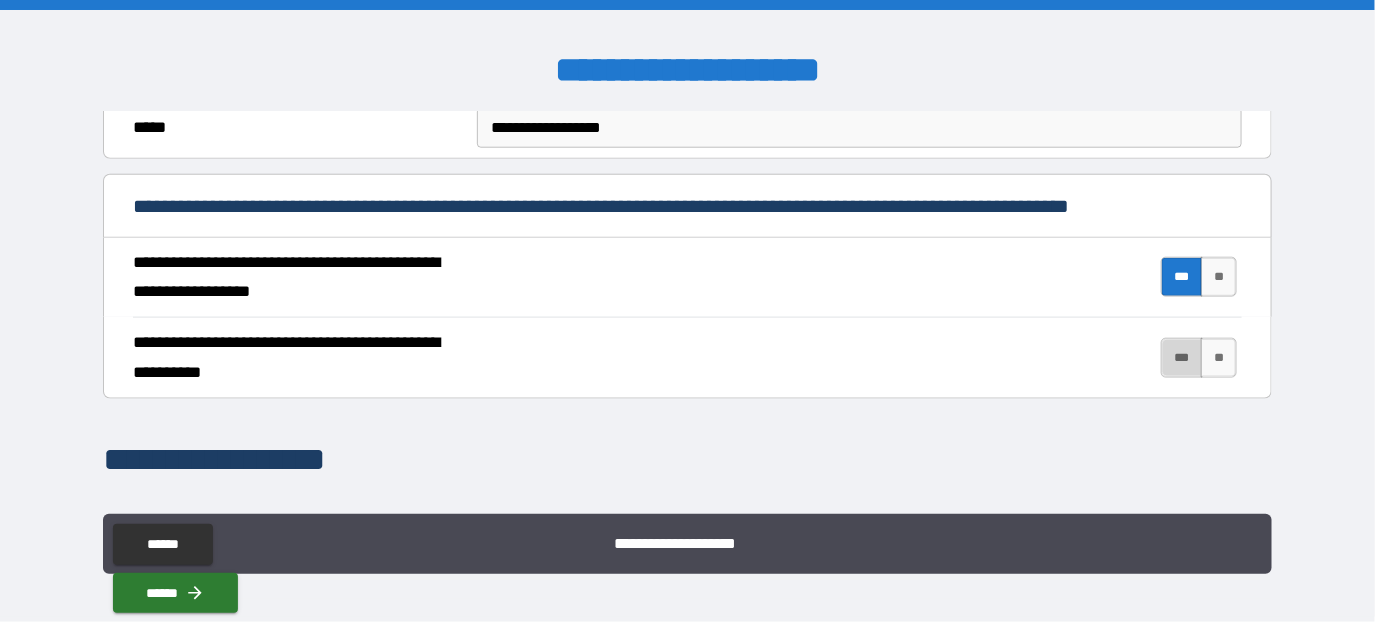 click on "***" at bounding box center [1182, 358] 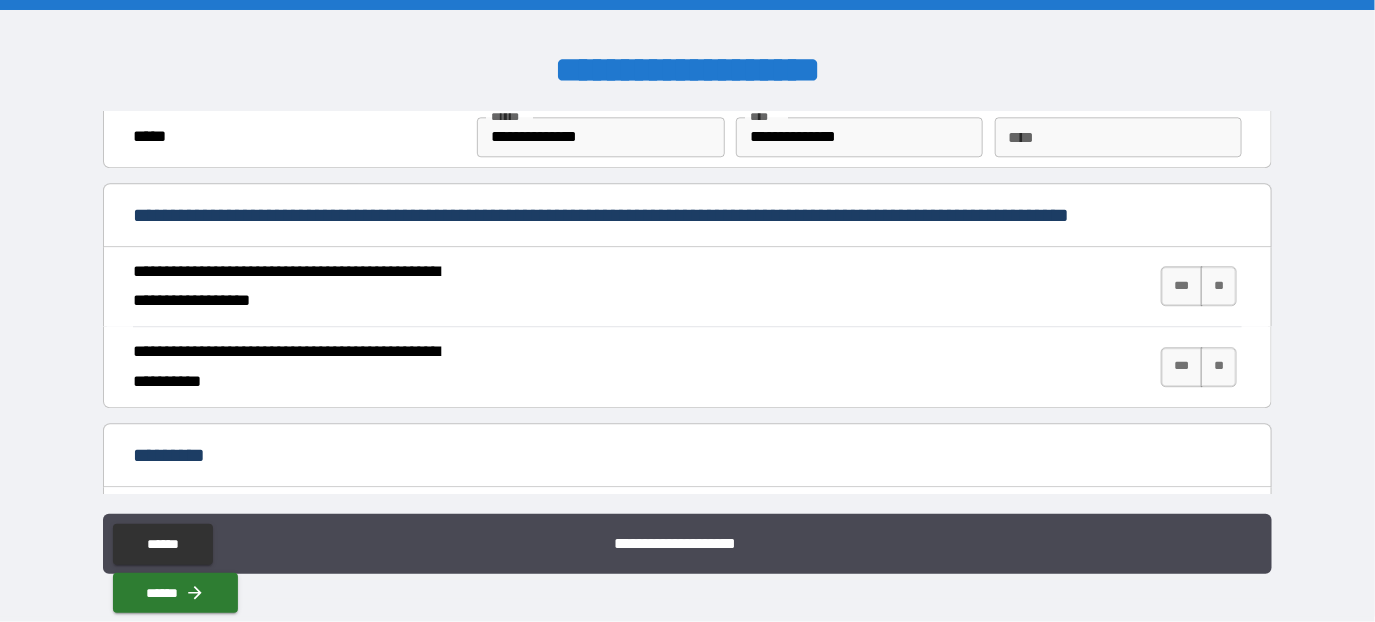 scroll, scrollTop: 1800, scrollLeft: 0, axis: vertical 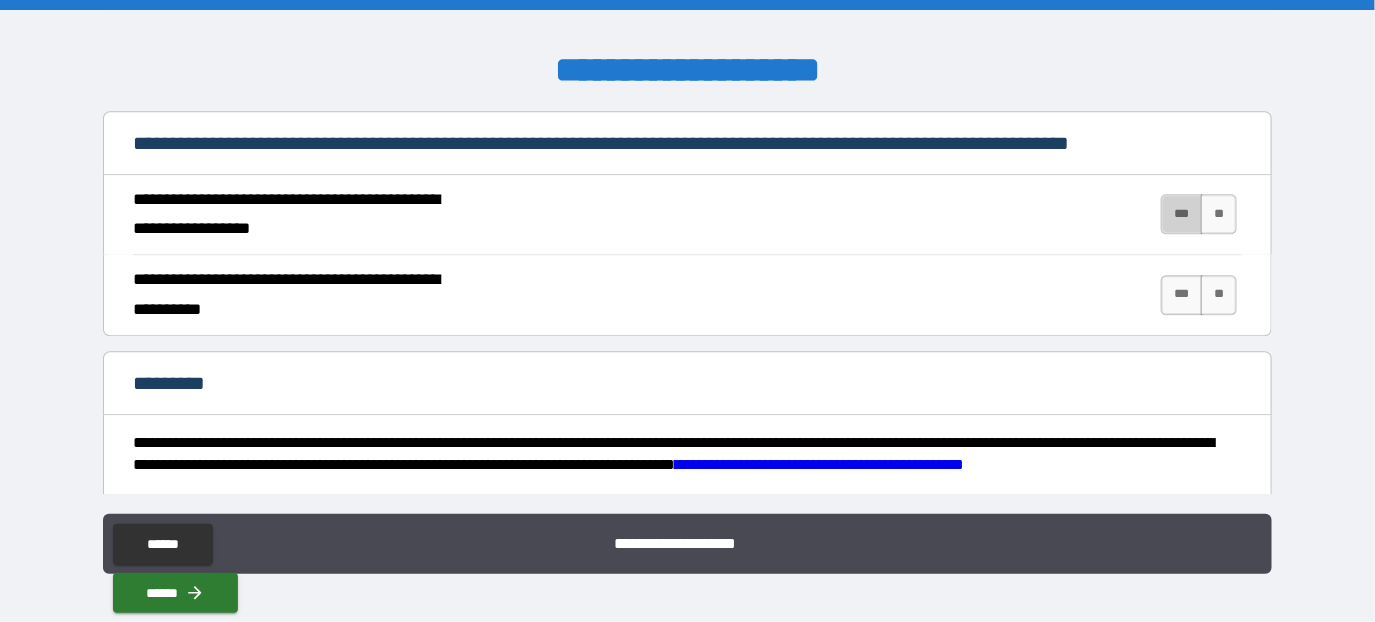 drag, startPoint x: 1163, startPoint y: 202, endPoint x: 1163, endPoint y: 245, distance: 43 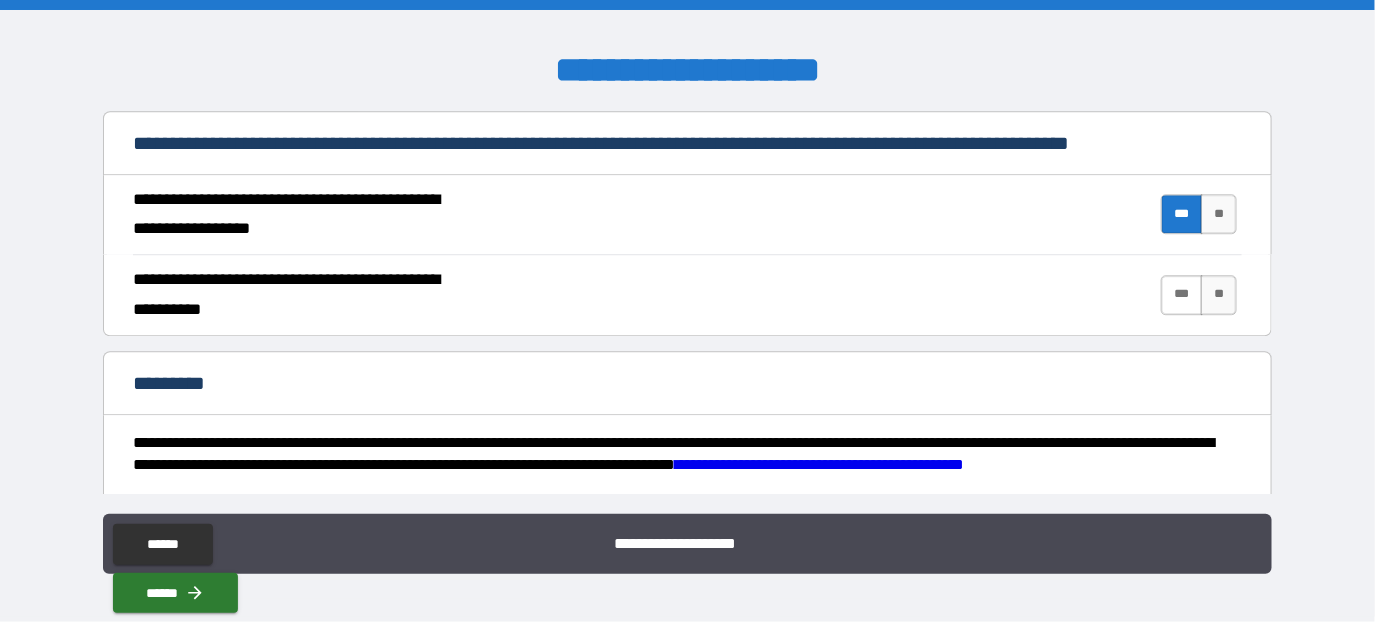 click on "***" at bounding box center (1182, 295) 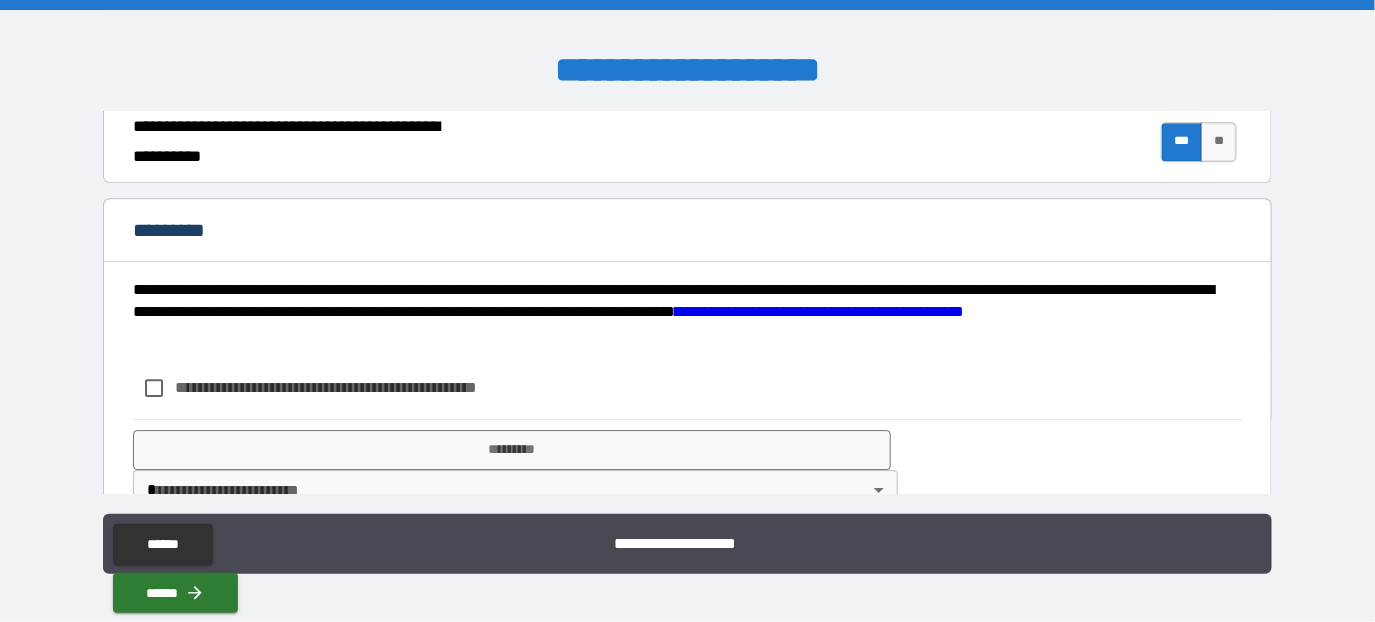 scroll, scrollTop: 1988, scrollLeft: 0, axis: vertical 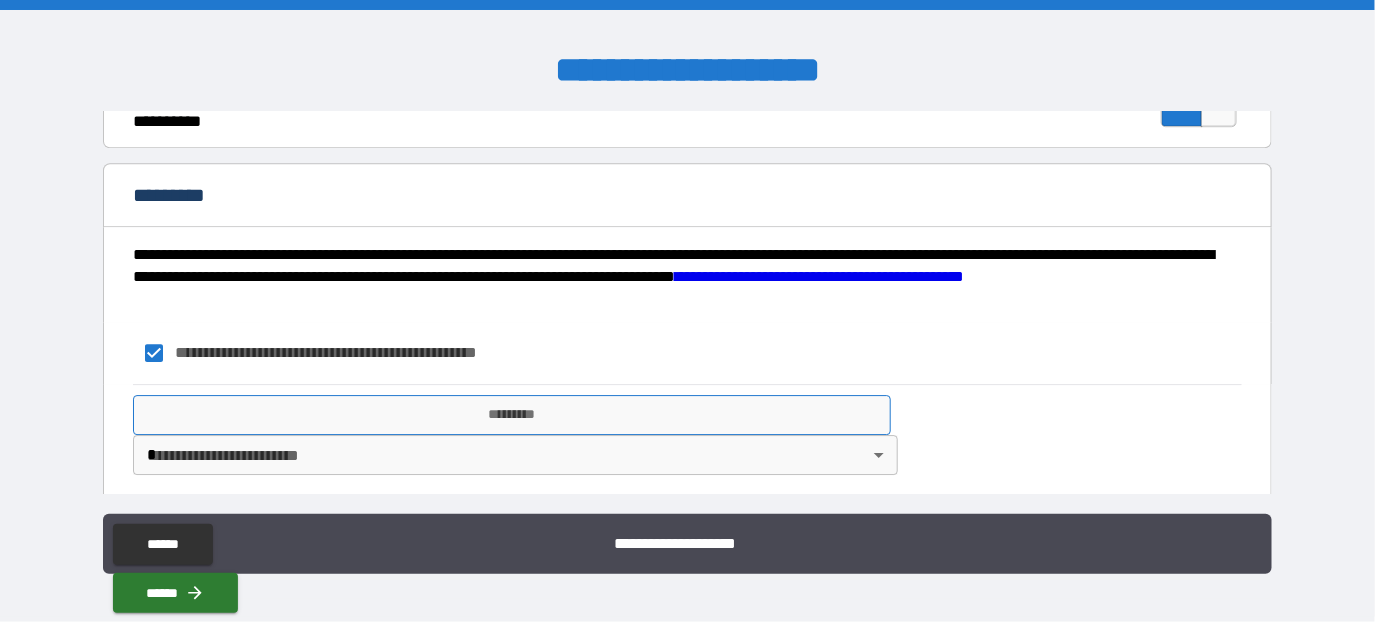 click on "*********" at bounding box center [511, 415] 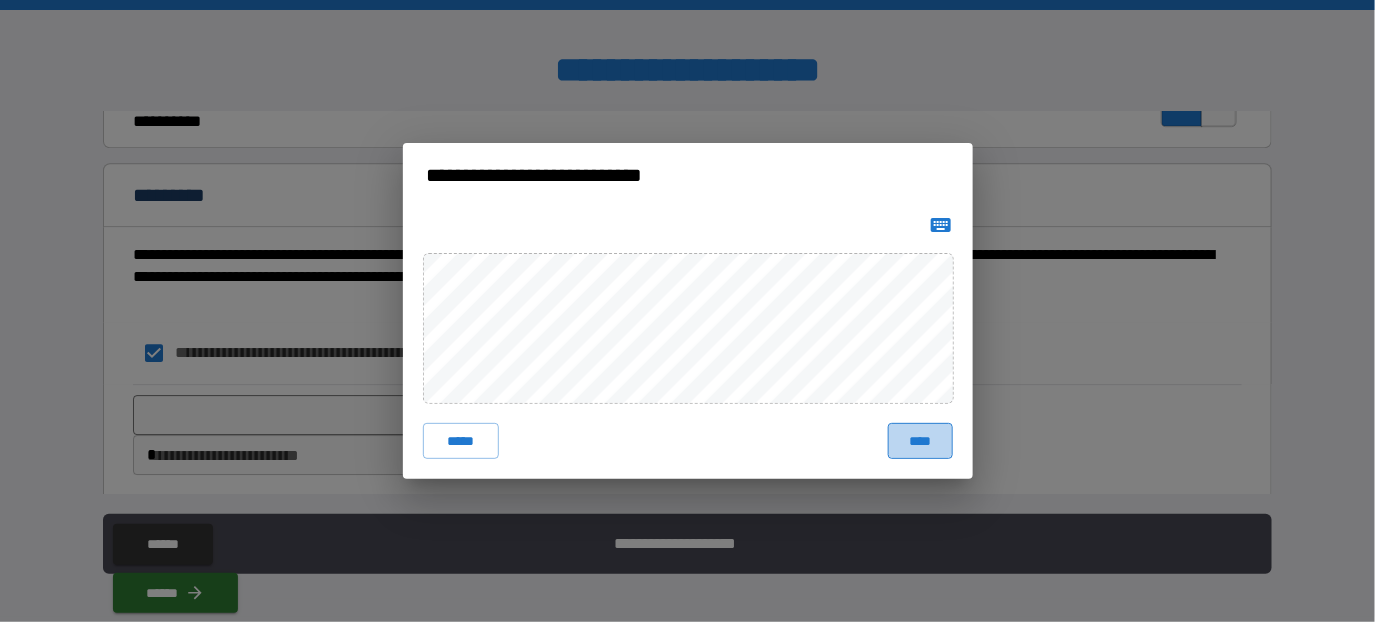click on "****" at bounding box center (920, 441) 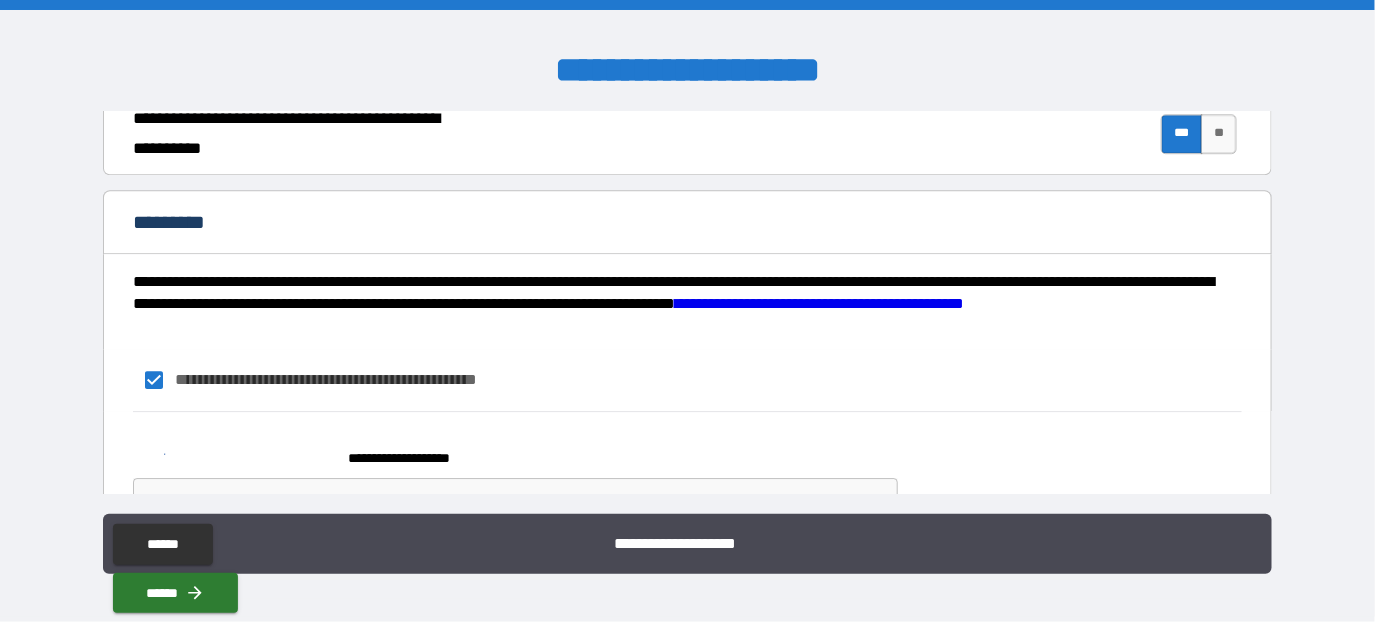 scroll, scrollTop: 2005, scrollLeft: 0, axis: vertical 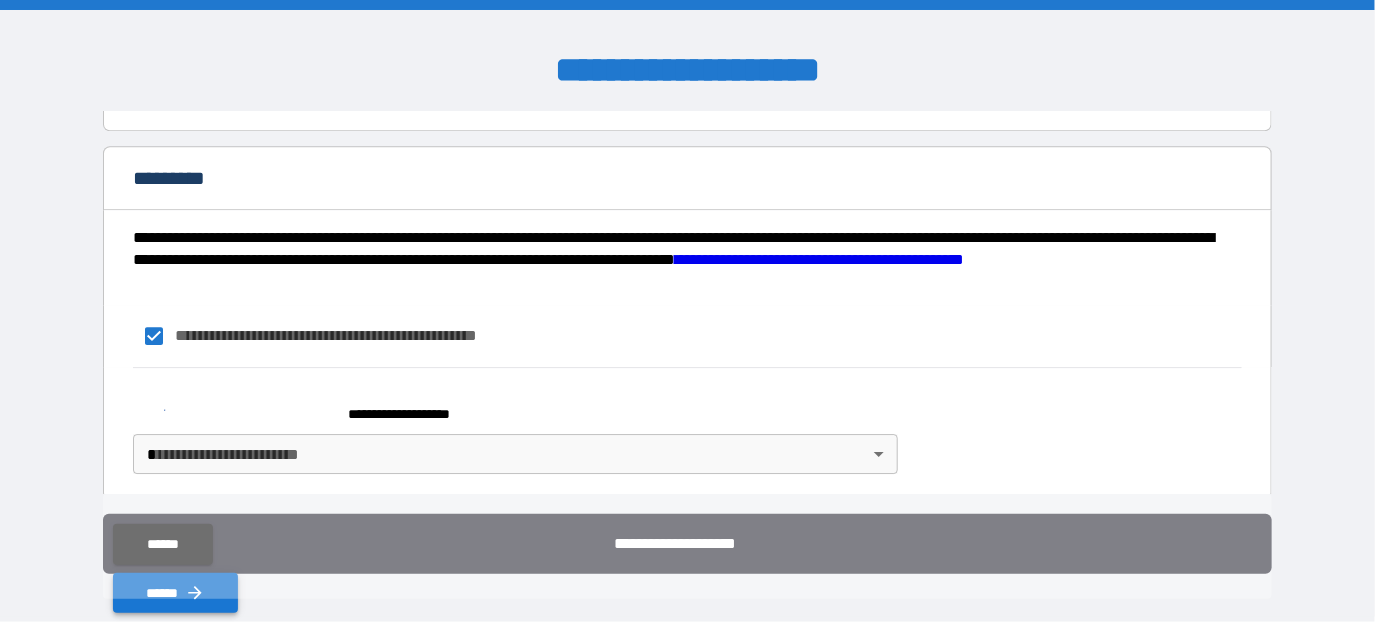 click on "******" at bounding box center [175, 593] 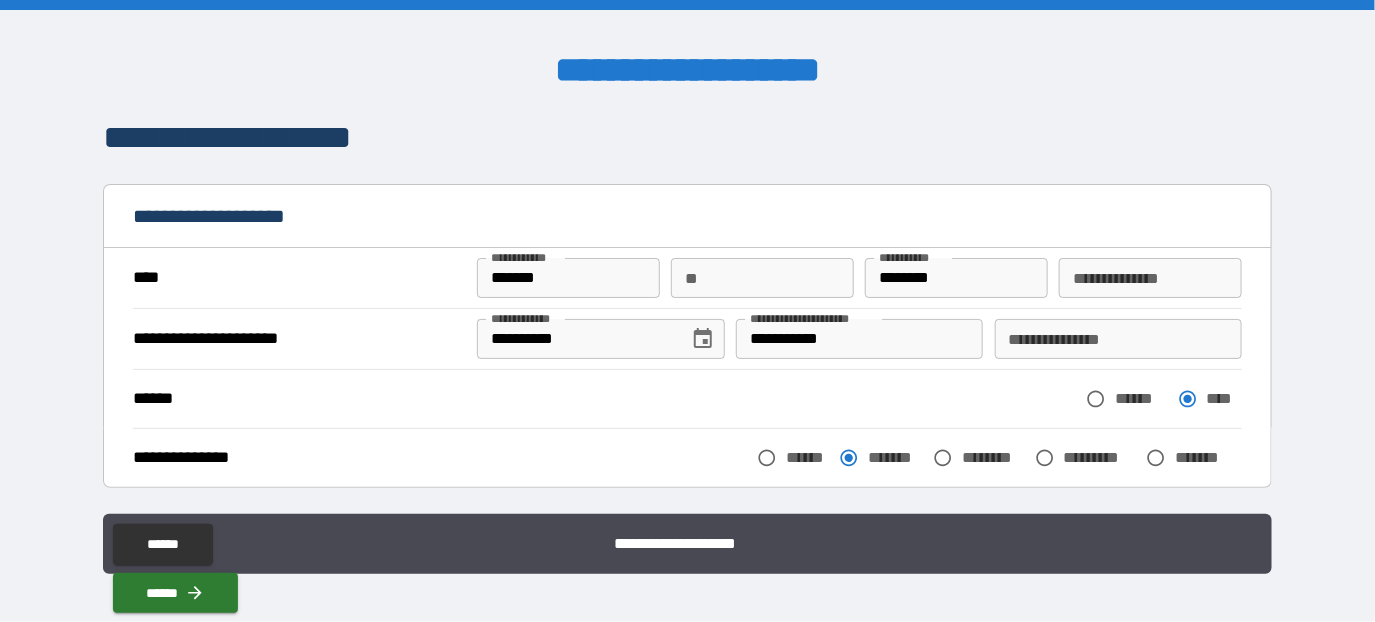 scroll, scrollTop: 0, scrollLeft: 0, axis: both 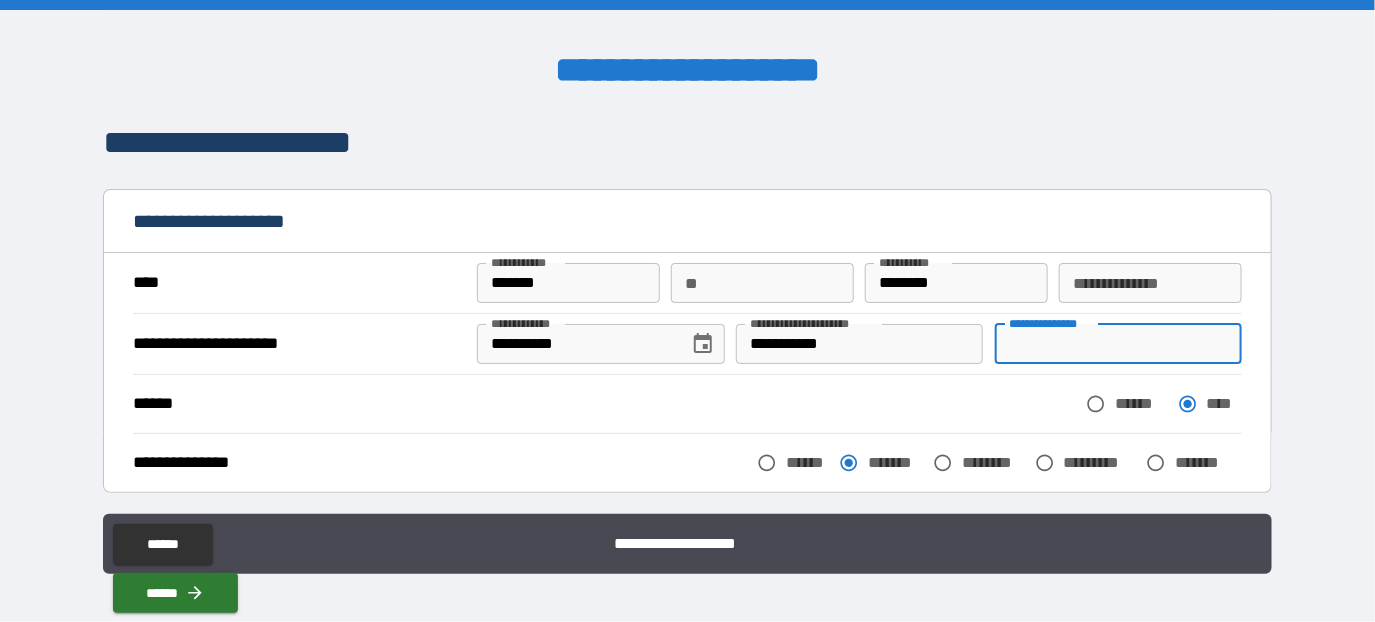 click on "**********" at bounding box center (1119, 344) 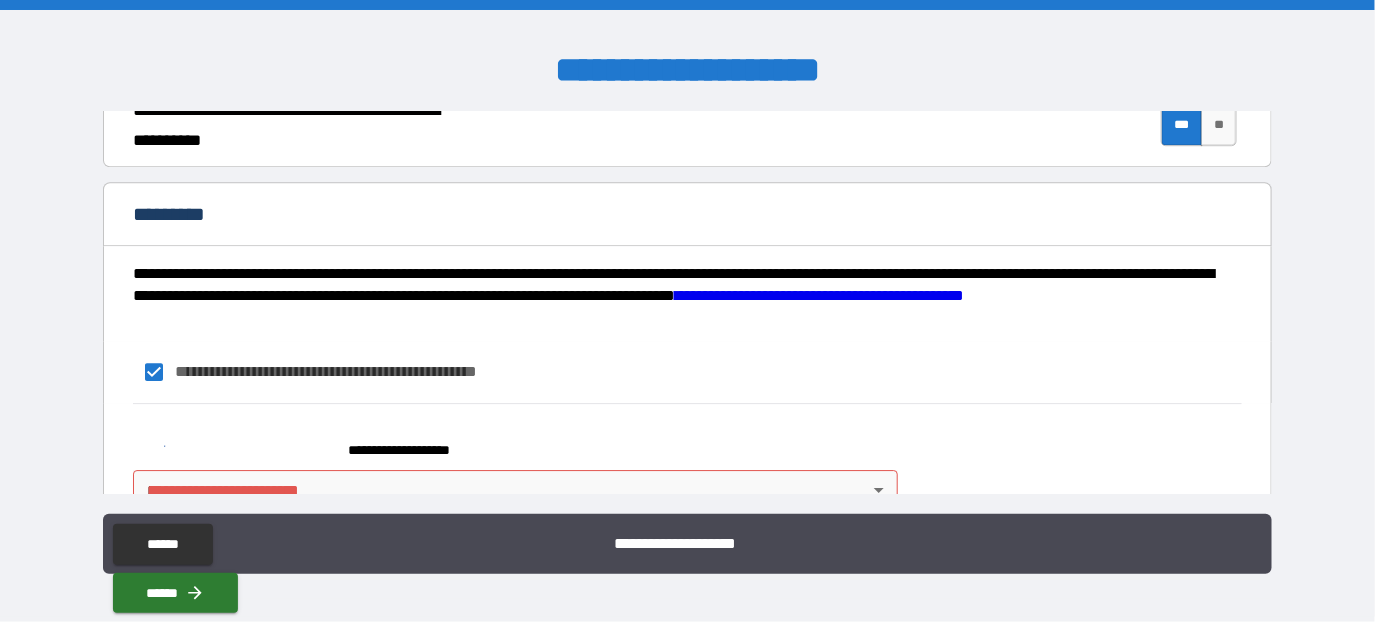 scroll, scrollTop: 2005, scrollLeft: 0, axis: vertical 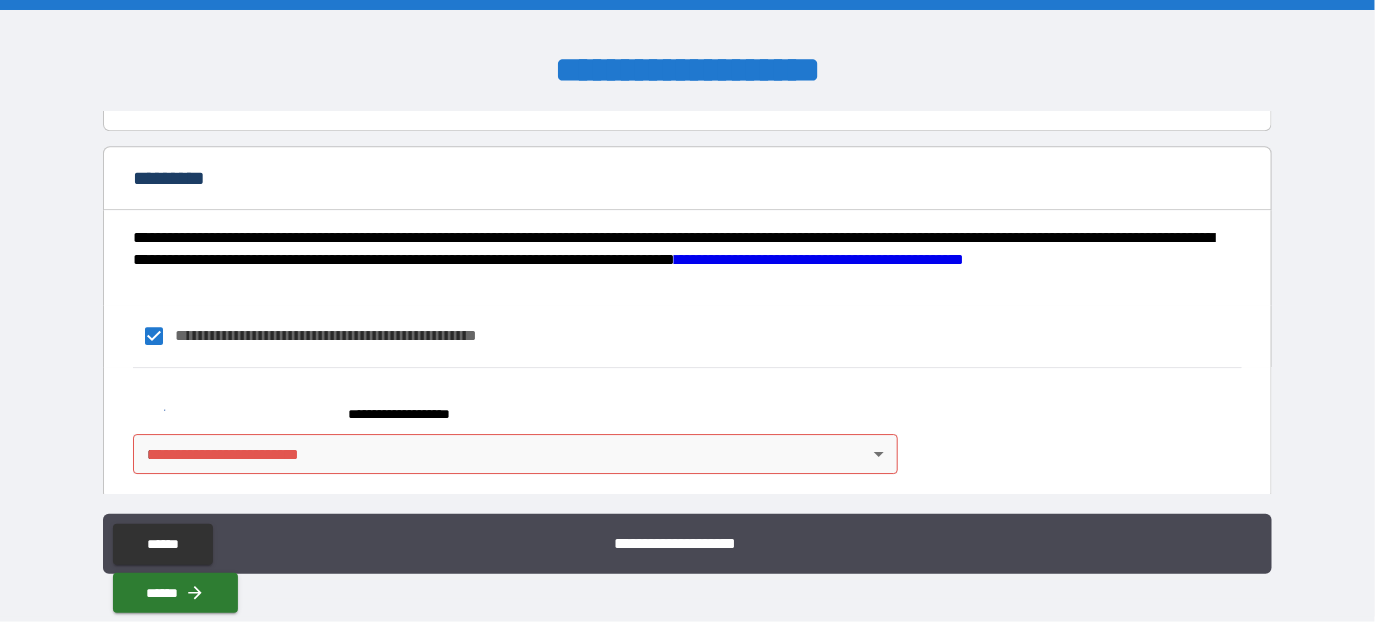 type on "**********" 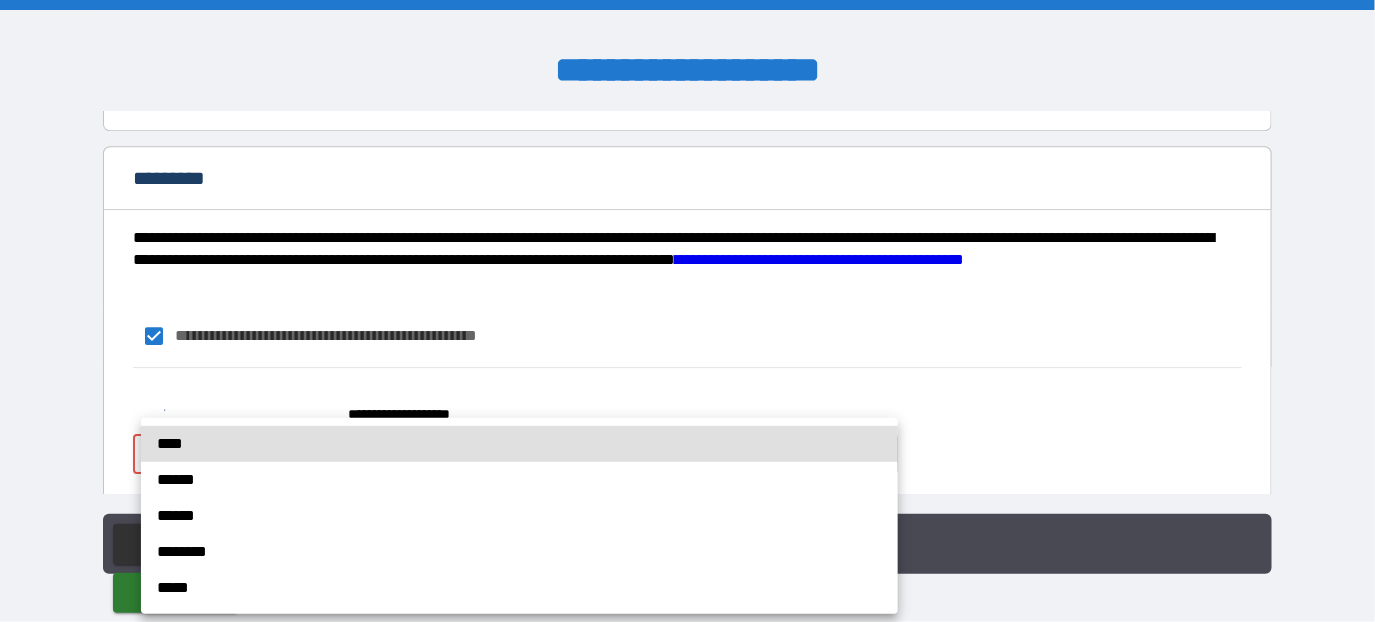 click on "**********" at bounding box center (688, 311) 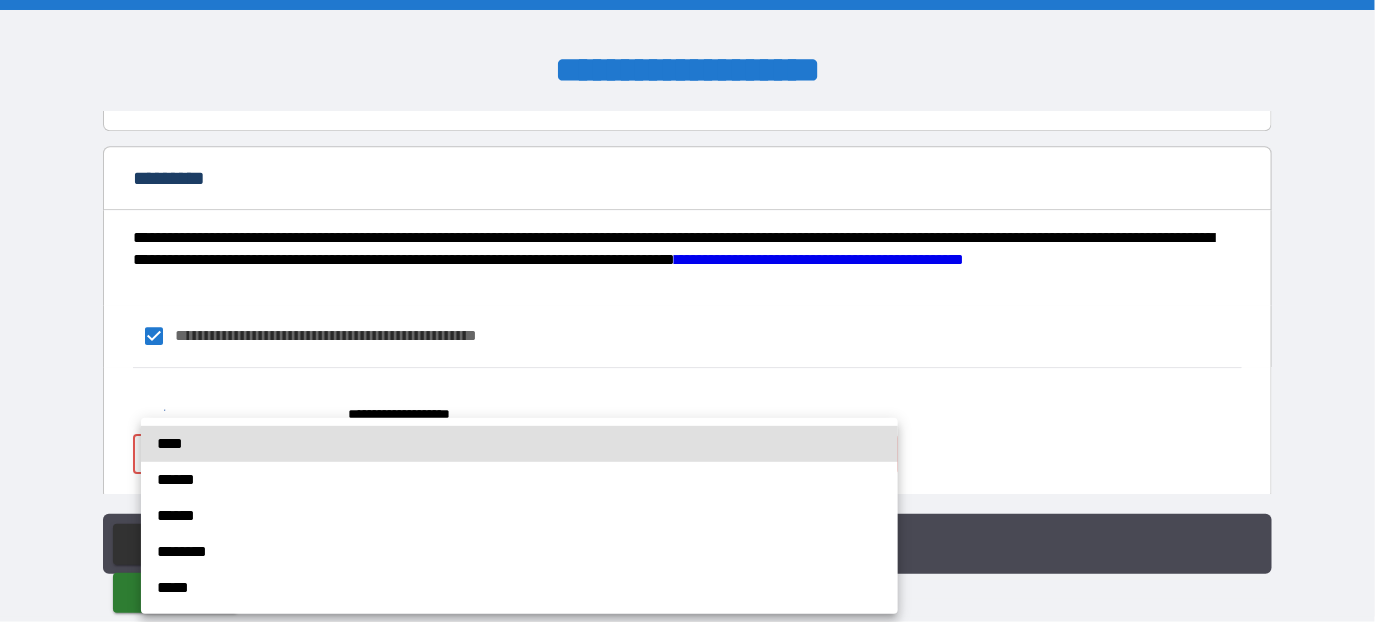 click on "****" at bounding box center (519, 444) 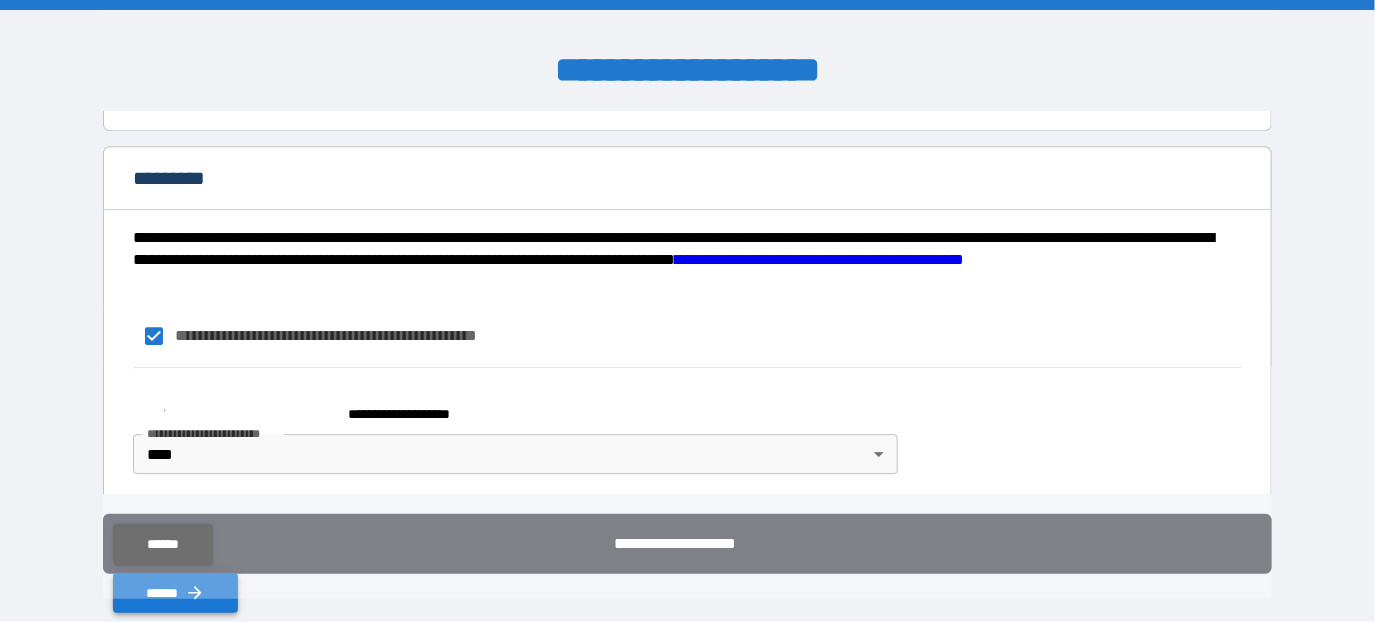 click on "******" at bounding box center (175, 593) 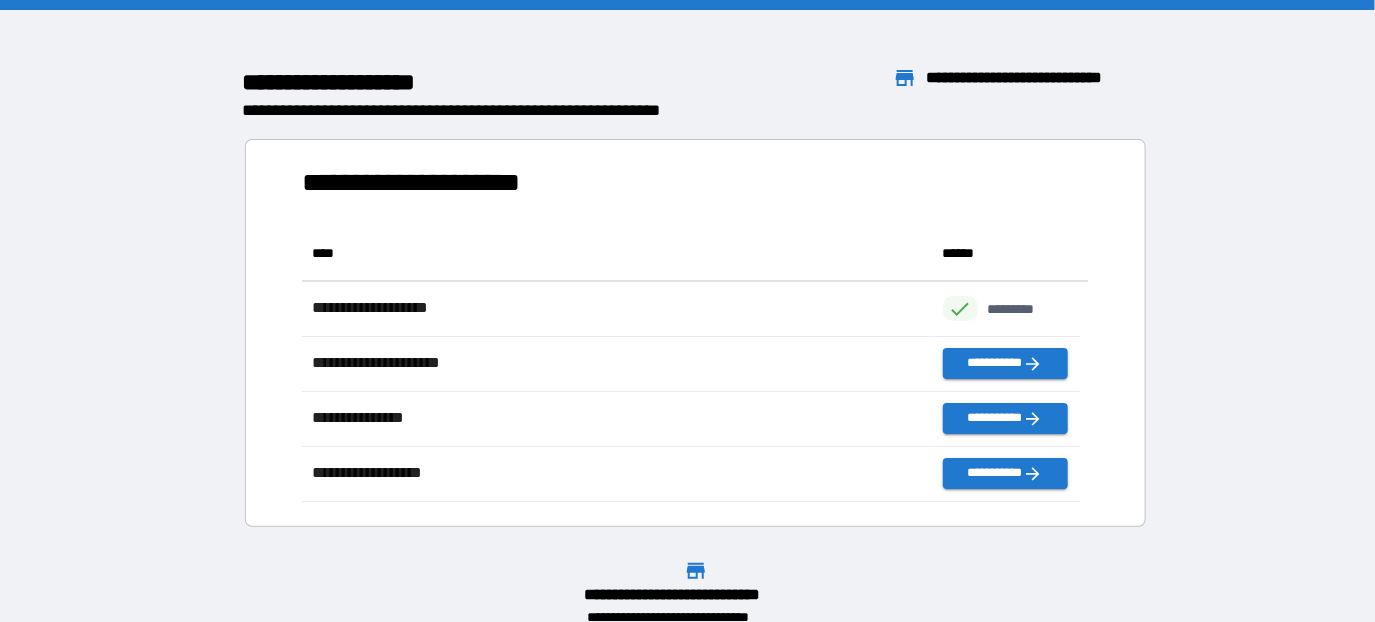 scroll, scrollTop: 15, scrollLeft: 16, axis: both 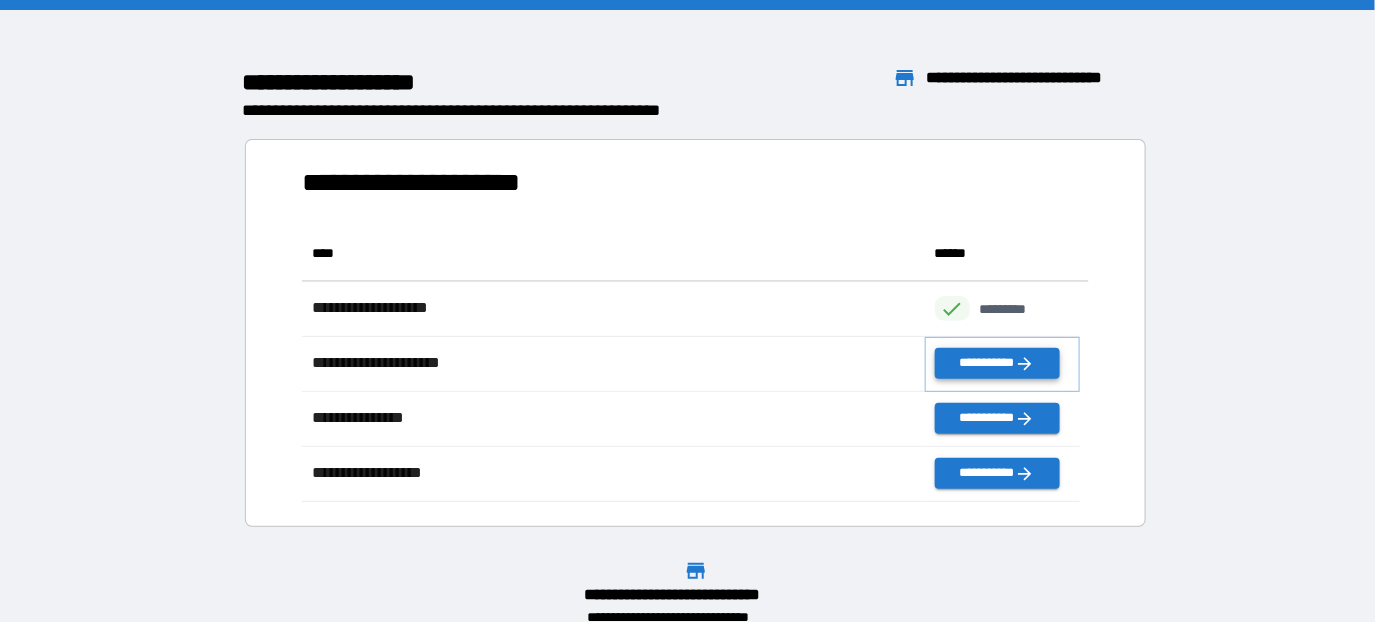 click on "**********" at bounding box center (997, 363) 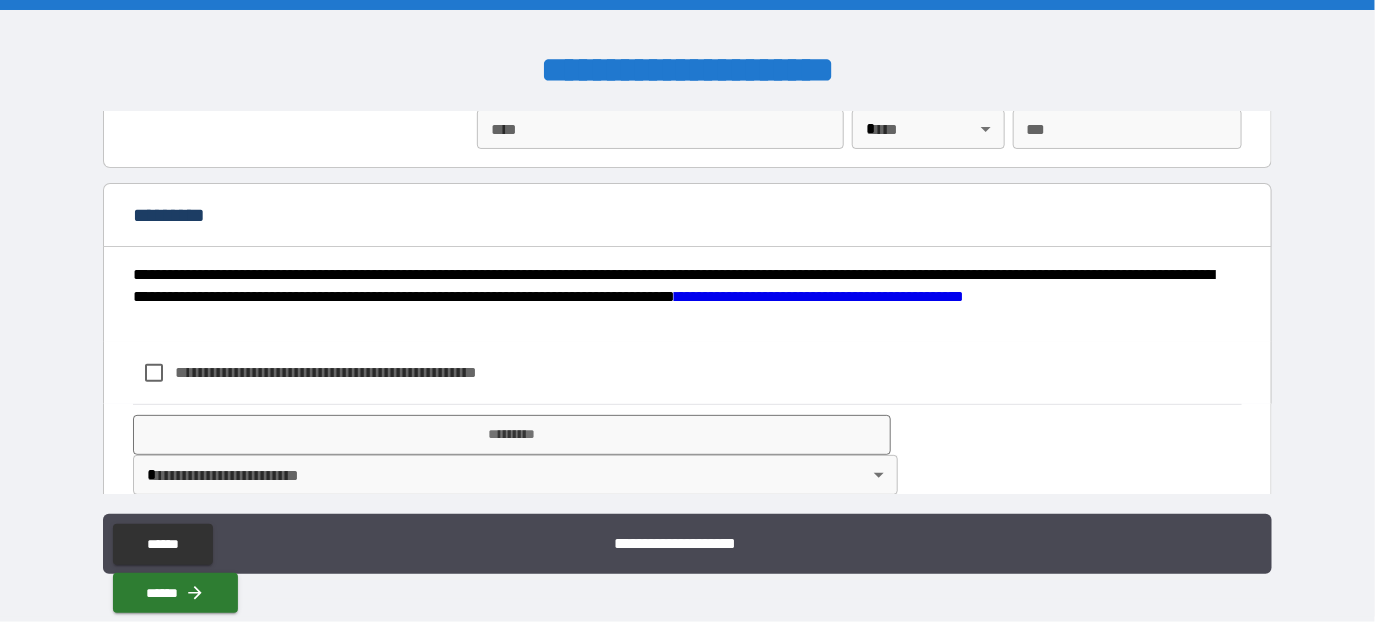 scroll, scrollTop: 2650, scrollLeft: 0, axis: vertical 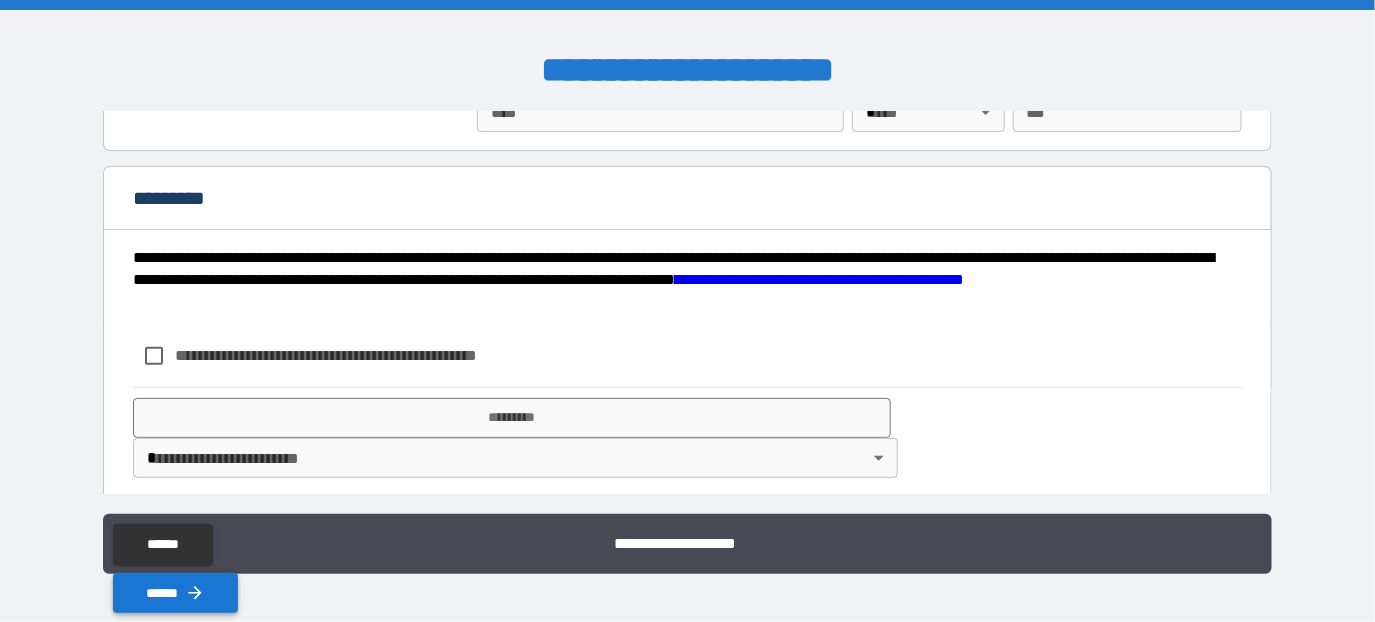 click on "******" at bounding box center (175, 593) 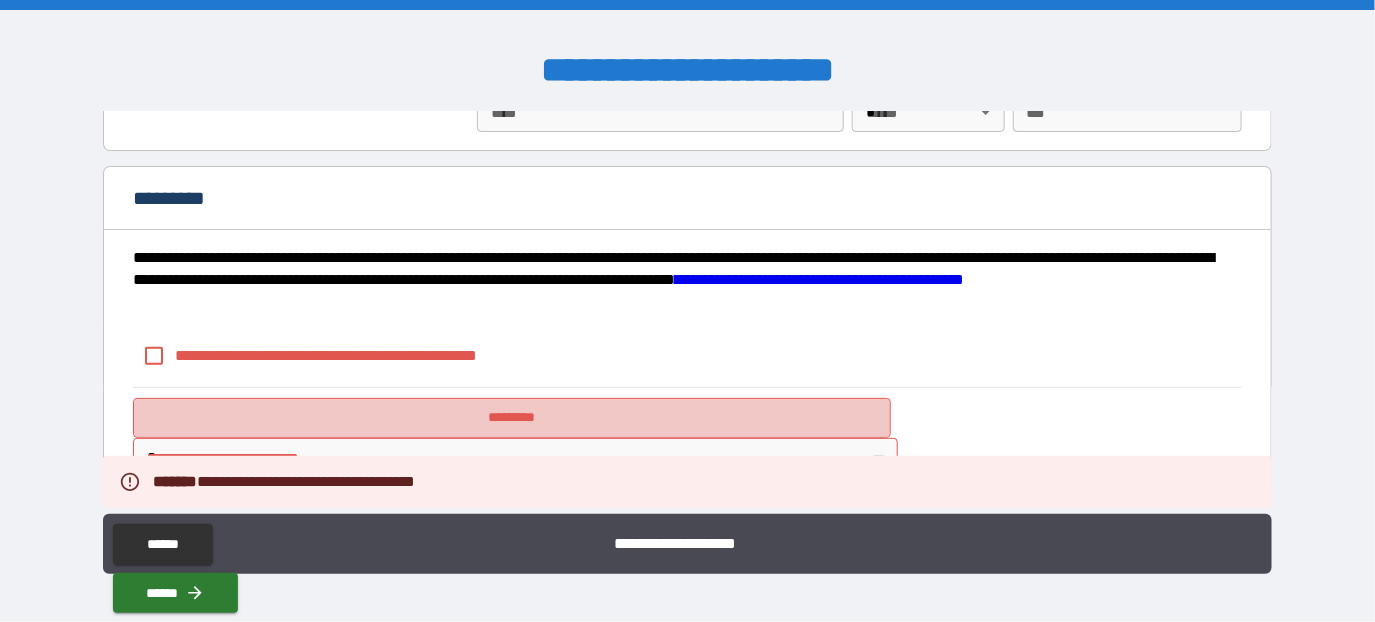click on "*********" at bounding box center [511, 418] 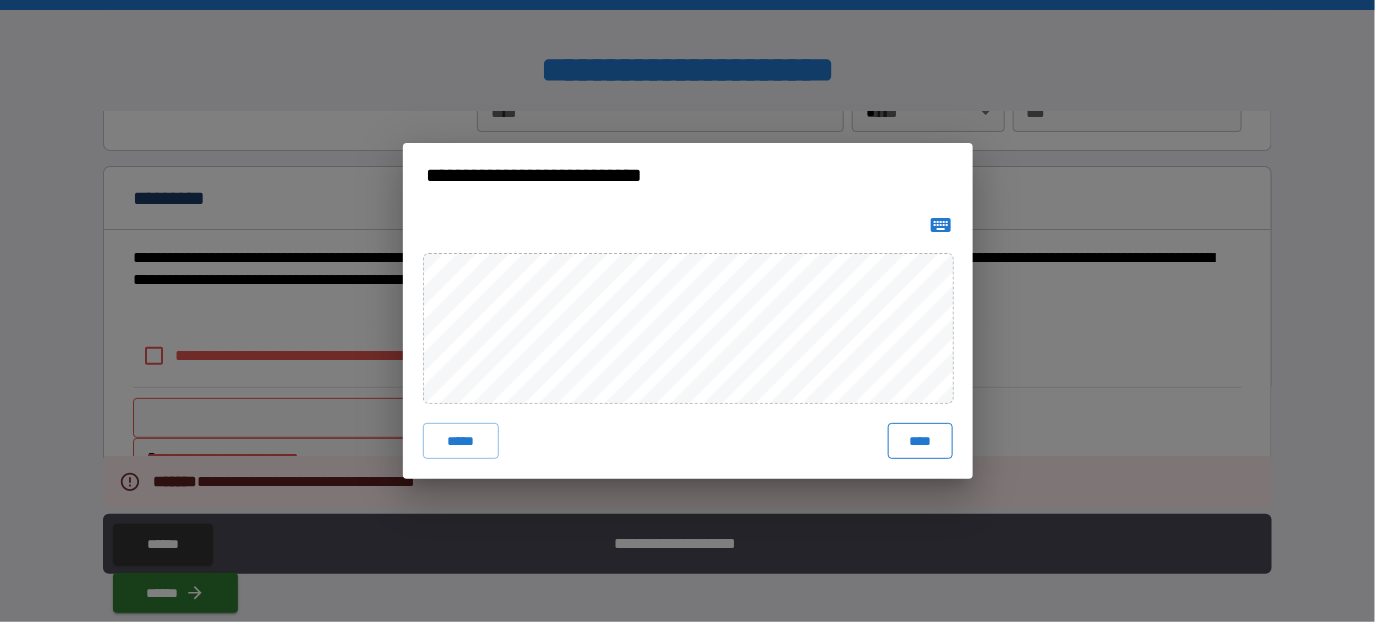 click on "****" at bounding box center [920, 441] 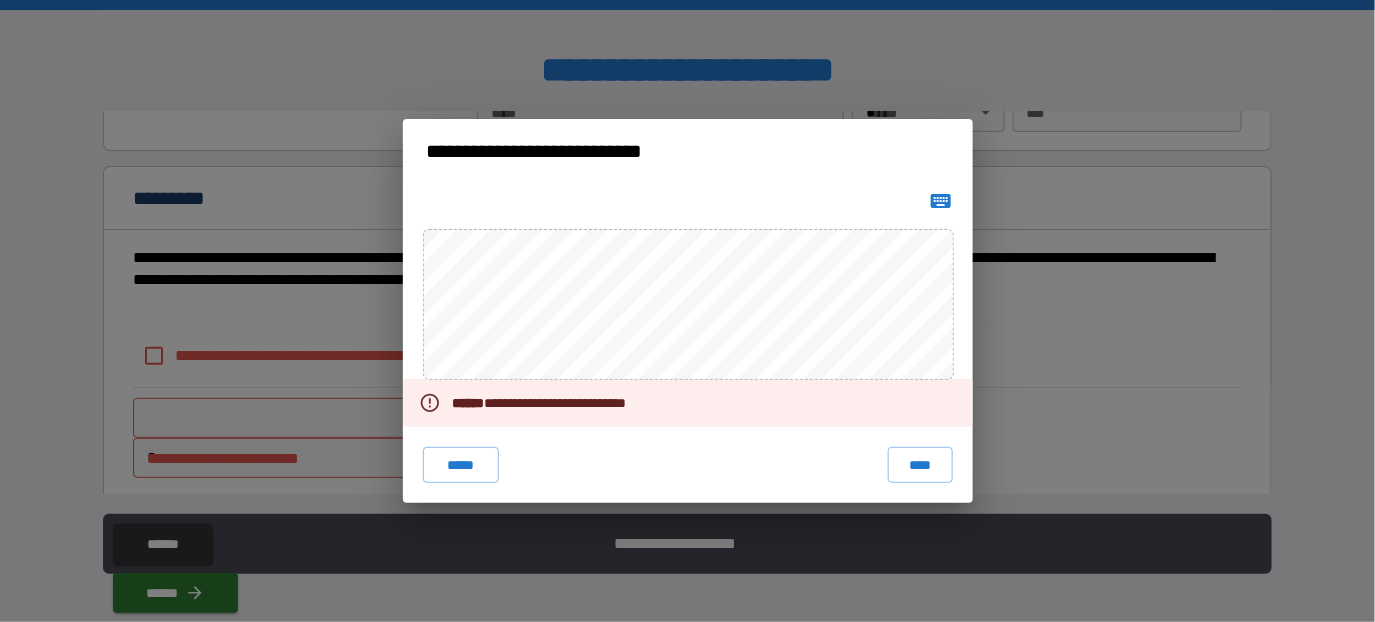 click on "**********" at bounding box center (687, 311) 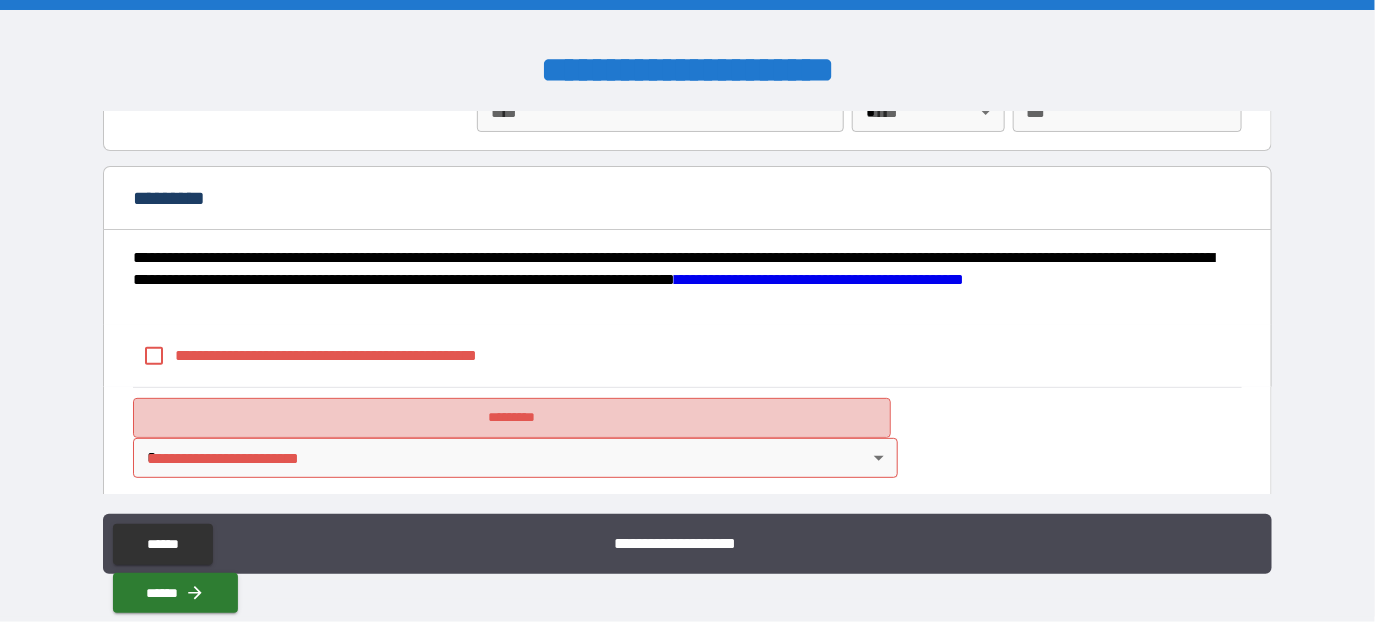click on "*********" at bounding box center [511, 418] 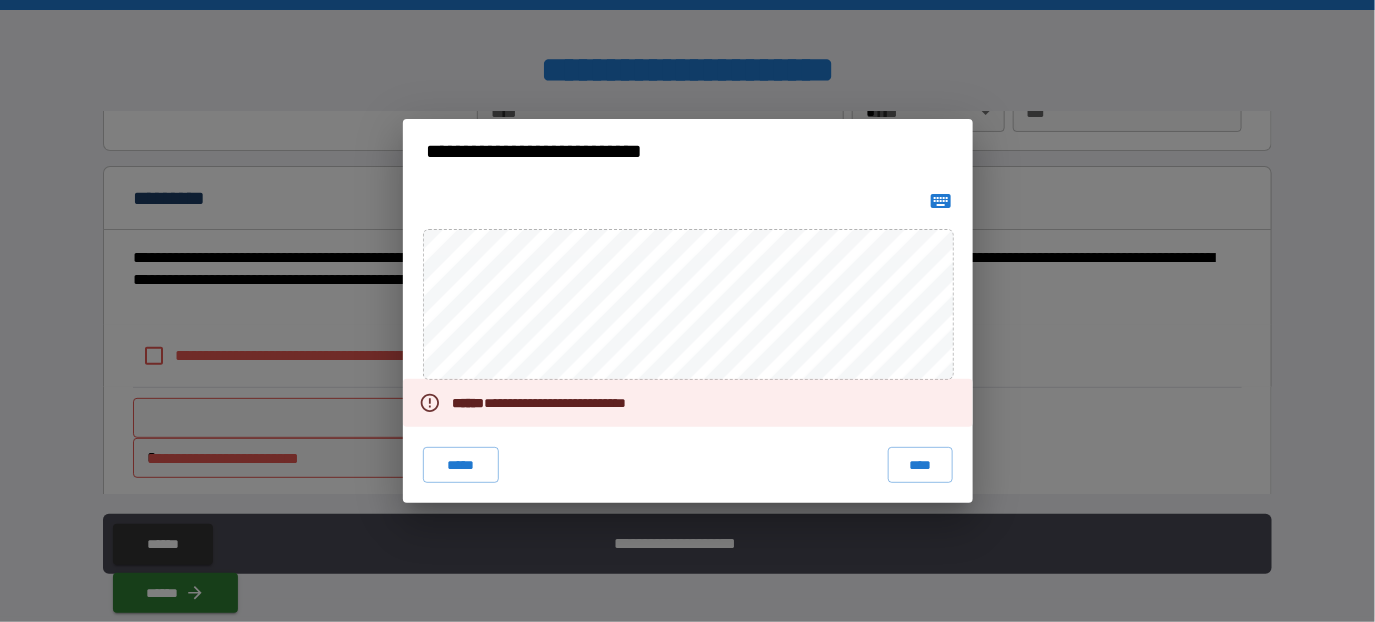 click on "**********" at bounding box center [687, 311] 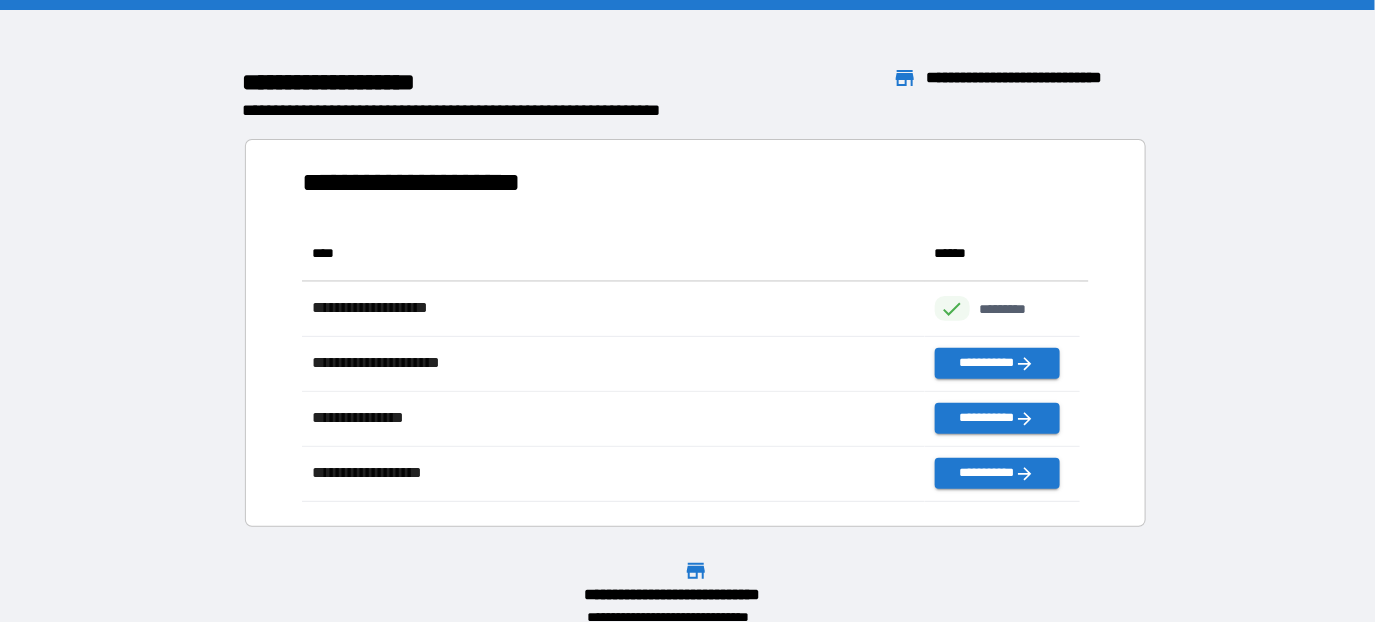 scroll, scrollTop: 15, scrollLeft: 16, axis: both 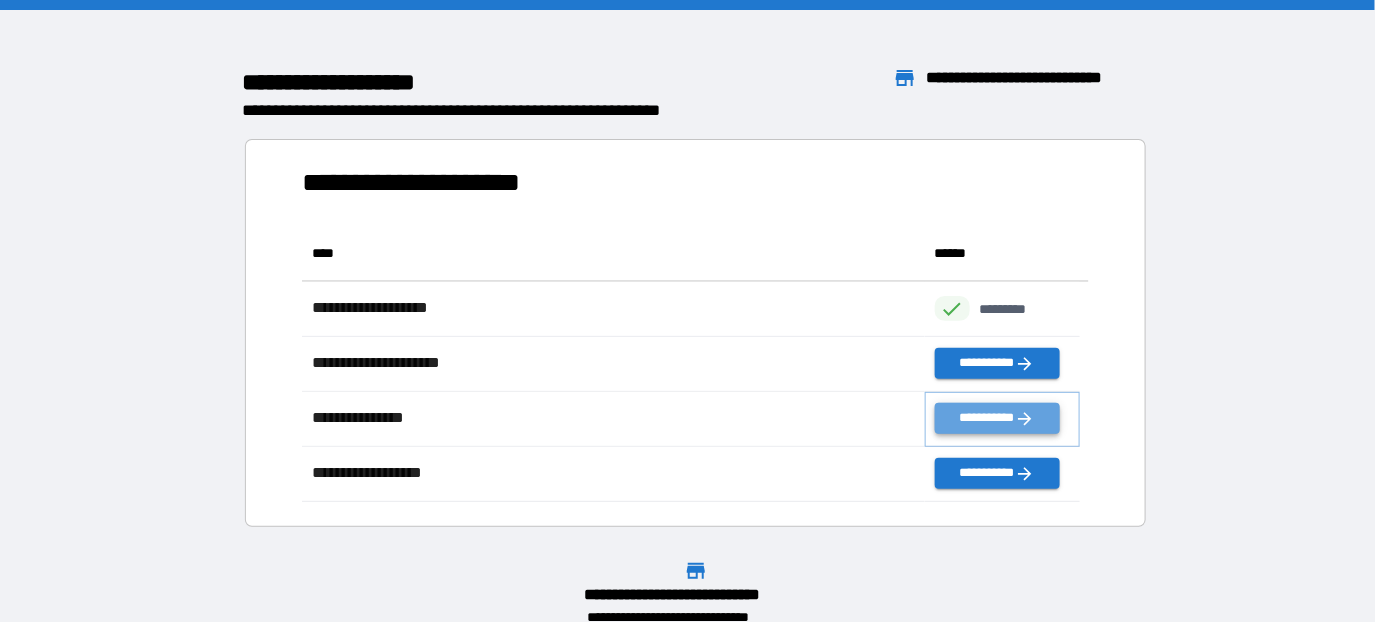 click on "**********" at bounding box center [997, 418] 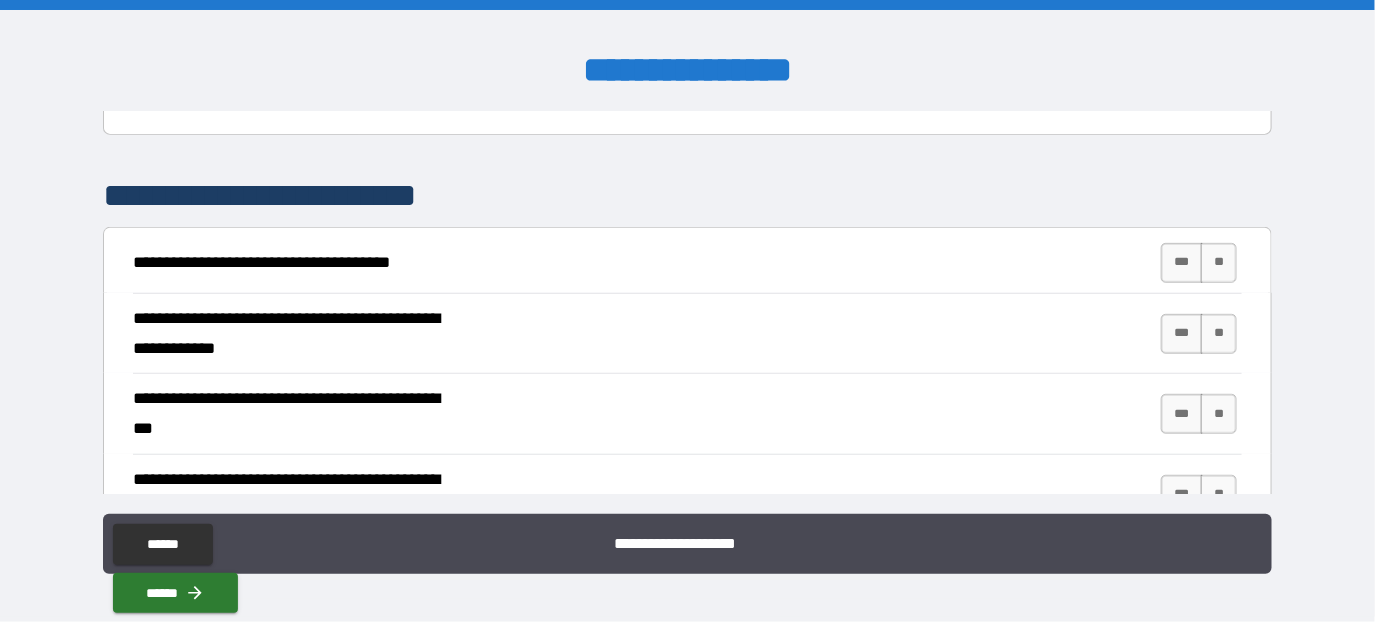 scroll, scrollTop: 300, scrollLeft: 0, axis: vertical 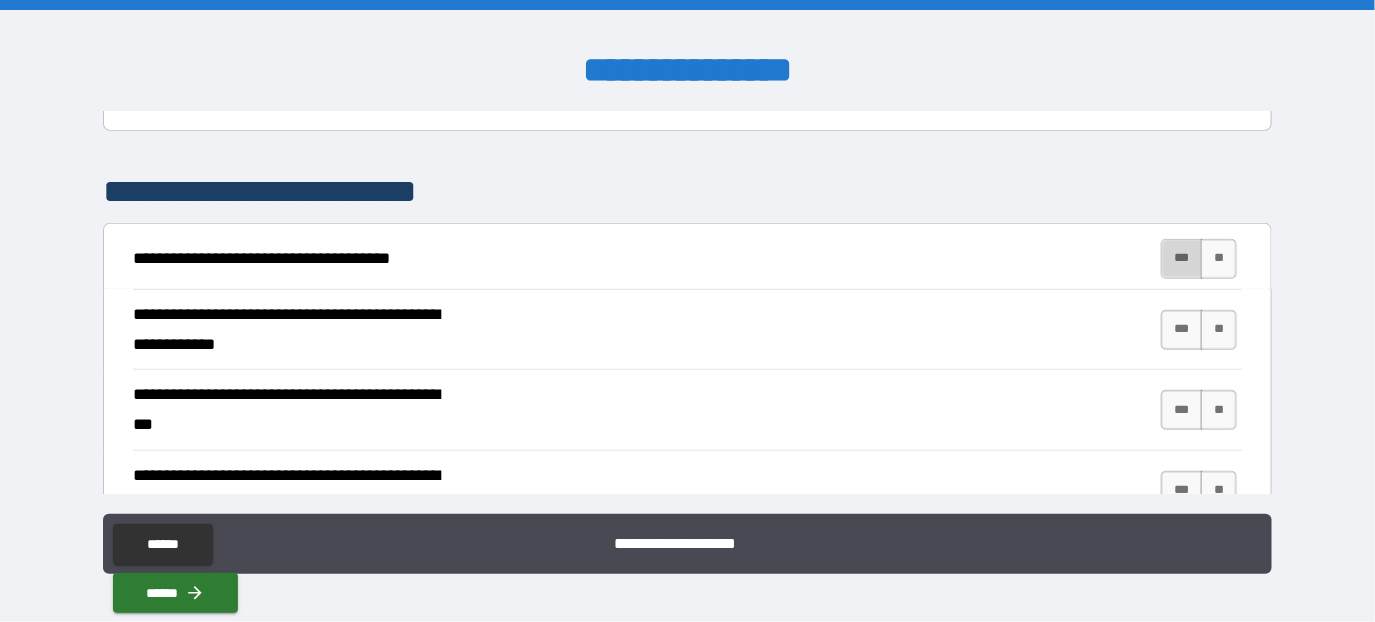click on "***" at bounding box center [1182, 259] 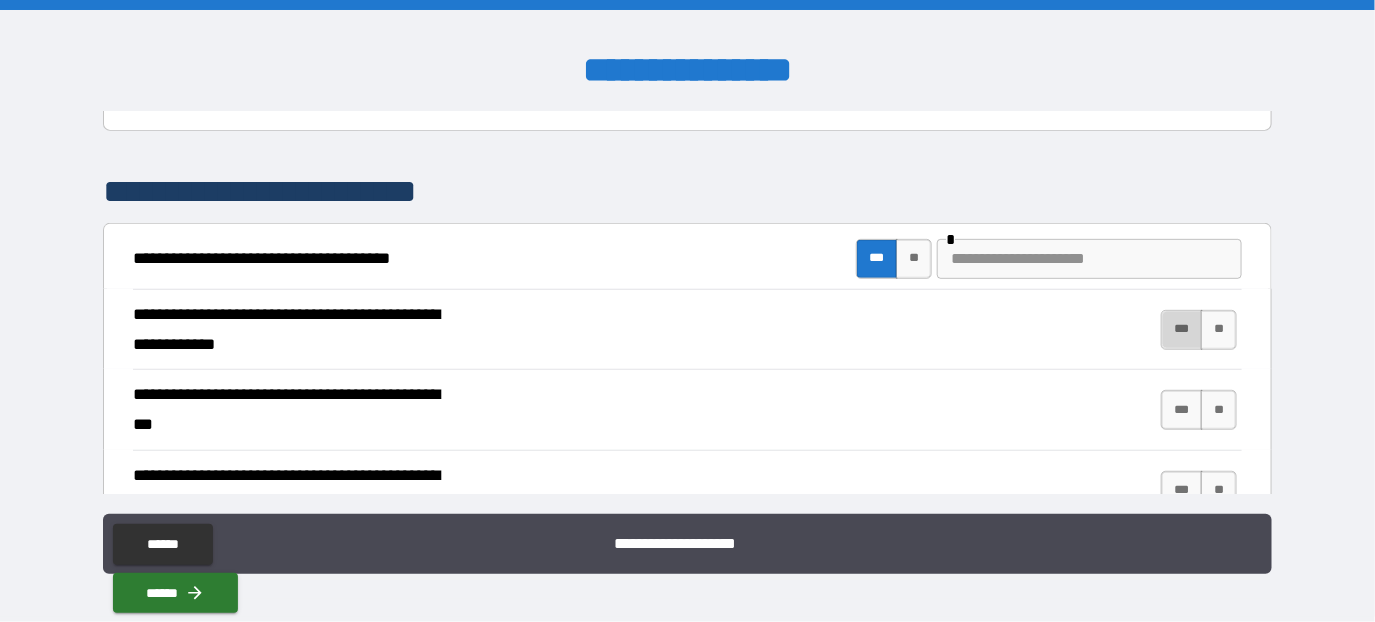 click on "***" at bounding box center [1182, 330] 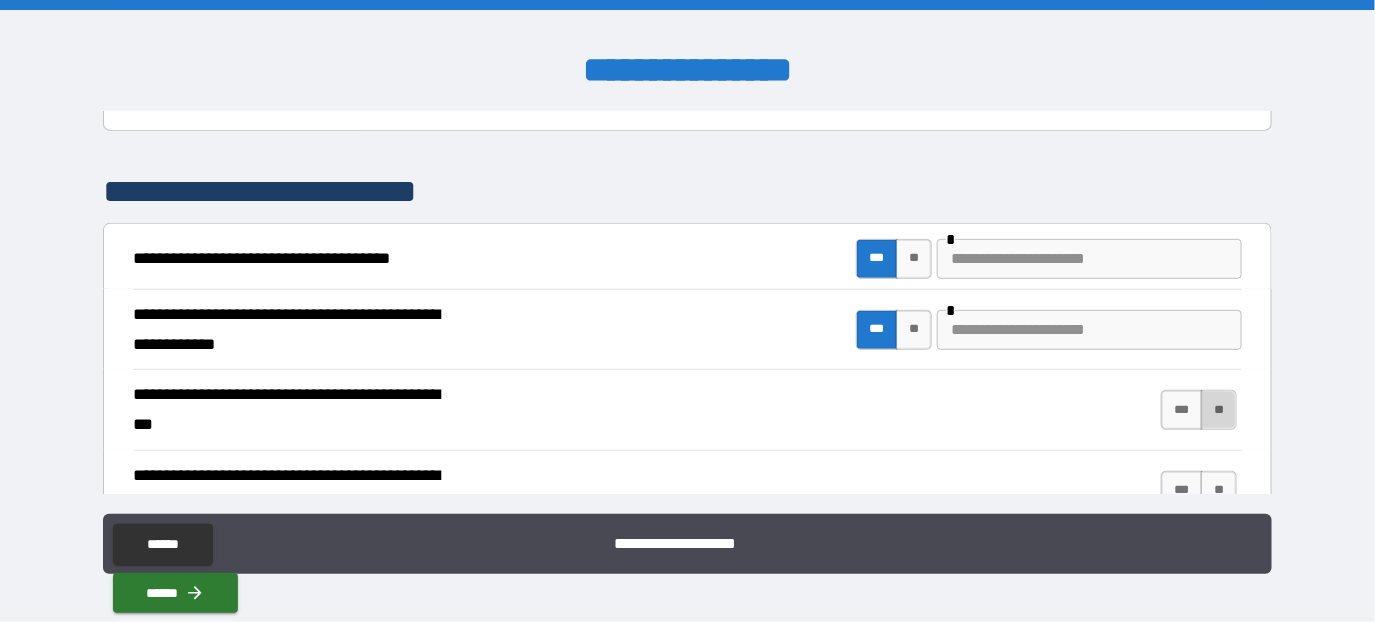click on "**" at bounding box center (1219, 410) 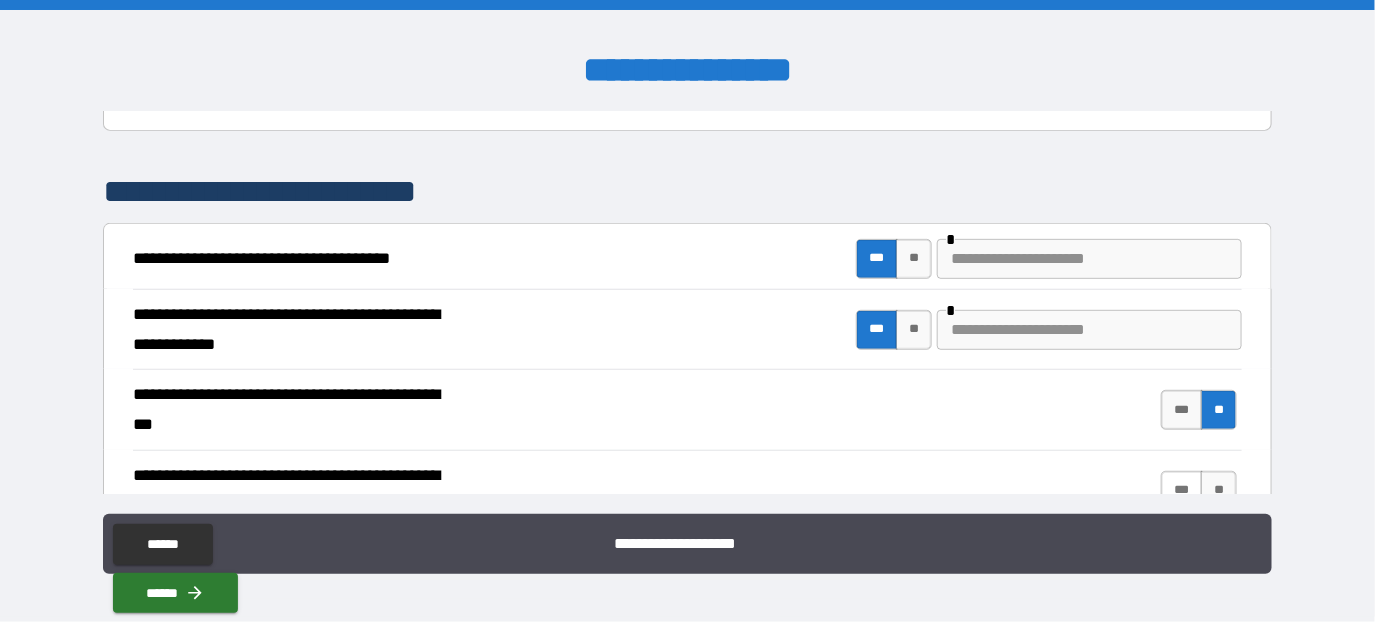 click on "***" at bounding box center (1182, 491) 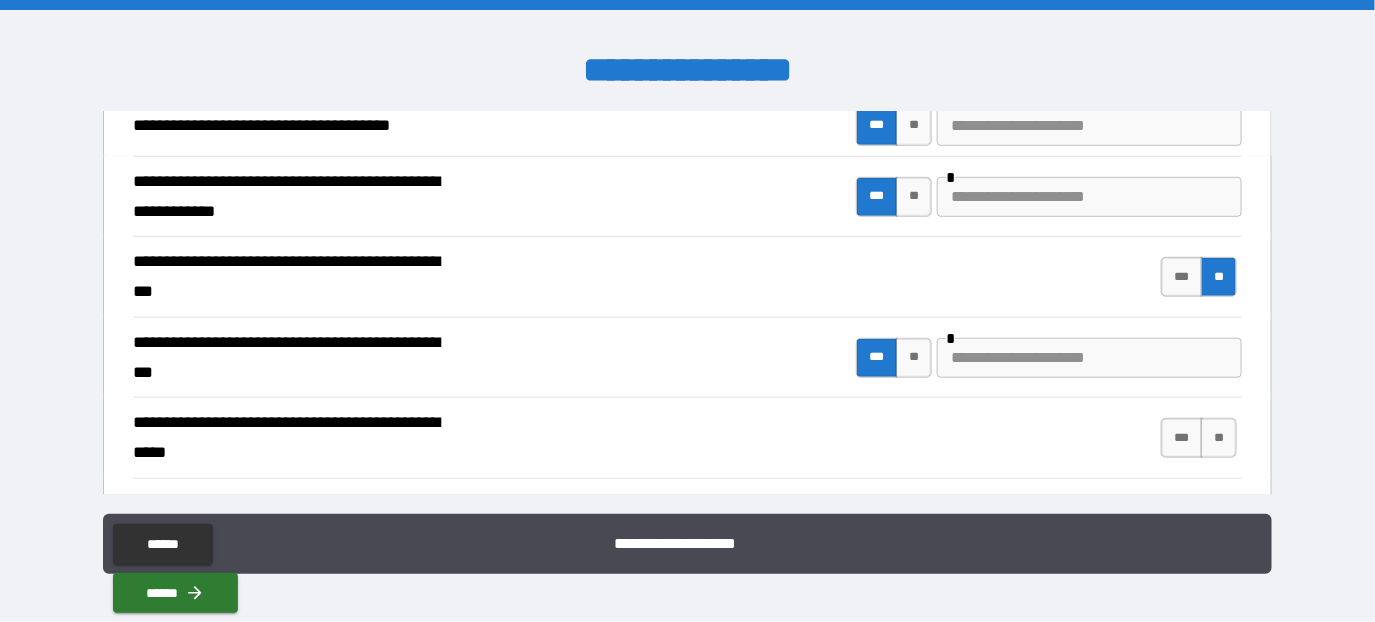 scroll, scrollTop: 500, scrollLeft: 0, axis: vertical 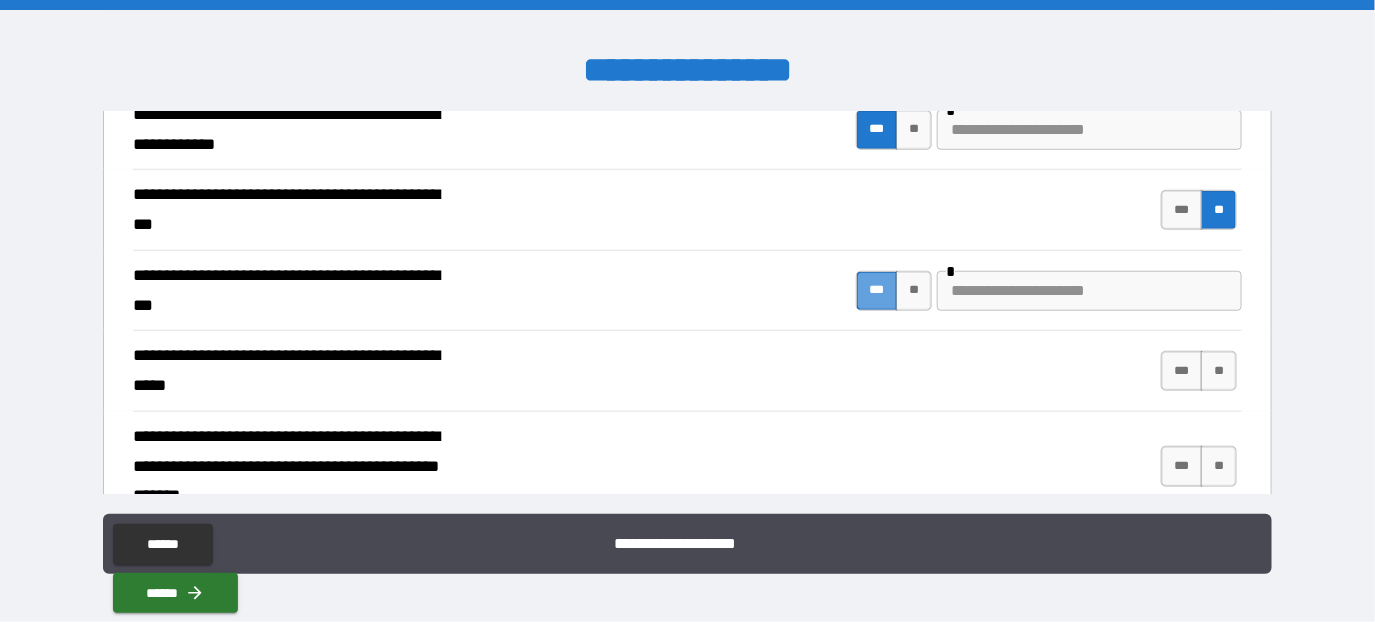click on "***" at bounding box center [877, 291] 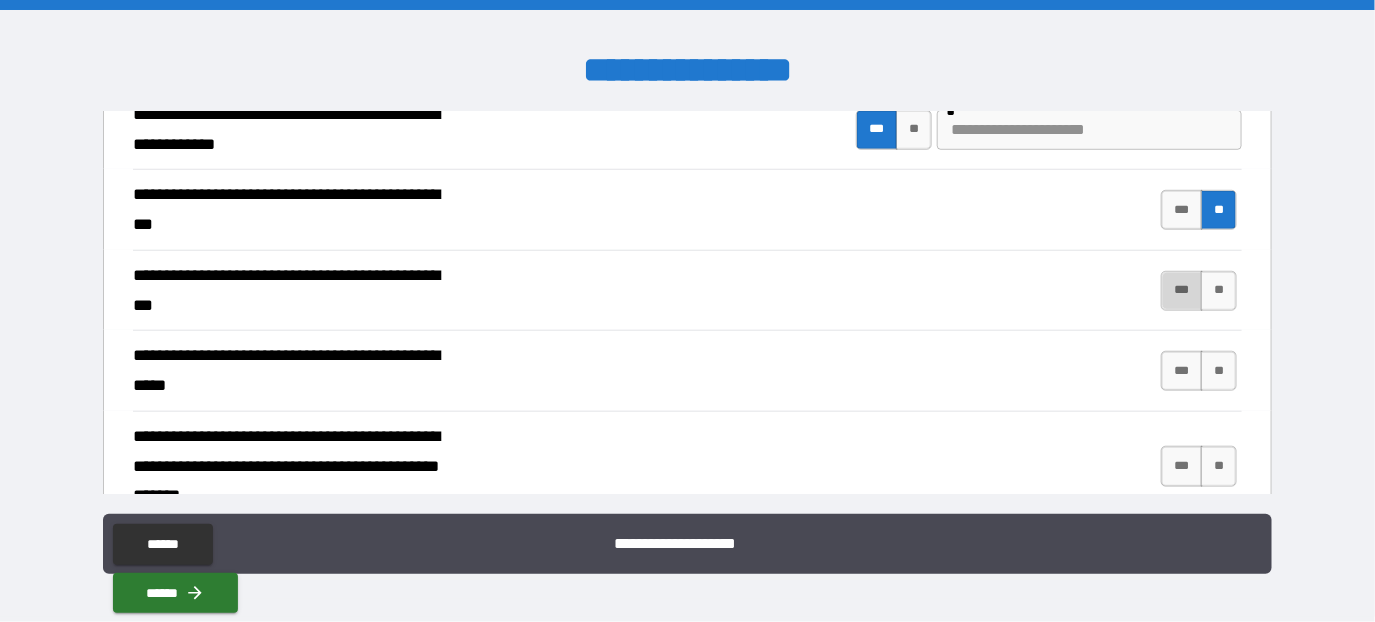 click on "***" at bounding box center [1182, 291] 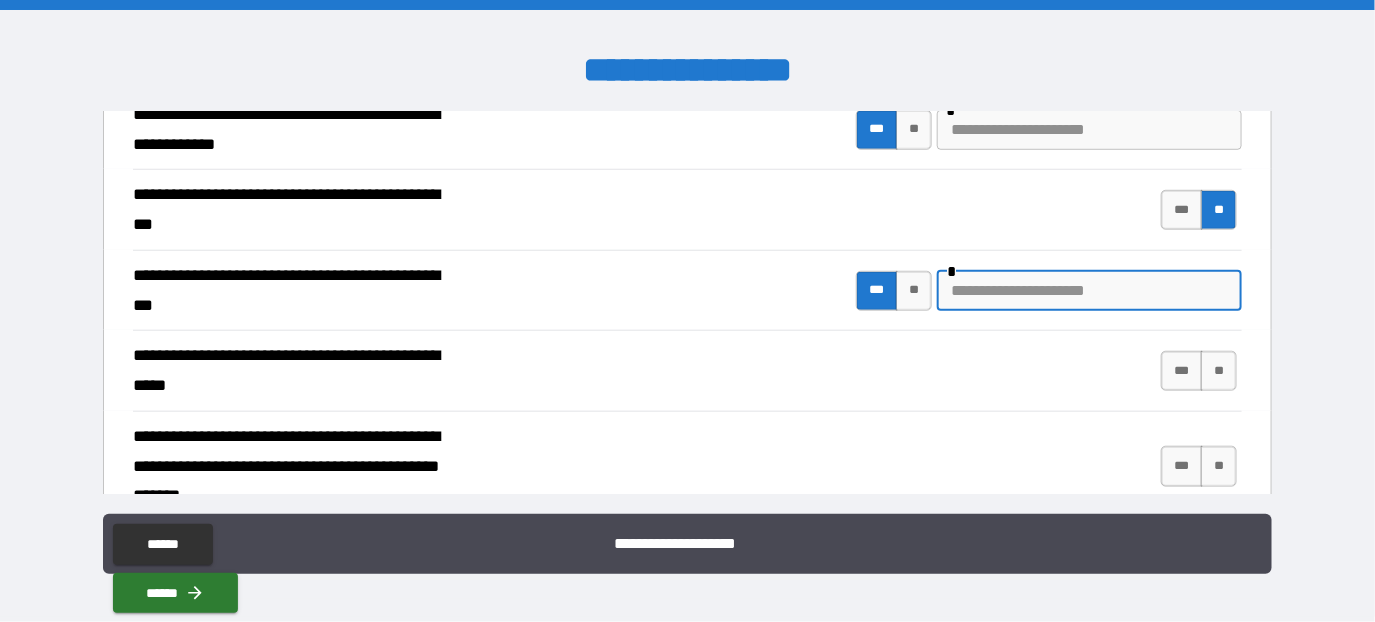click at bounding box center [1089, 291] 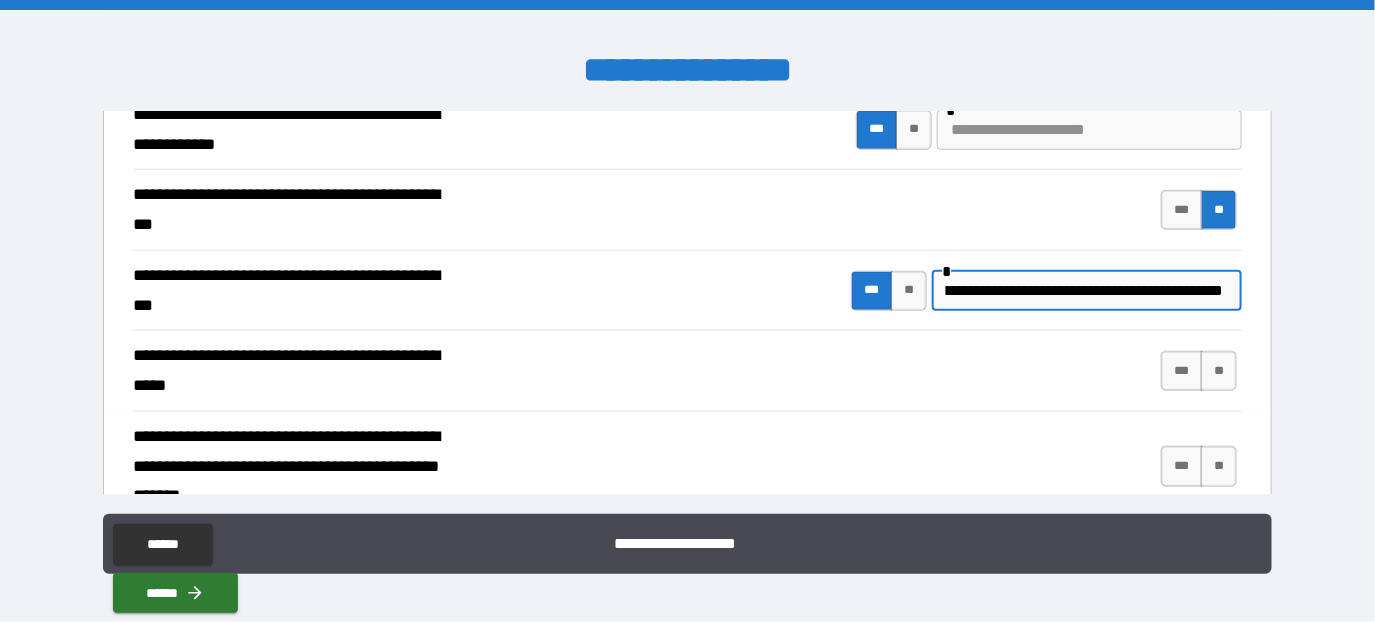 scroll, scrollTop: 0, scrollLeft: 510, axis: horizontal 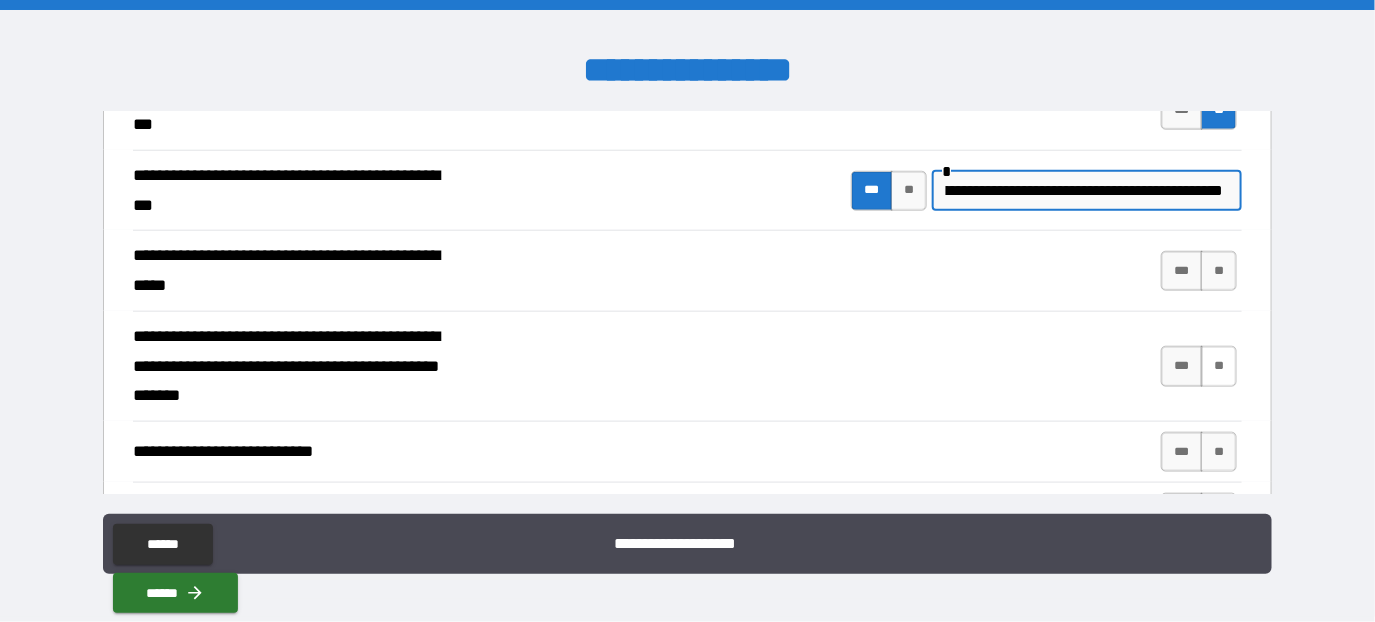 type on "**********" 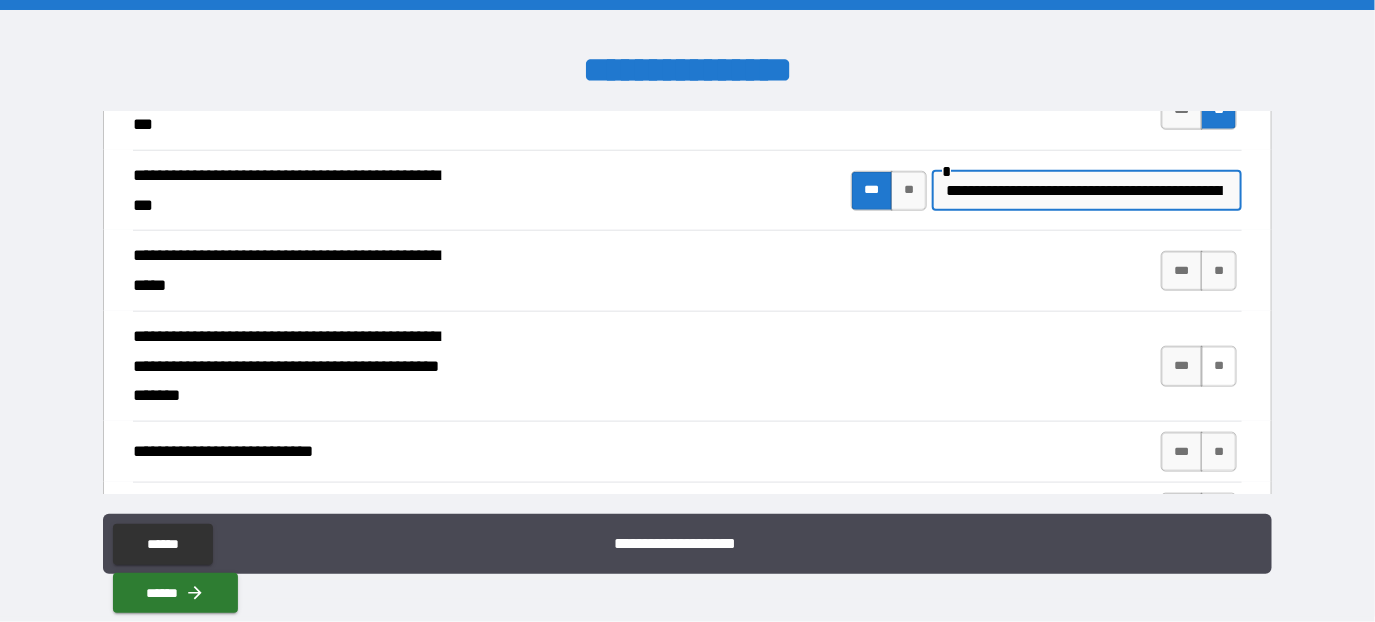 click on "**" at bounding box center (1219, 366) 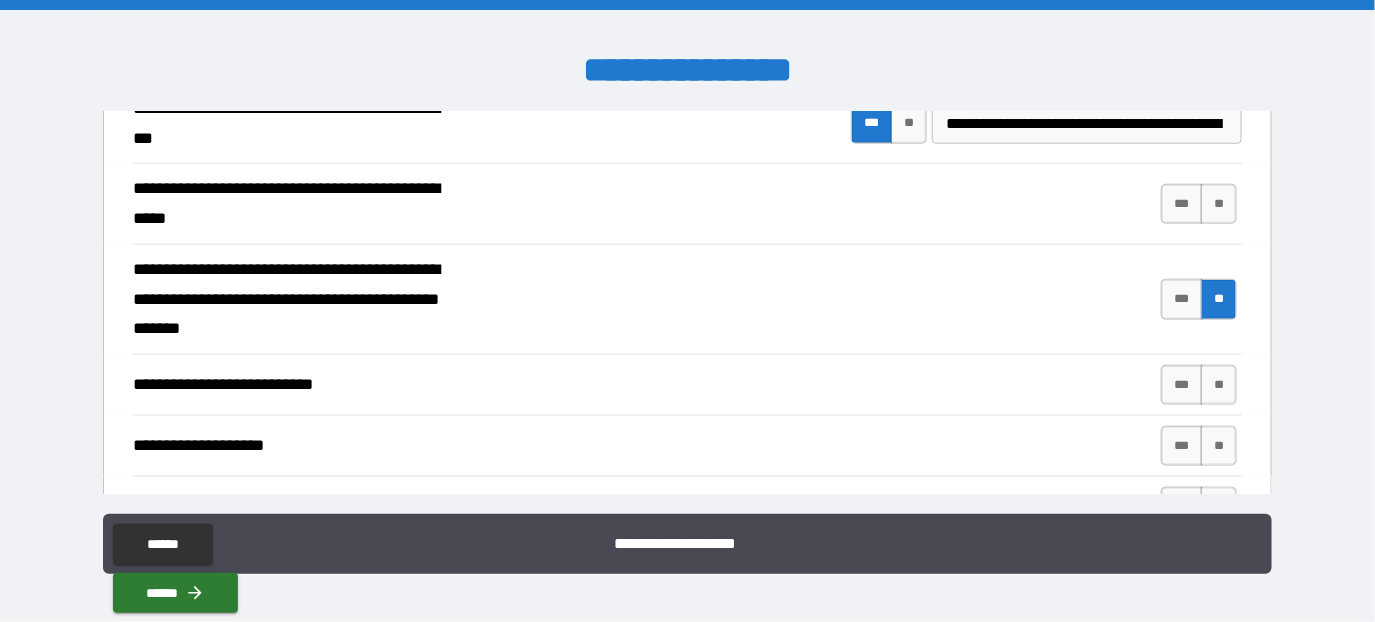 scroll, scrollTop: 700, scrollLeft: 0, axis: vertical 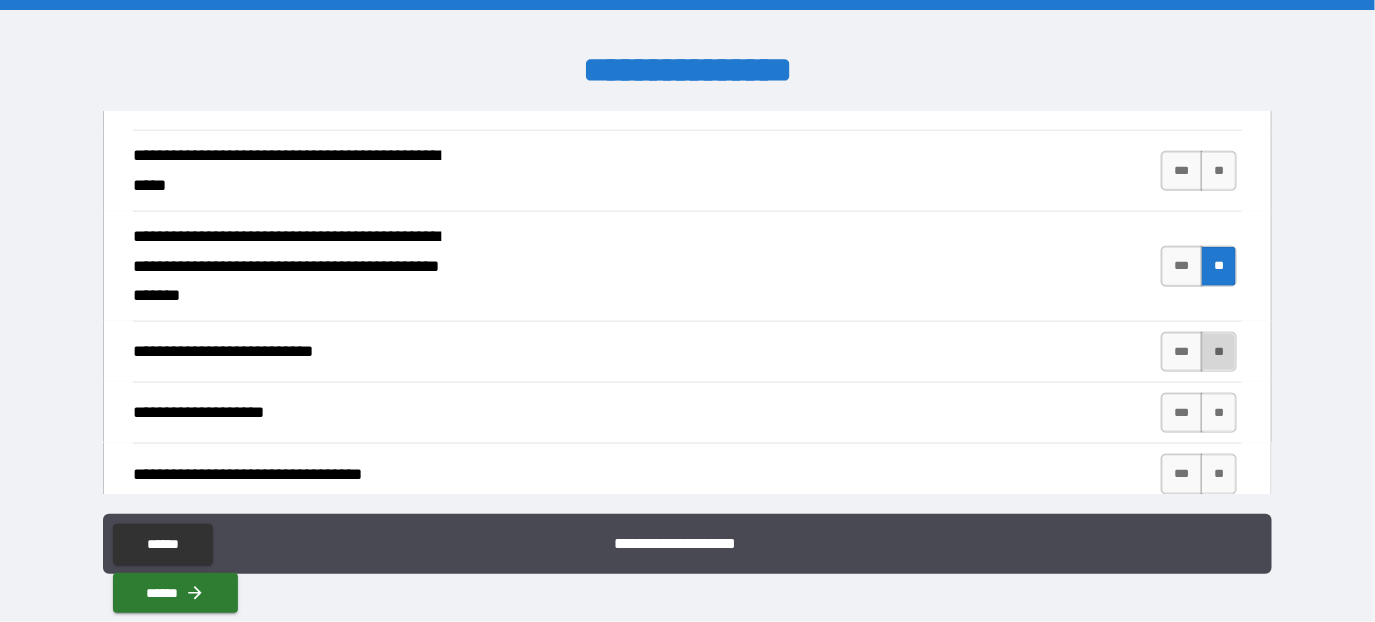 click on "**" at bounding box center (1219, 352) 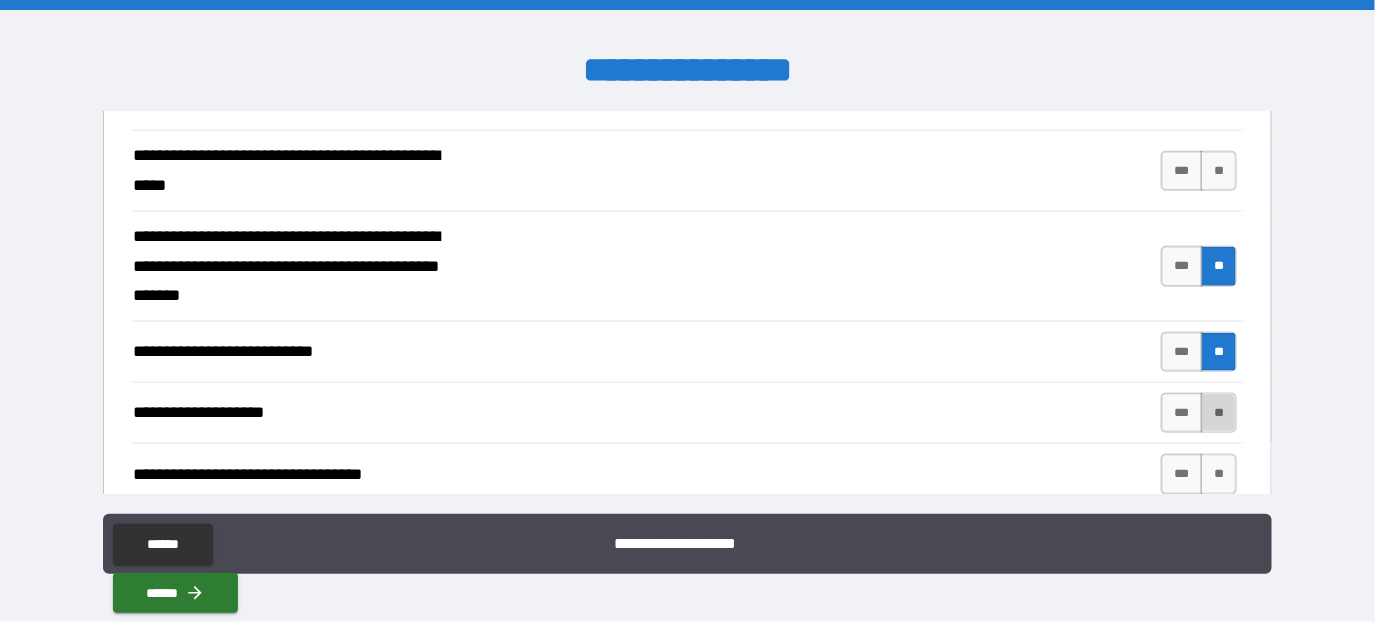 click on "**" at bounding box center (1219, 413) 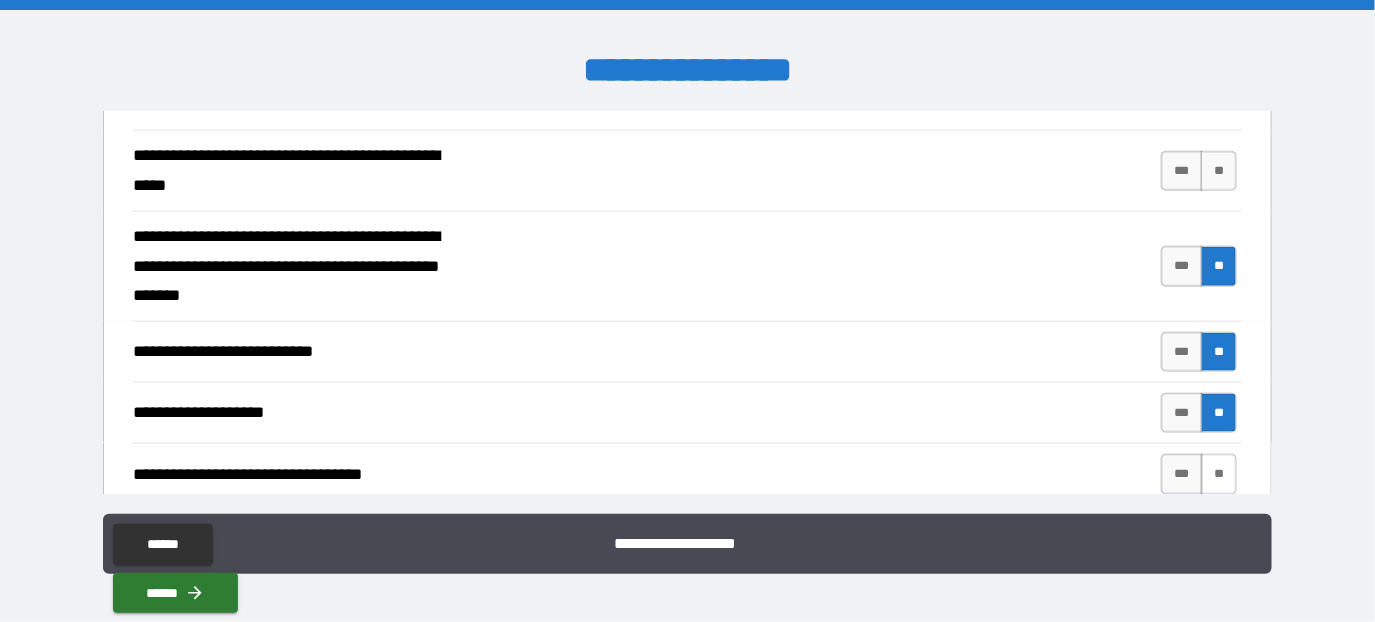 click on "**" at bounding box center [1219, 474] 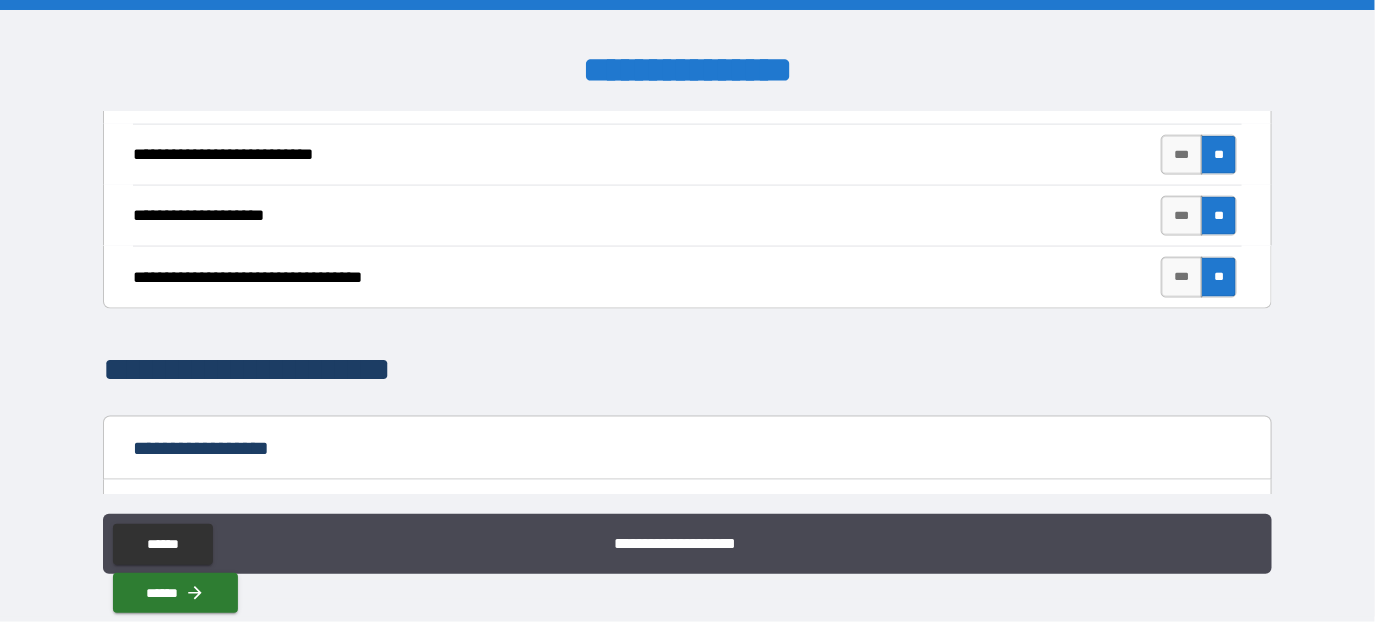 scroll, scrollTop: 900, scrollLeft: 0, axis: vertical 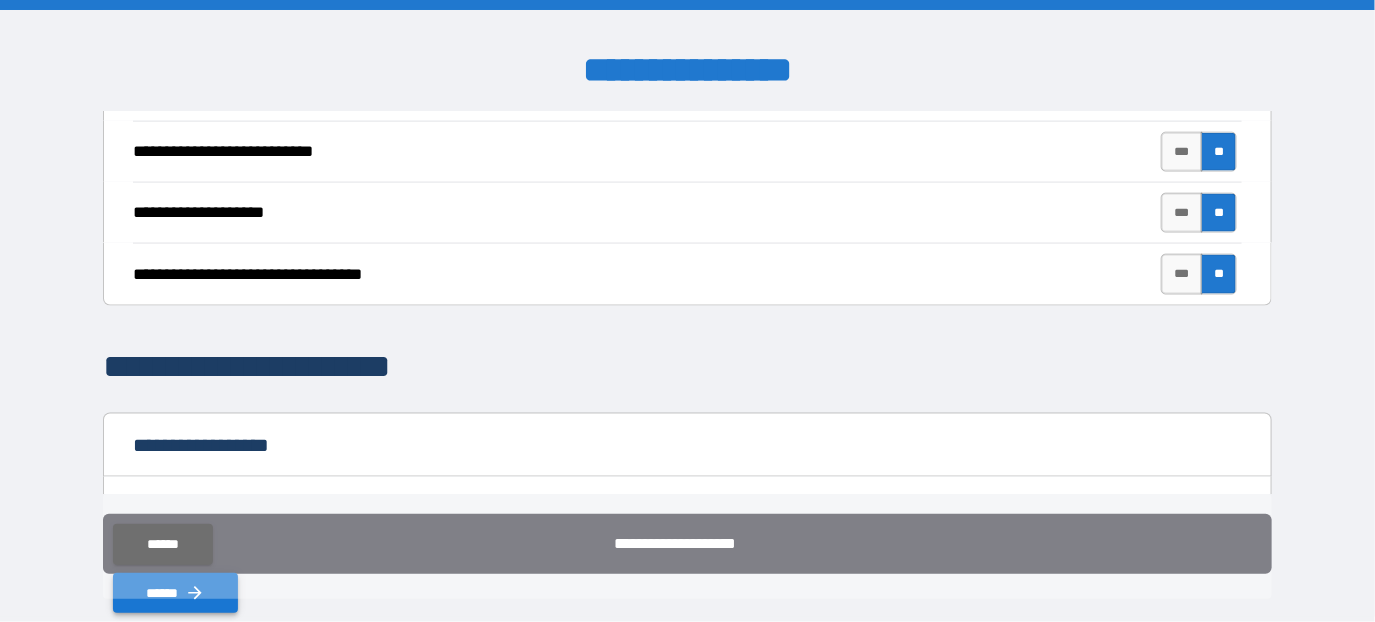 click on "******" at bounding box center (175, 593) 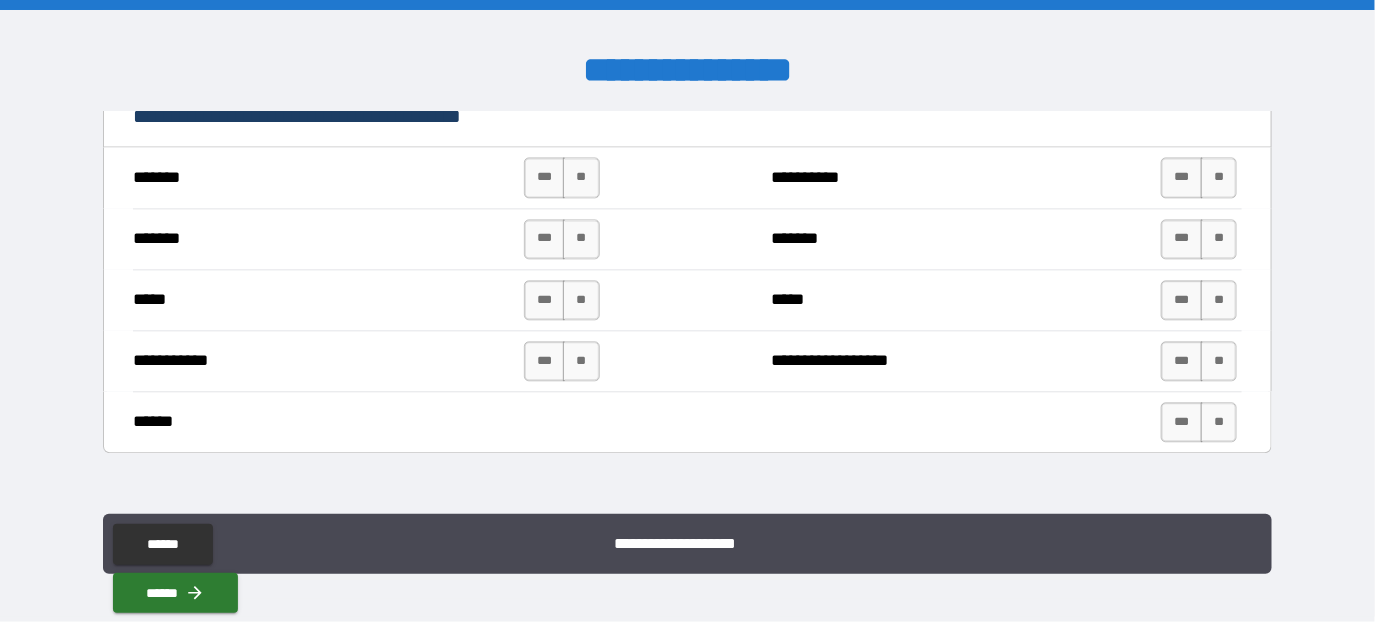 scroll, scrollTop: 1500, scrollLeft: 0, axis: vertical 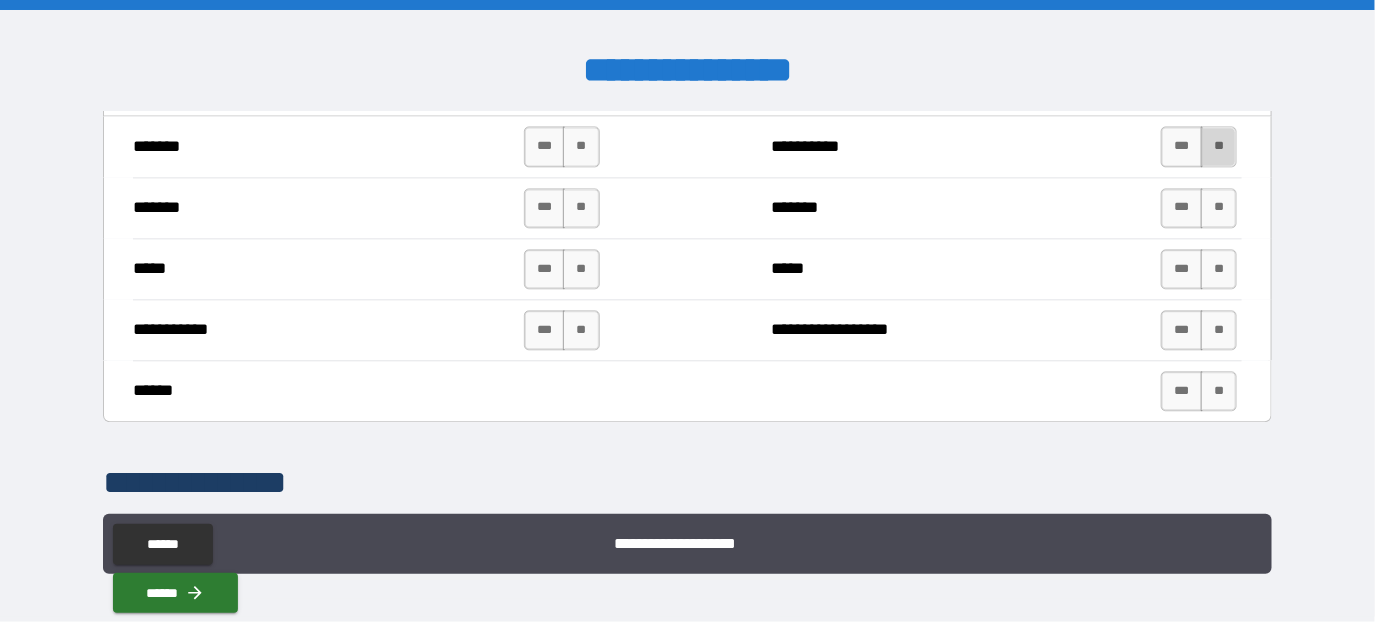 click on "**" at bounding box center (1219, 146) 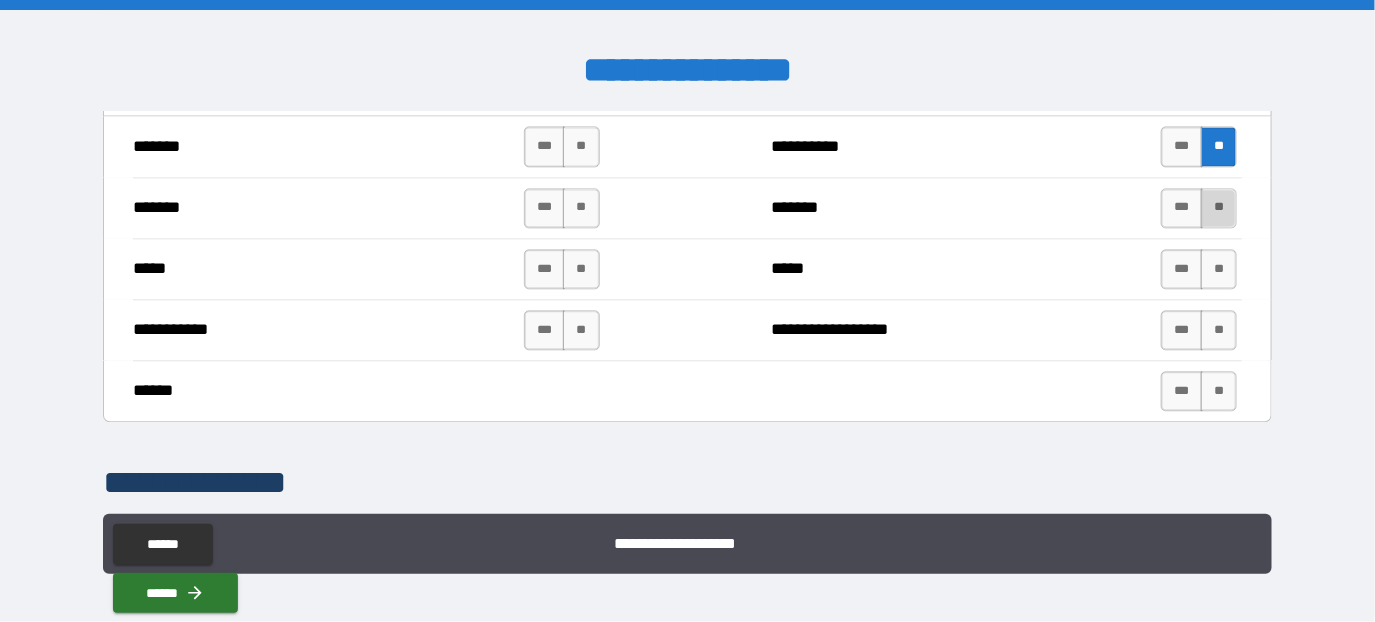 drag, startPoint x: 1205, startPoint y: 204, endPoint x: 1200, endPoint y: 270, distance: 66.189125 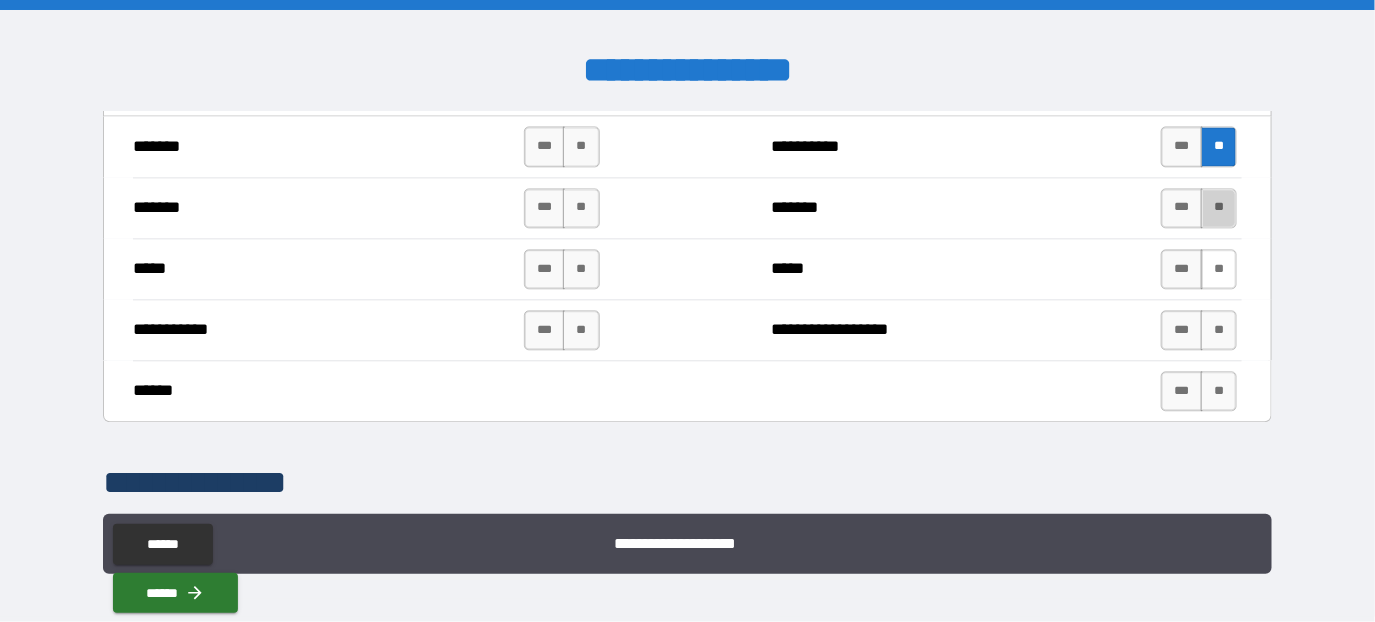 click on "**" at bounding box center (1219, 208) 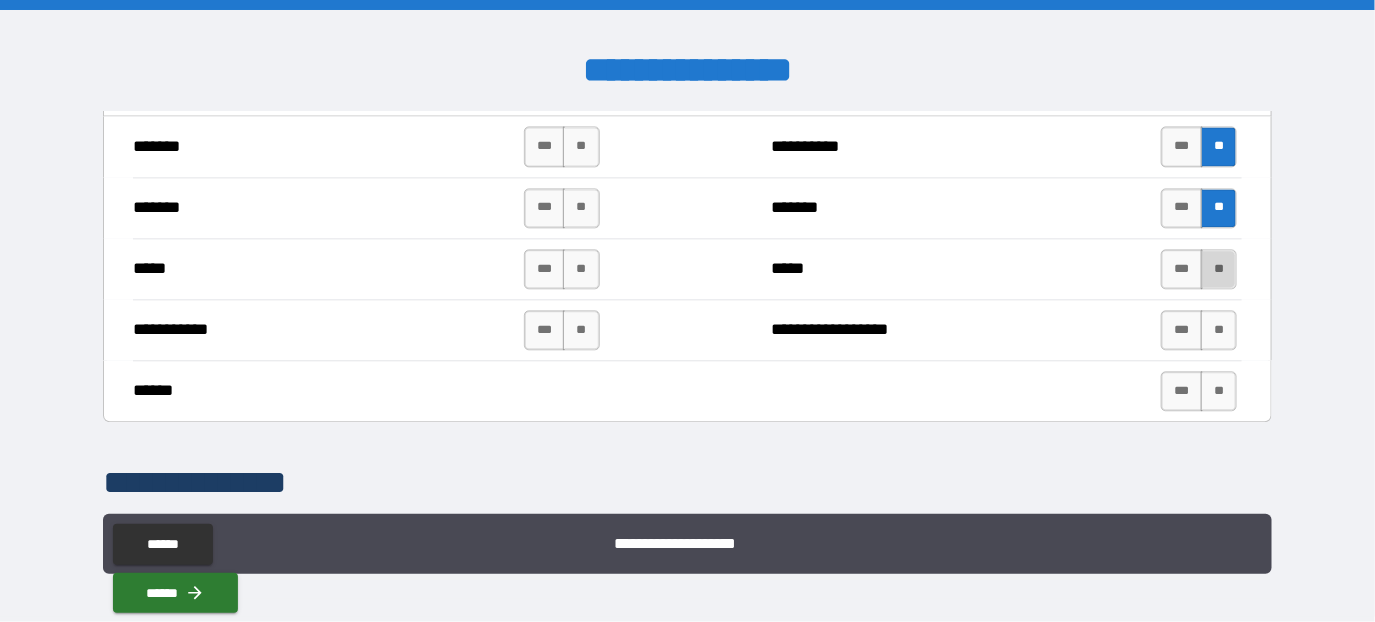 click on "**" at bounding box center (1219, 269) 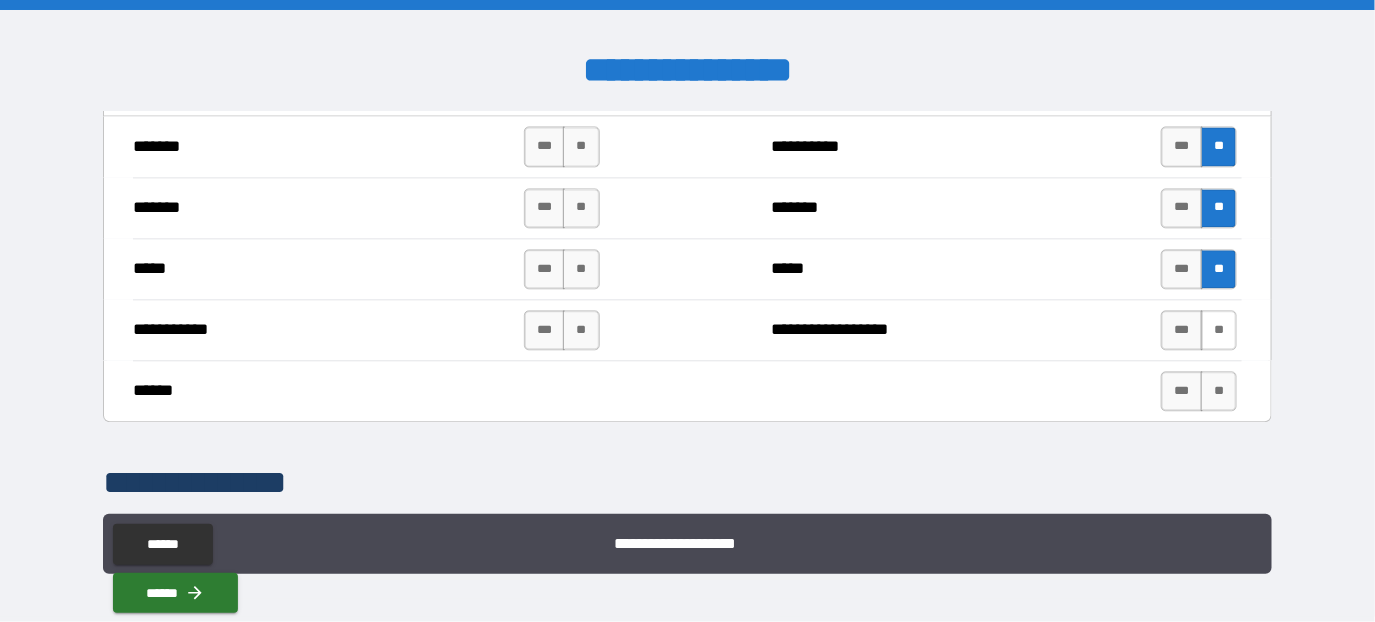 click on "**" at bounding box center [1219, 330] 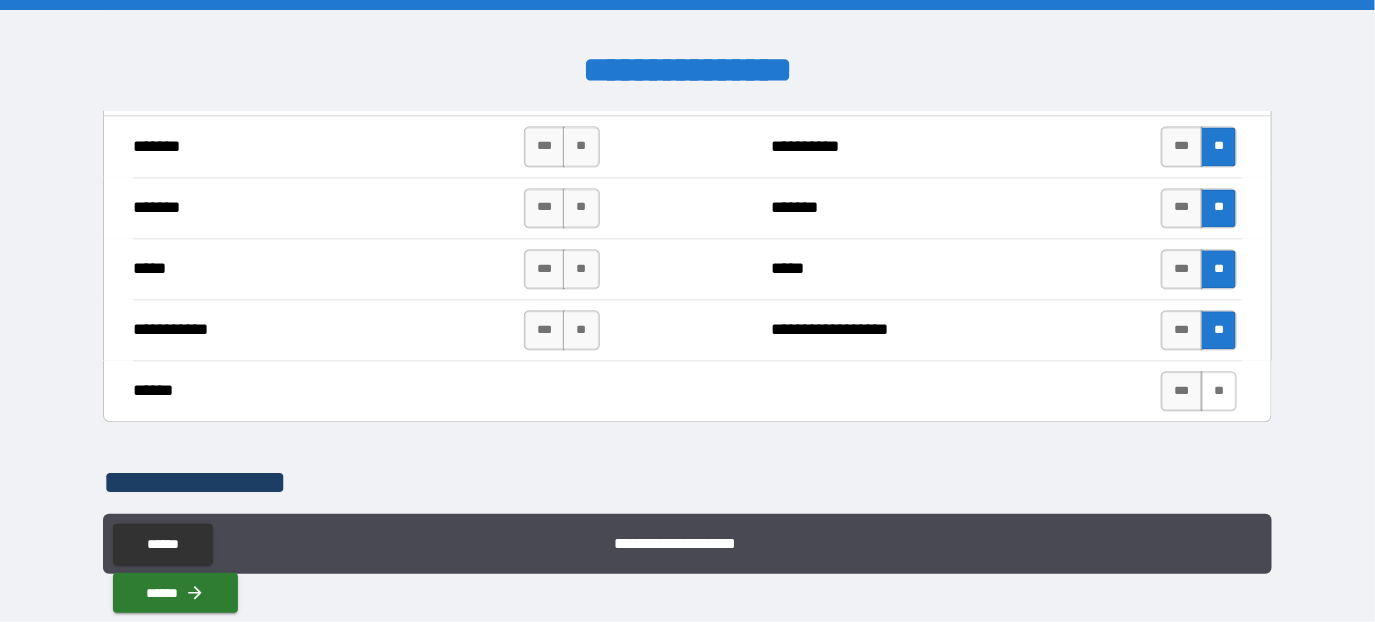 click on "**" at bounding box center (1219, 391) 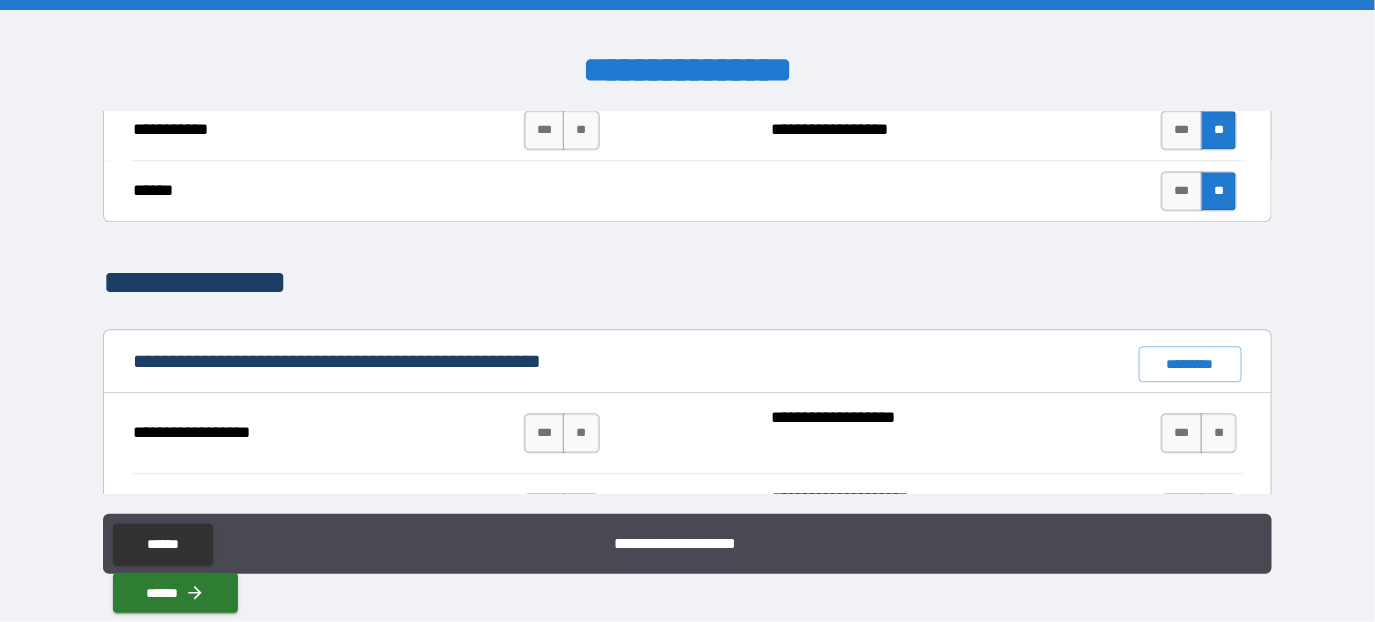 scroll, scrollTop: 1800, scrollLeft: 0, axis: vertical 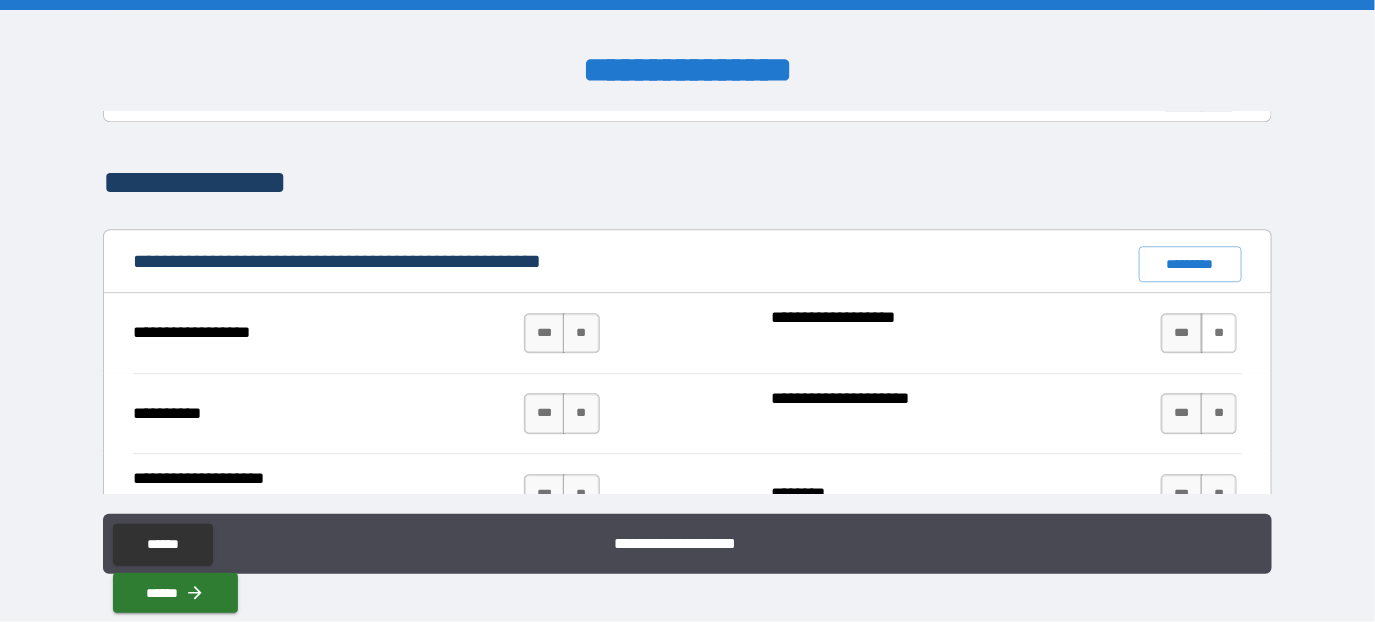 click on "**" at bounding box center [1219, 333] 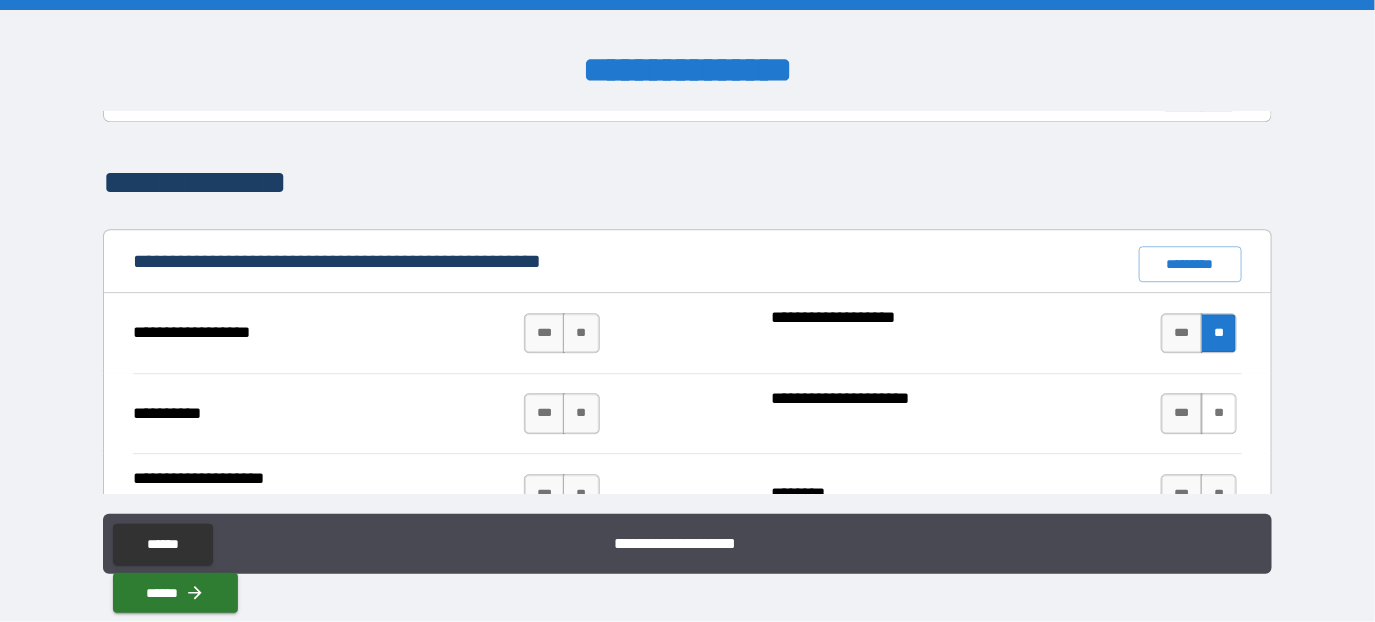 drag, startPoint x: 1204, startPoint y: 407, endPoint x: 1212, endPoint y: 421, distance: 16.124516 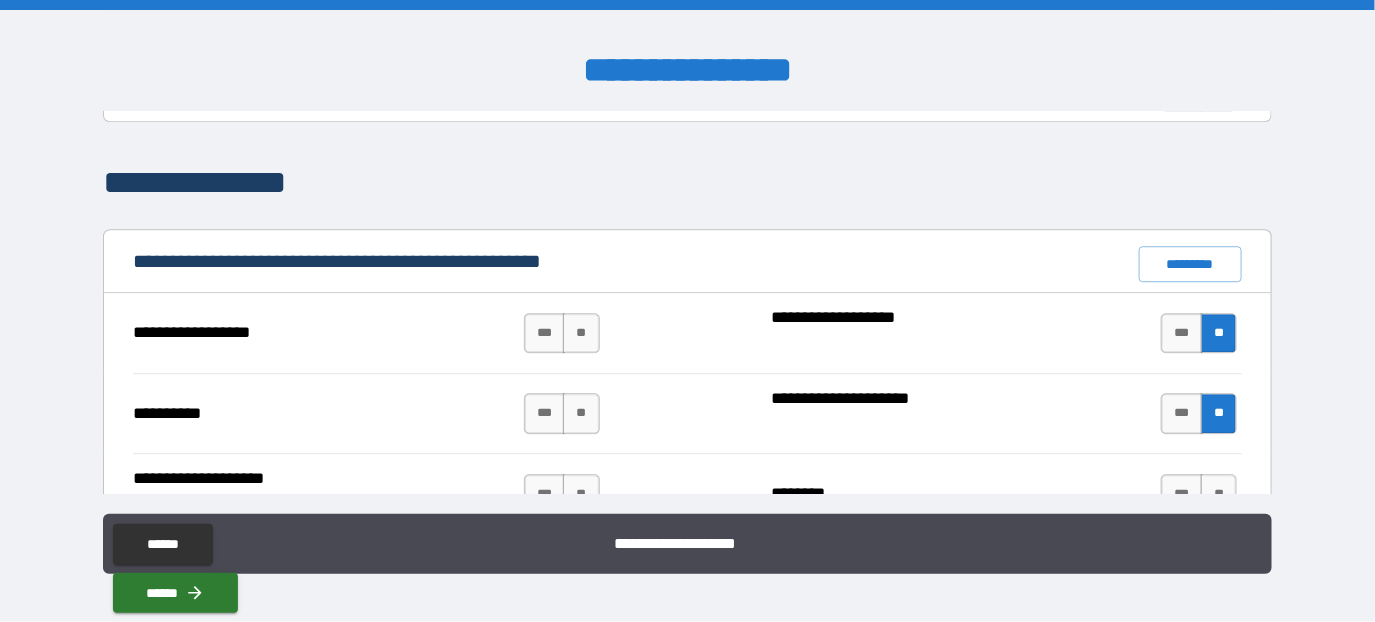 drag, startPoint x: 1207, startPoint y: 480, endPoint x: 1003, endPoint y: 445, distance: 206.98068 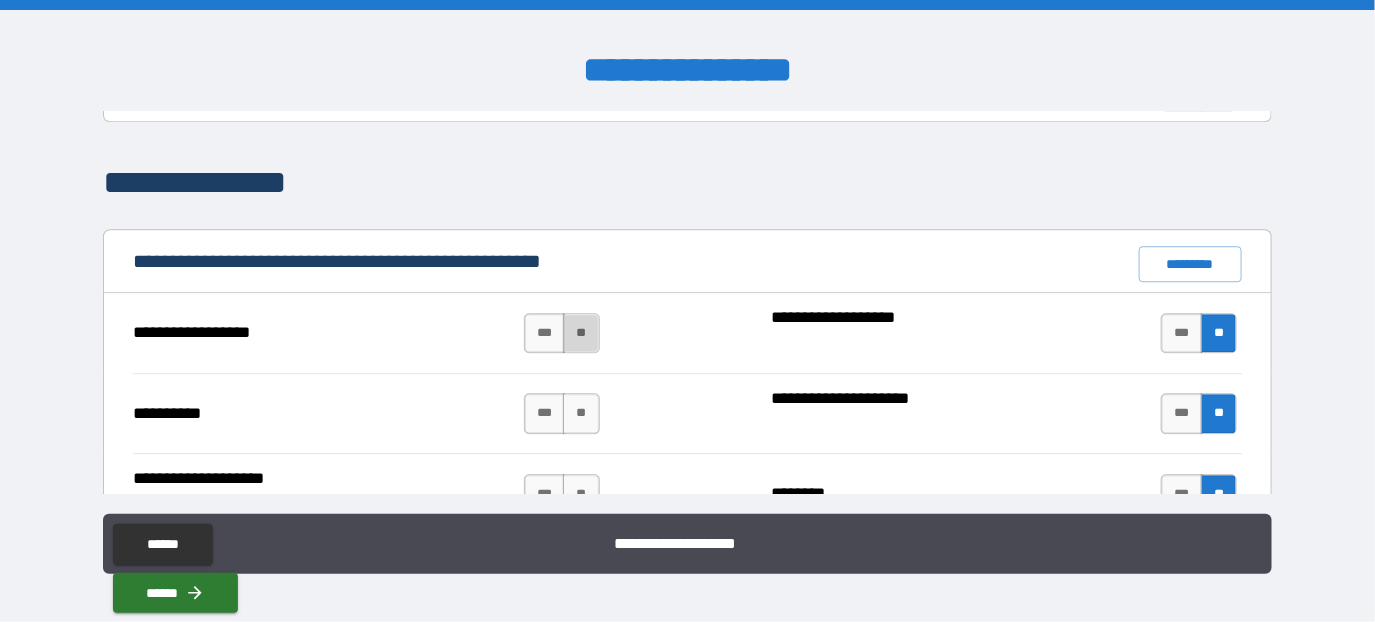 drag, startPoint x: 572, startPoint y: 319, endPoint x: 579, endPoint y: 342, distance: 24.04163 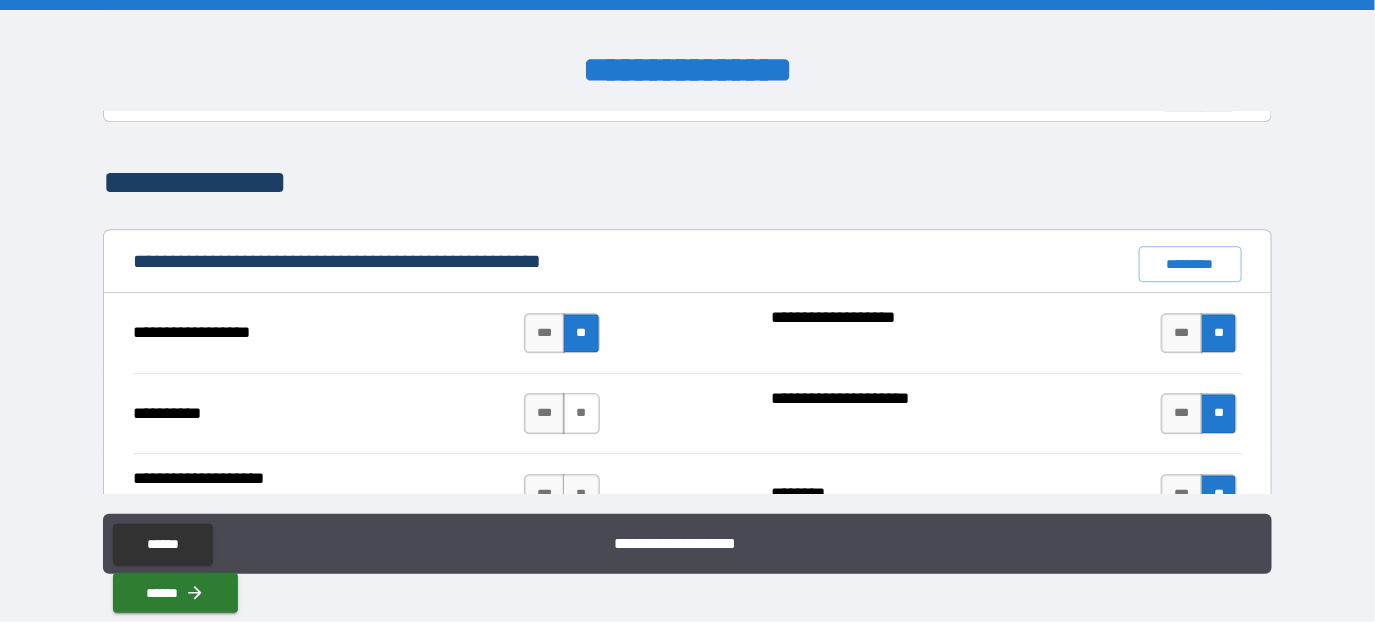 click on "**" at bounding box center [581, 413] 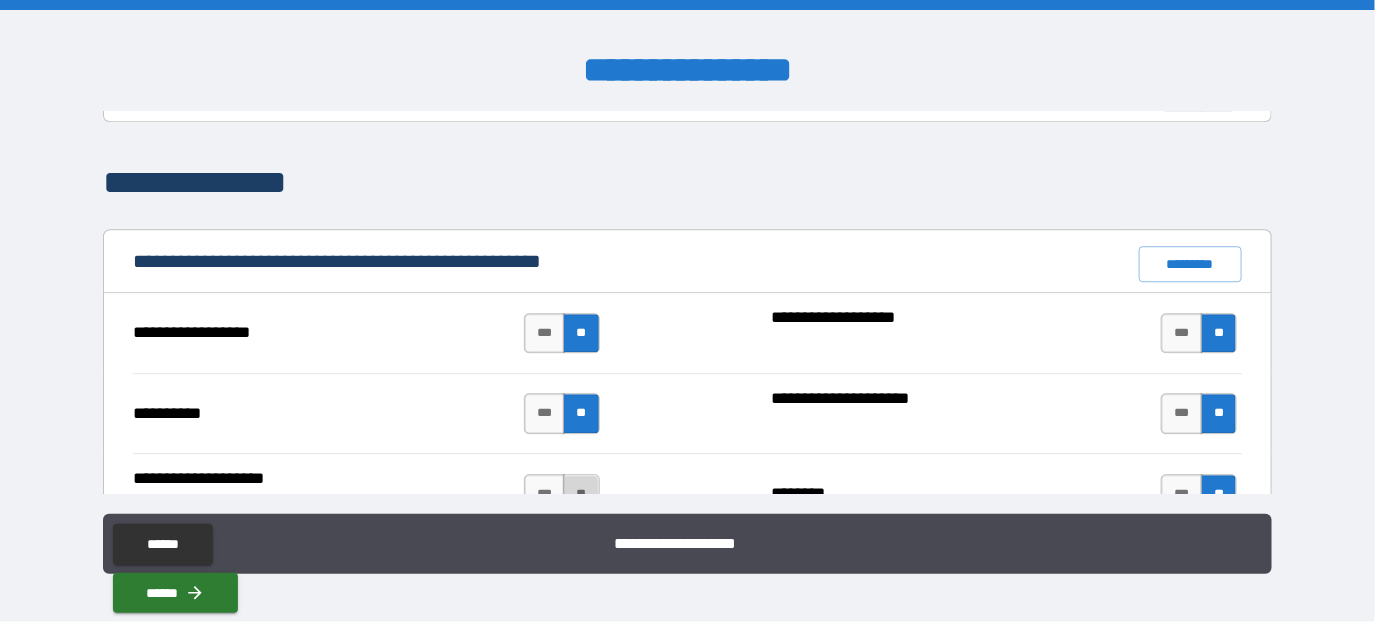 click on "**" at bounding box center (581, 494) 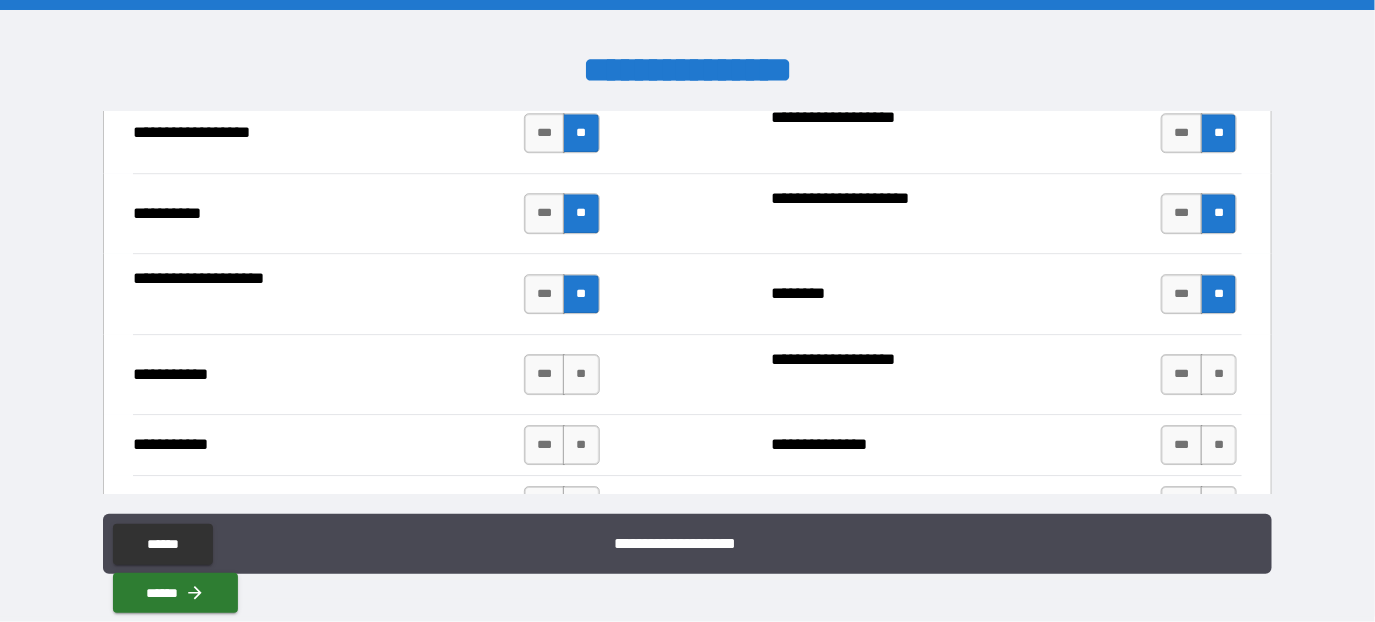 scroll, scrollTop: 2100, scrollLeft: 0, axis: vertical 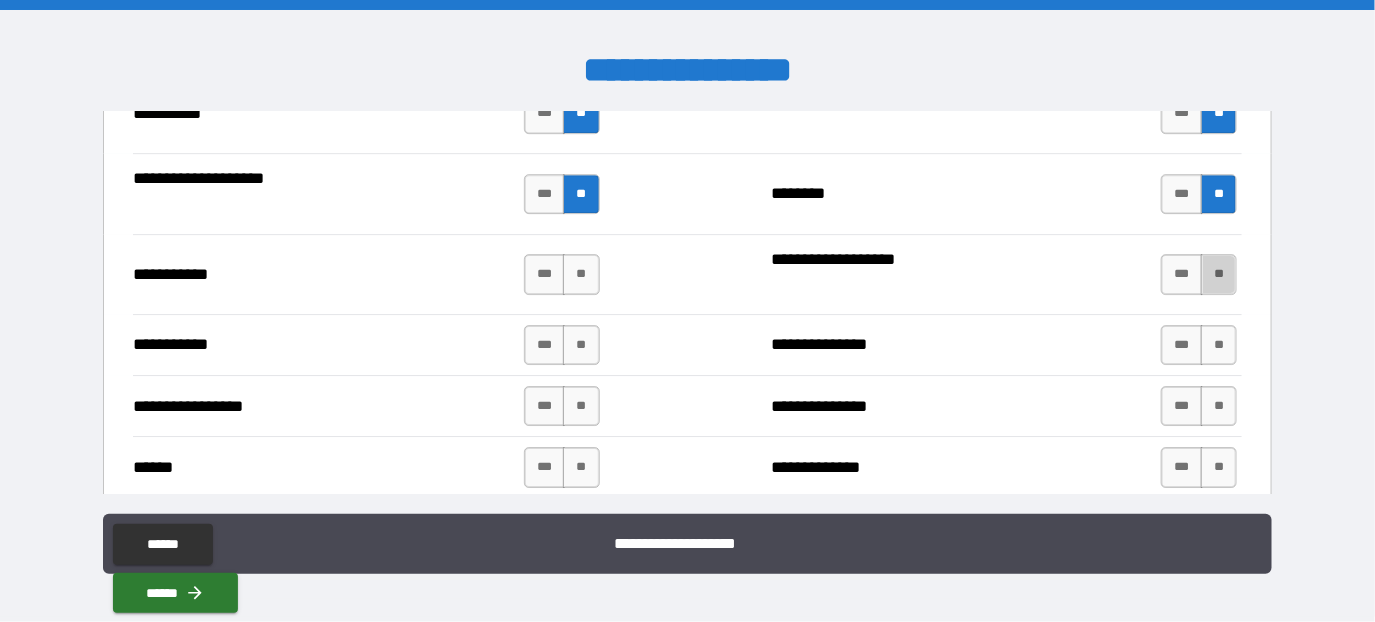 drag, startPoint x: 1207, startPoint y: 271, endPoint x: 1210, endPoint y: 293, distance: 22.203604 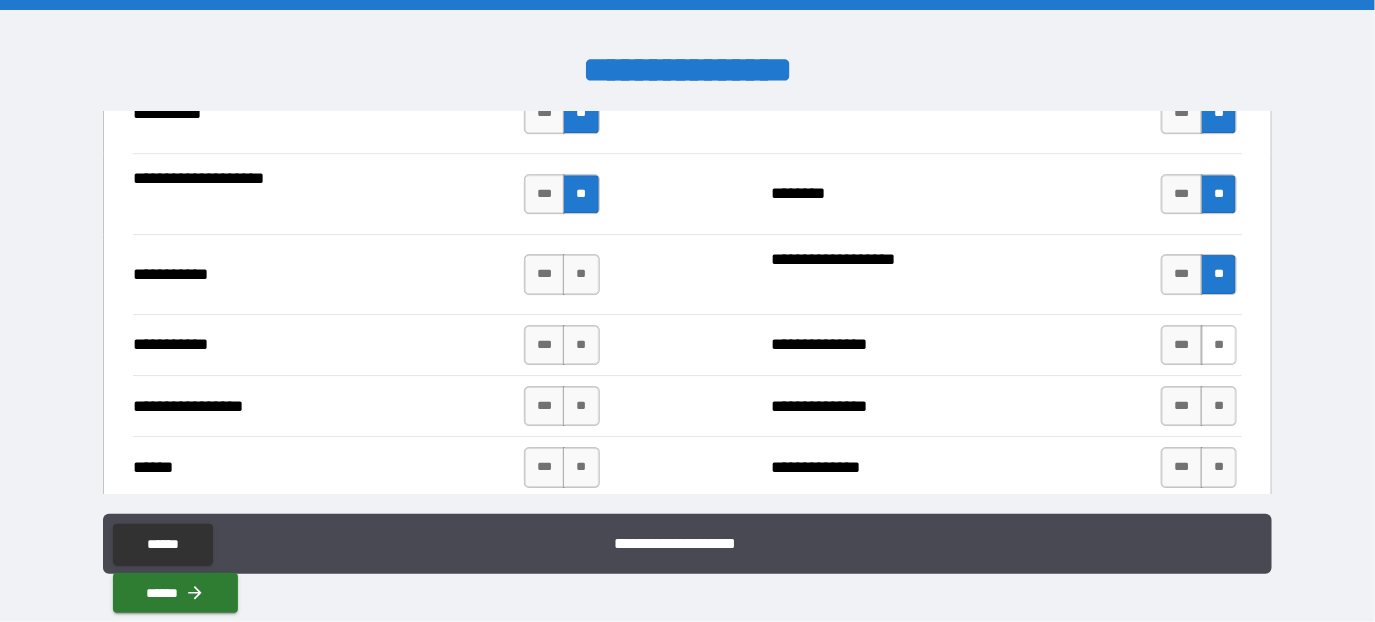 click on "**" at bounding box center [1219, 345] 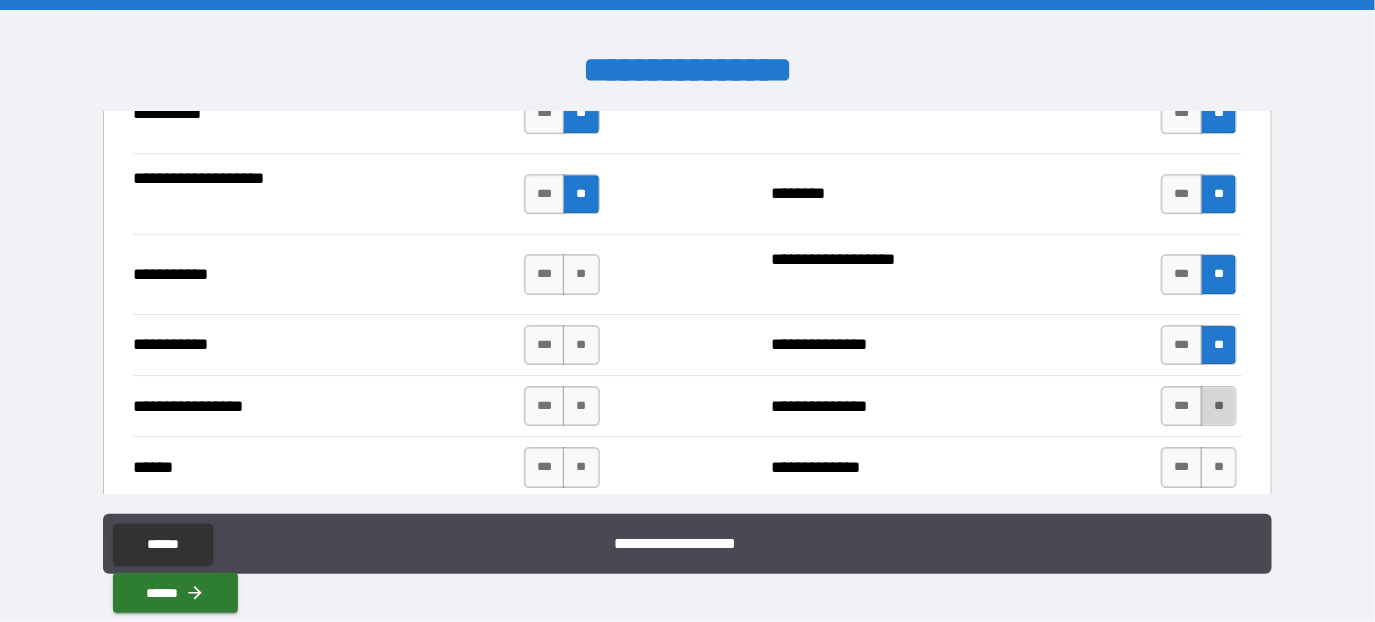 click on "**" at bounding box center (1219, 406) 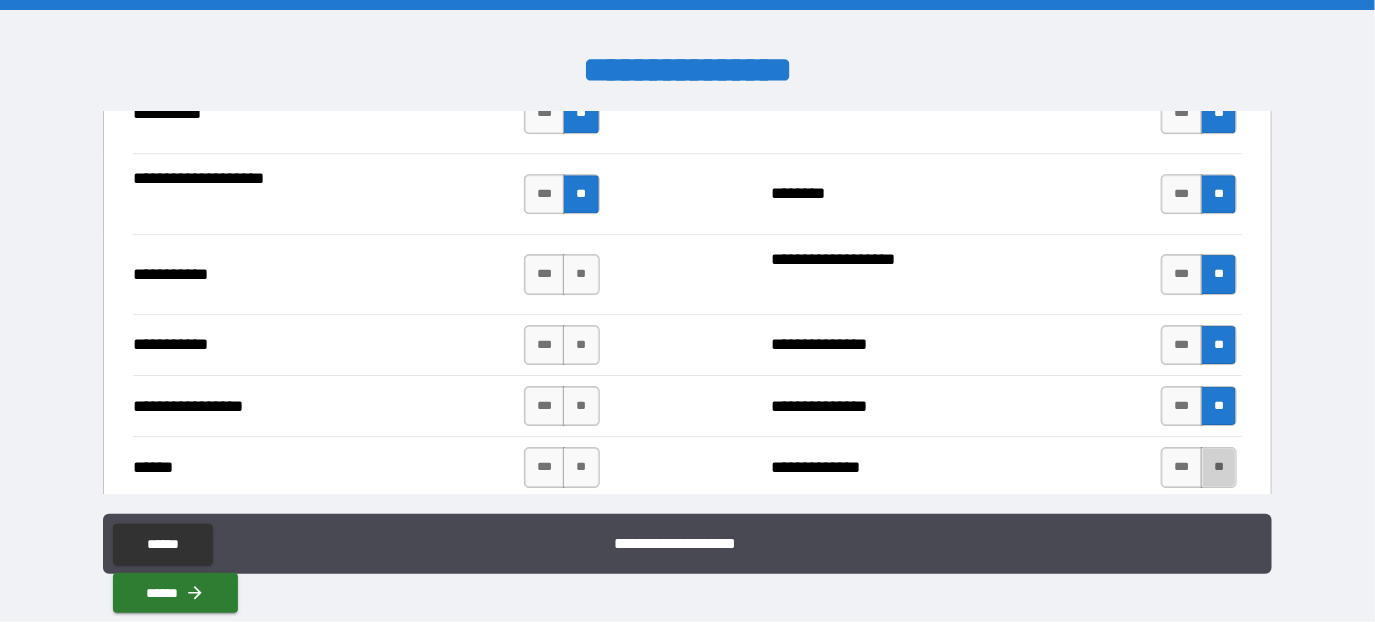 drag, startPoint x: 1208, startPoint y: 460, endPoint x: 938, endPoint y: 429, distance: 271.7738 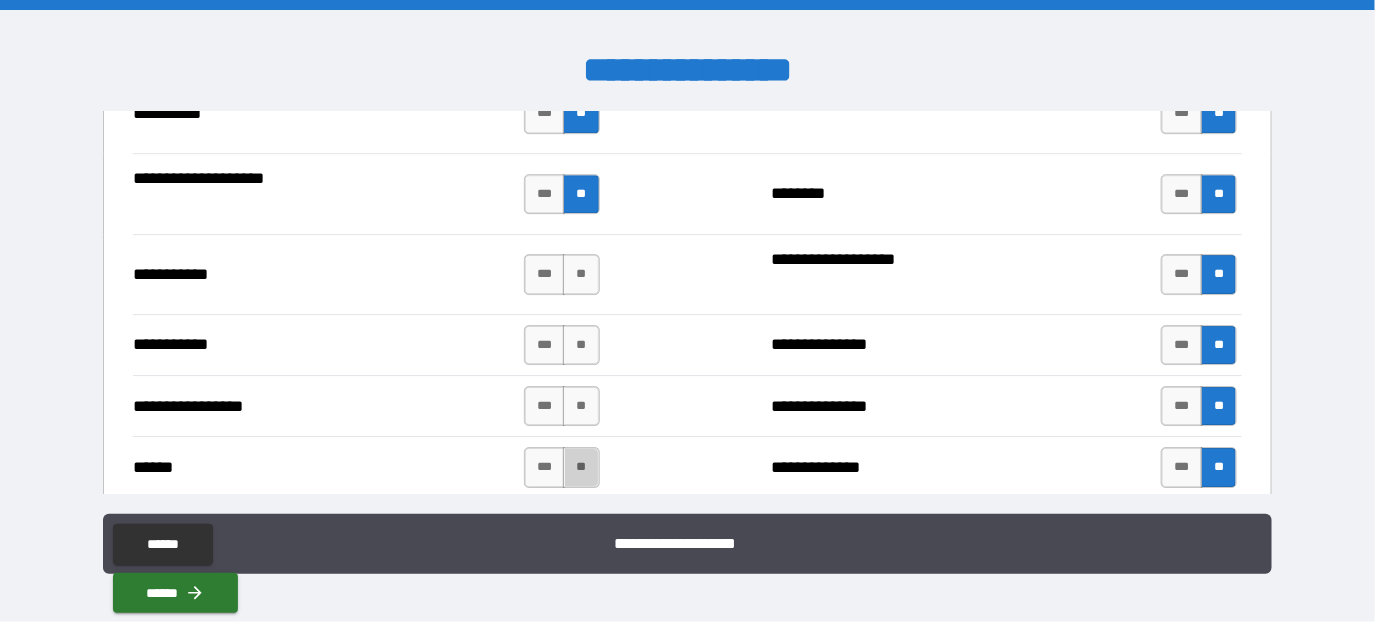 drag, startPoint x: 570, startPoint y: 459, endPoint x: 566, endPoint y: 424, distance: 35.22783 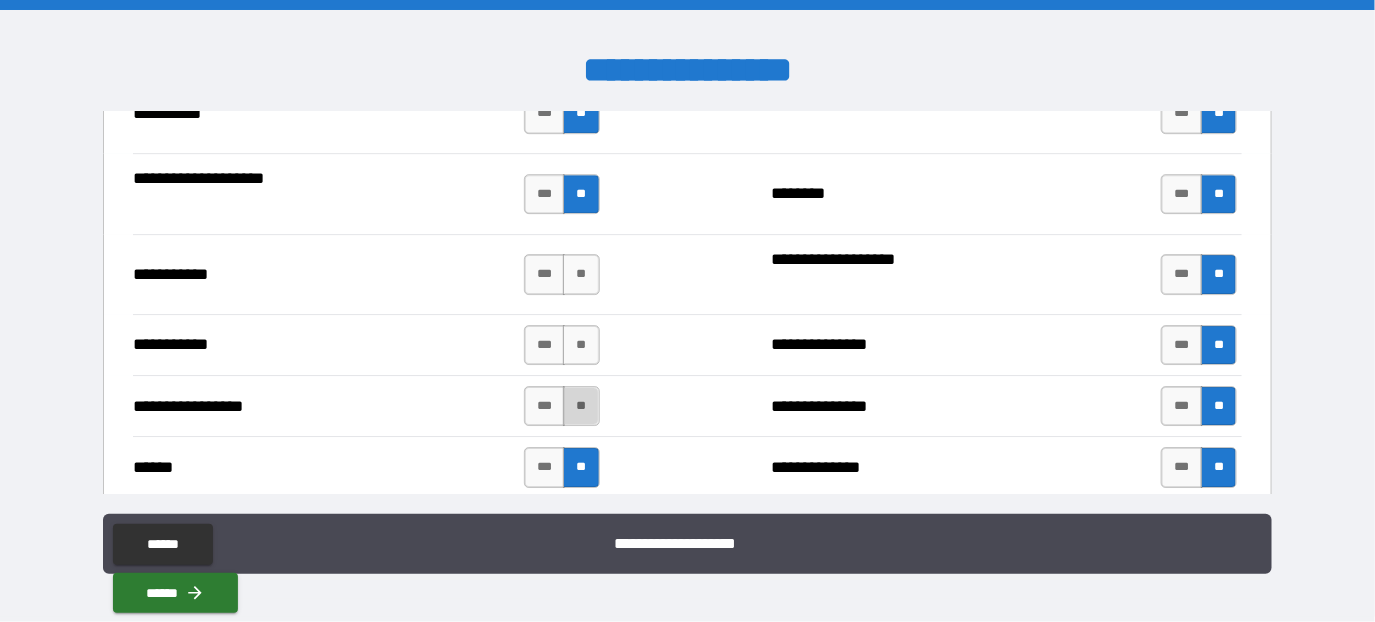 drag, startPoint x: 566, startPoint y: 405, endPoint x: 576, endPoint y: 350, distance: 55.9017 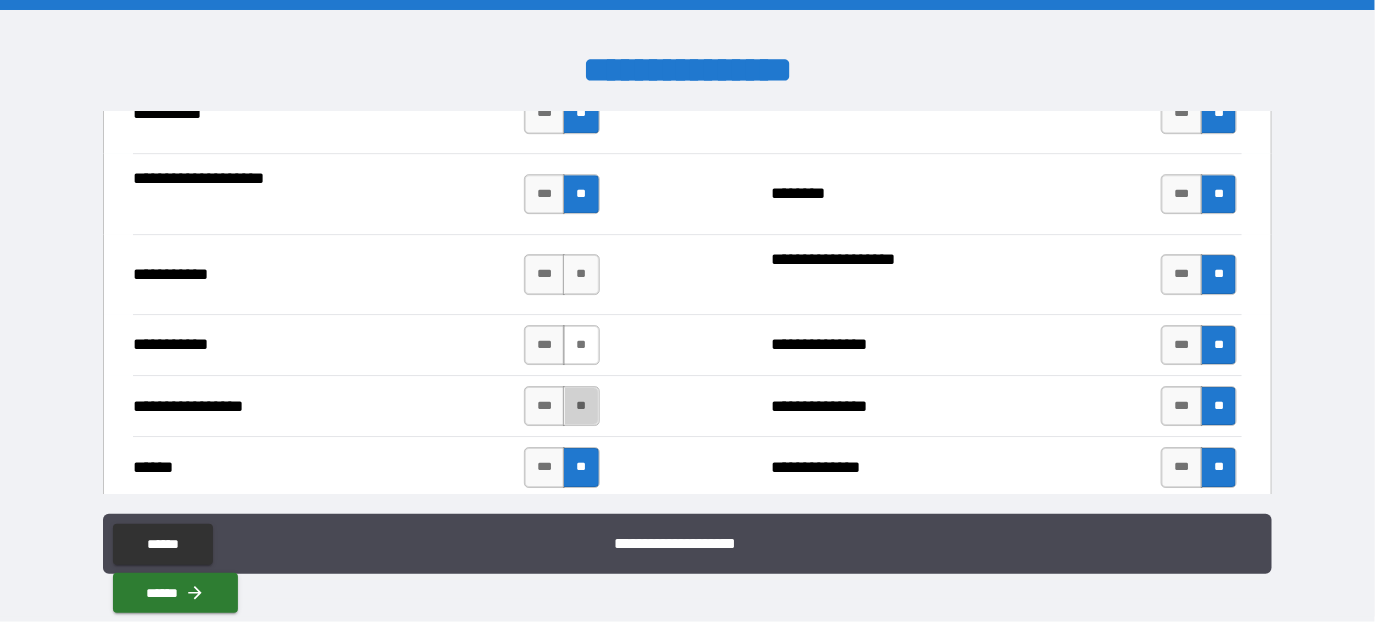 click on "**" at bounding box center (581, 406) 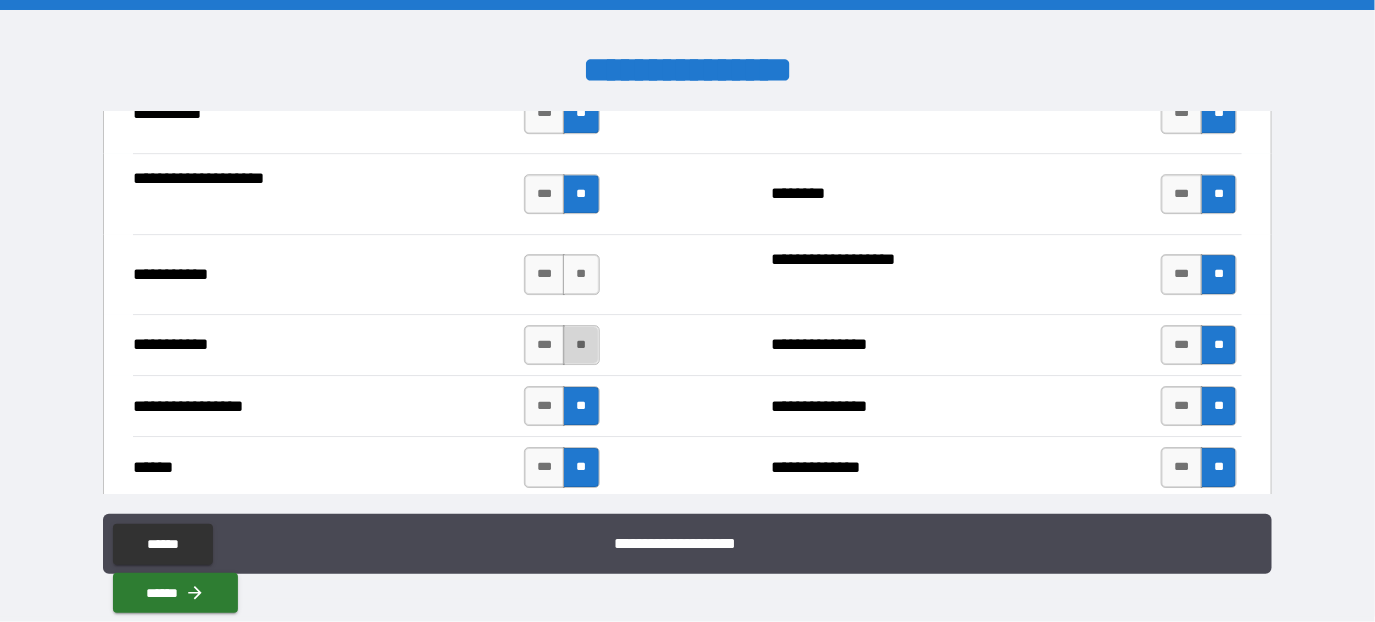 click on "**" at bounding box center [581, 345] 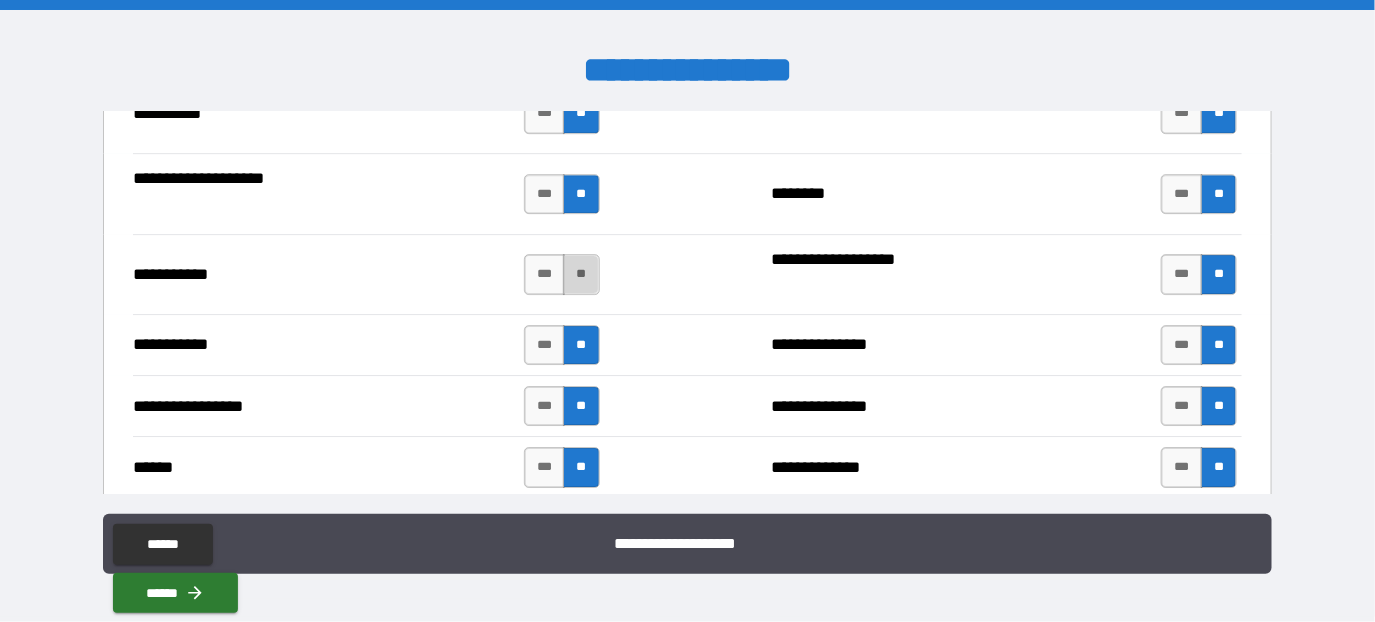 click on "**" at bounding box center (581, 274) 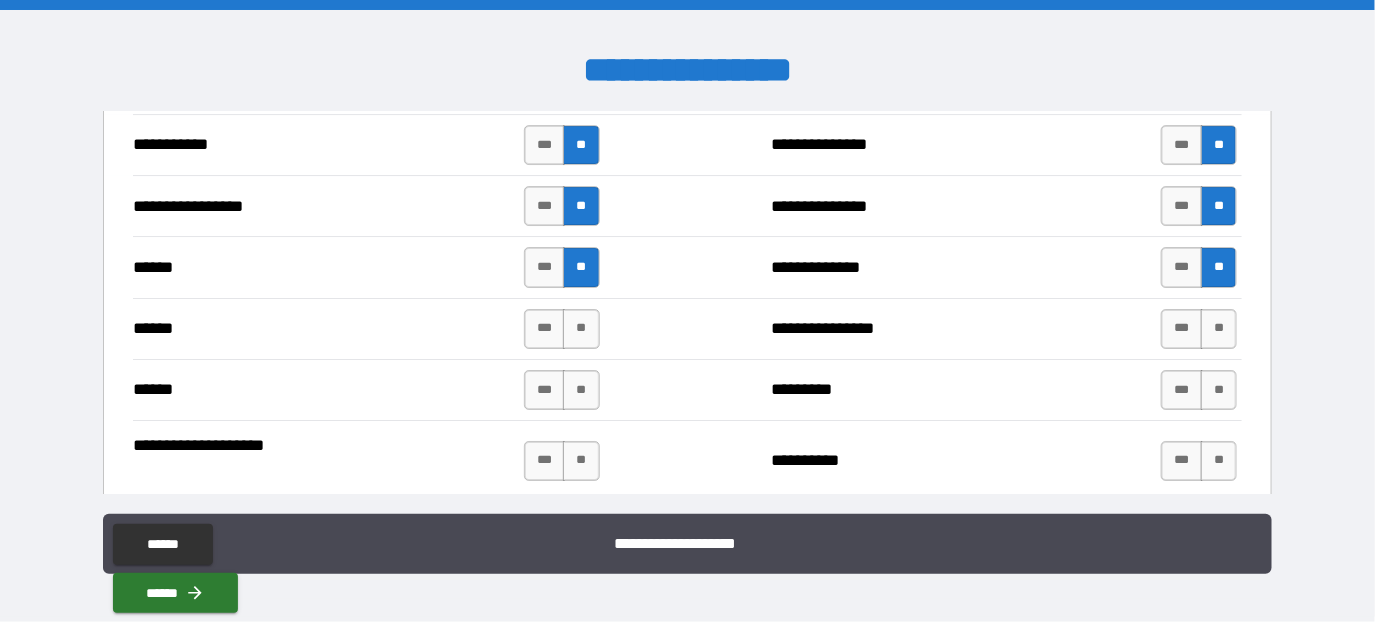 scroll, scrollTop: 2400, scrollLeft: 0, axis: vertical 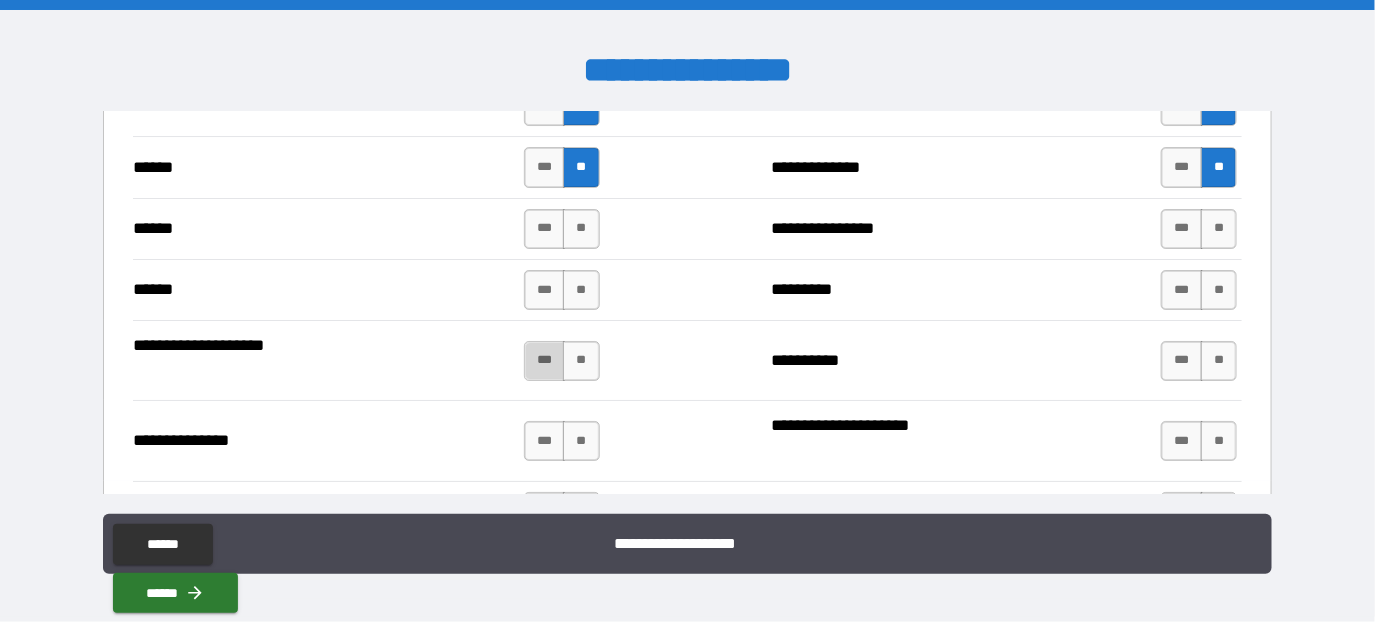 click on "***" at bounding box center (545, 361) 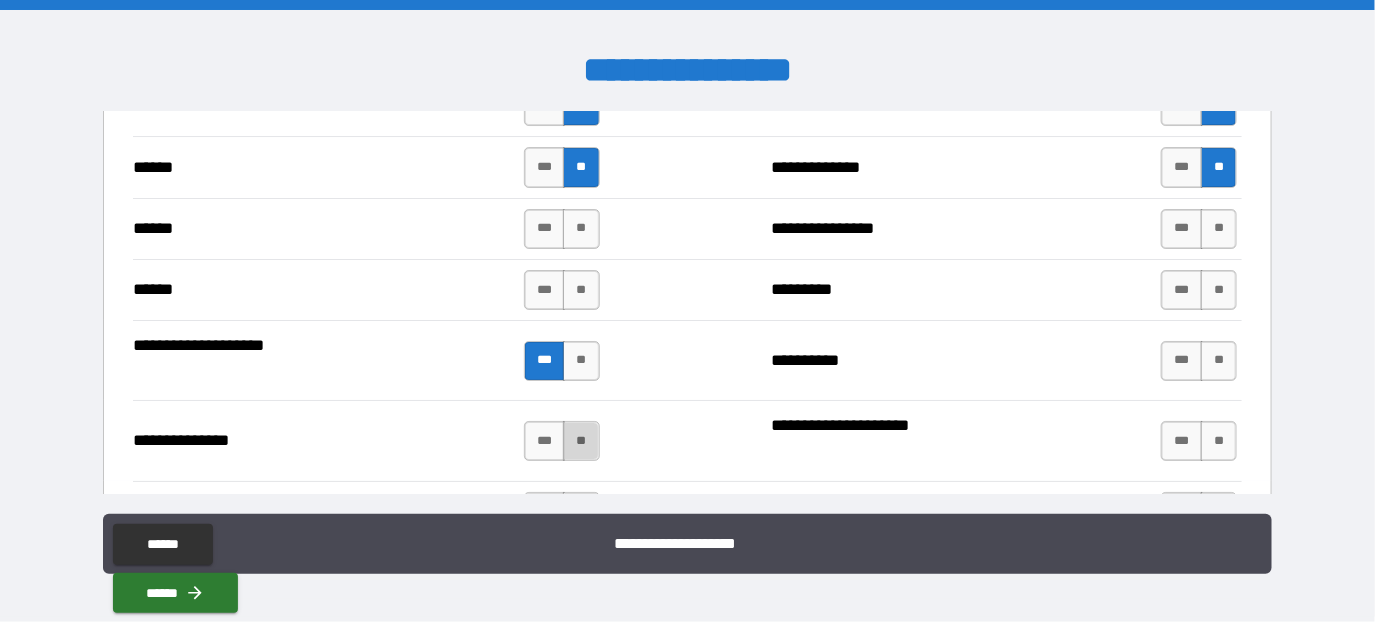 click on "**" at bounding box center [581, 441] 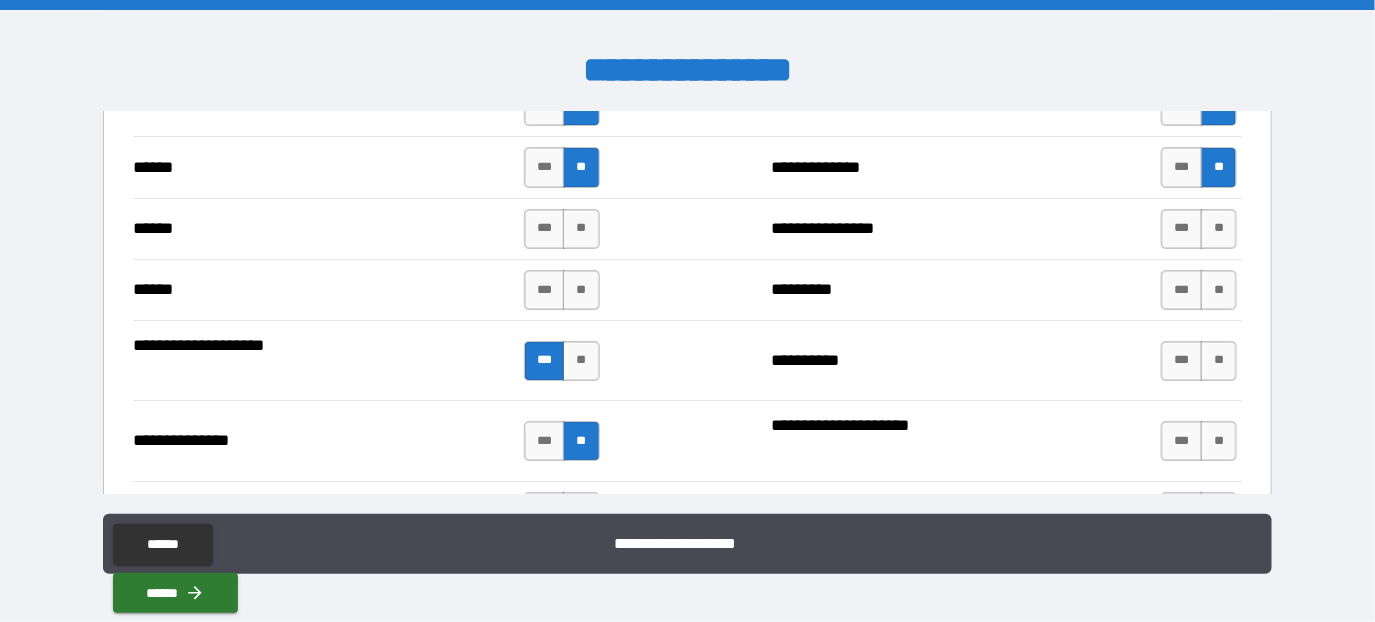 click on "**" at bounding box center (581, 441) 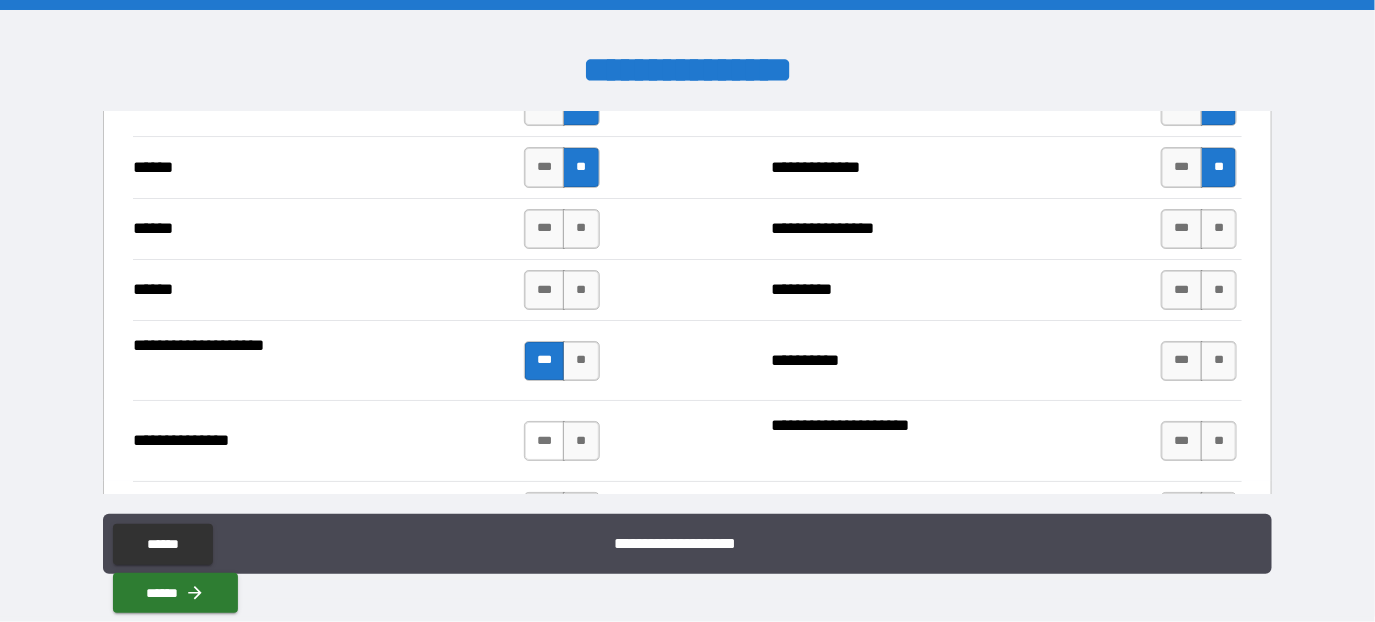 click on "***" at bounding box center (545, 441) 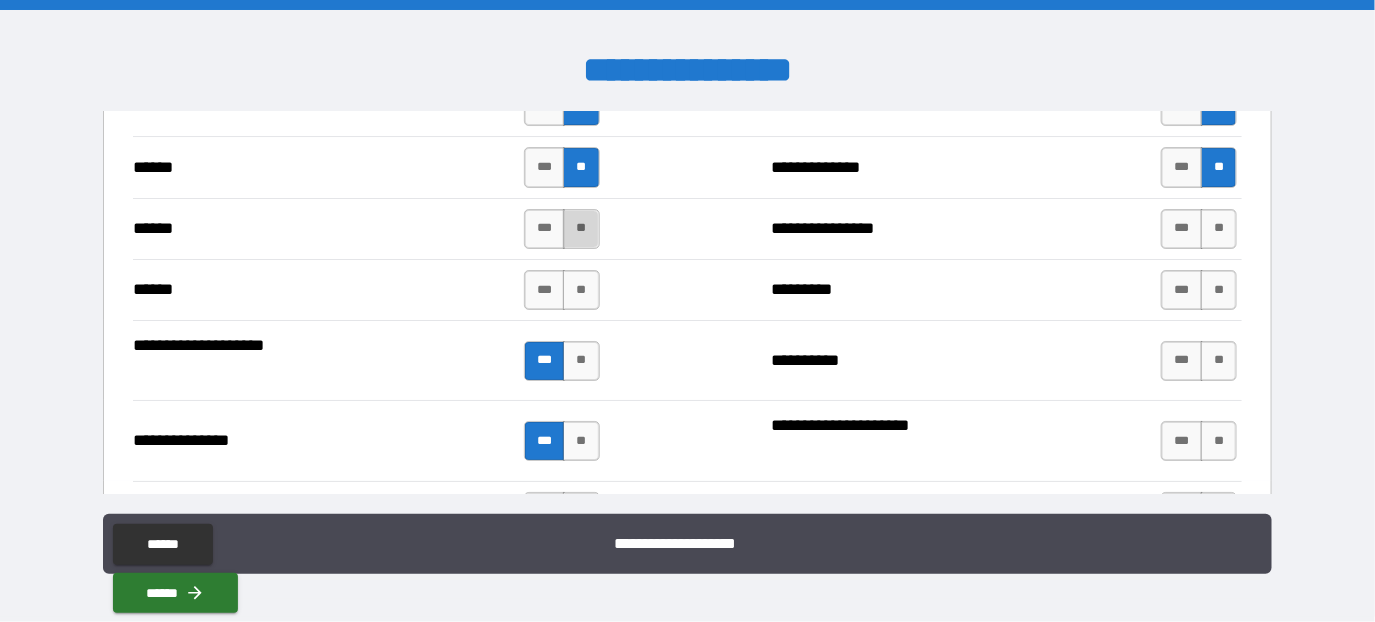 drag, startPoint x: 573, startPoint y: 212, endPoint x: 572, endPoint y: 237, distance: 25.019993 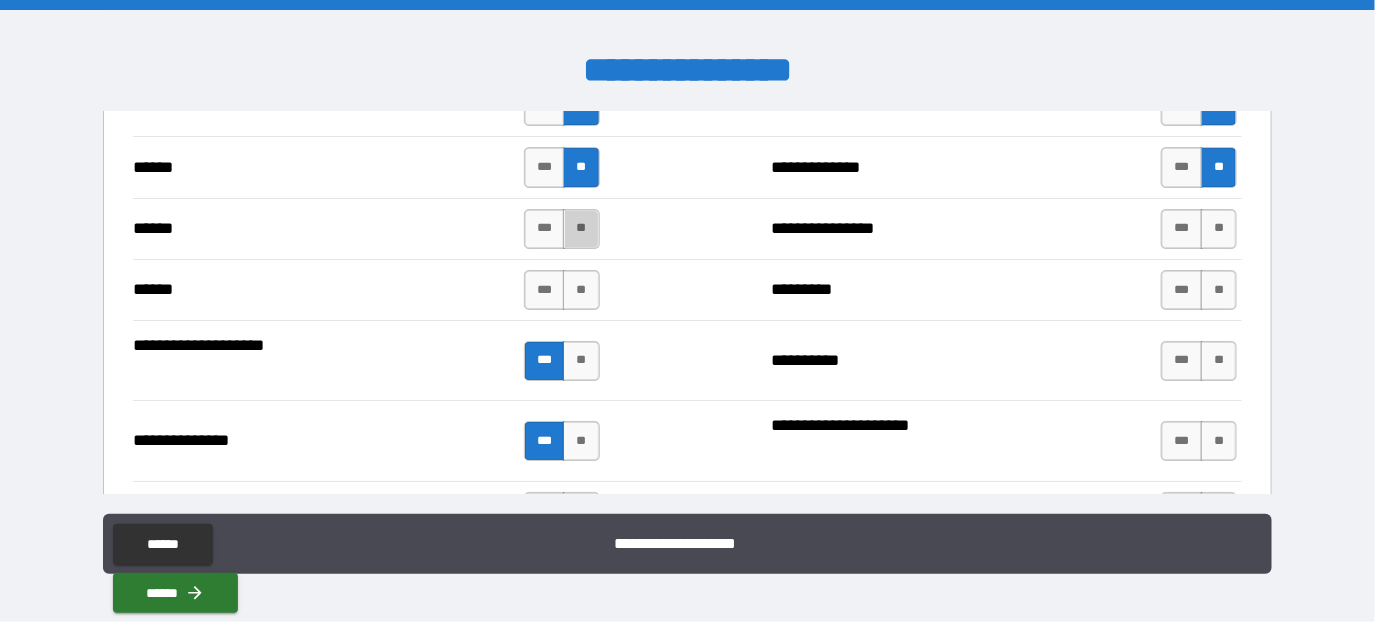 click on "**" at bounding box center [581, 229] 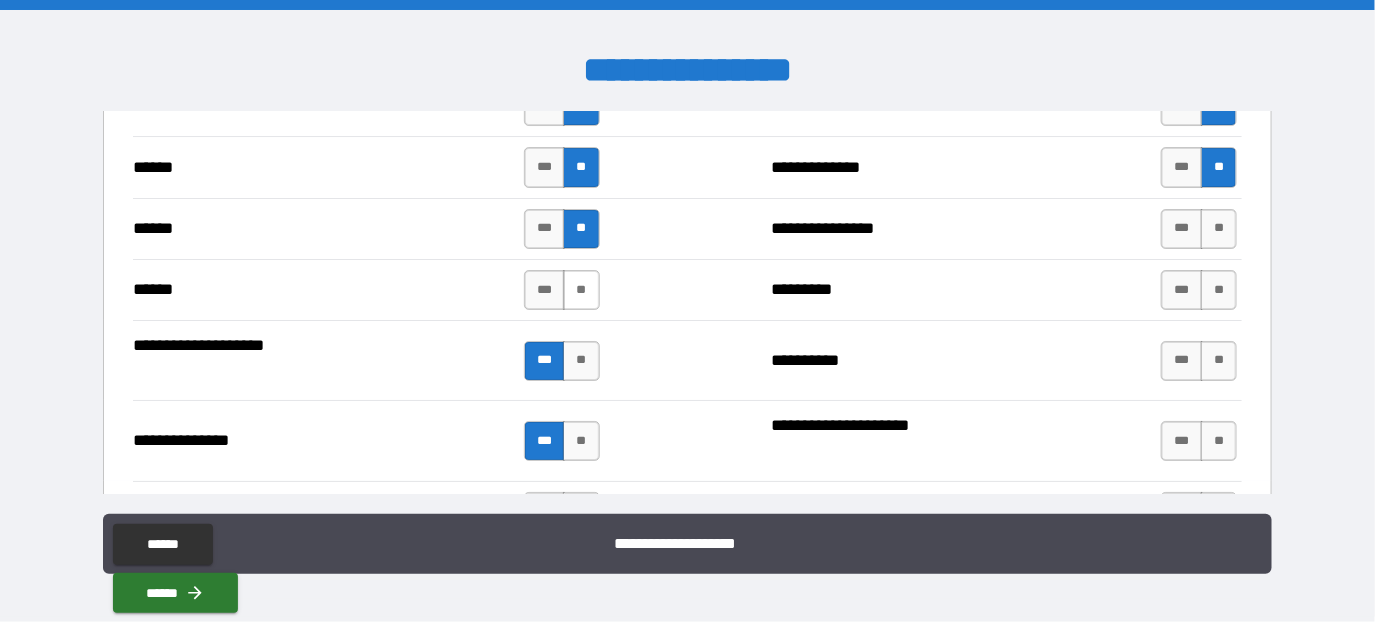 click on "**" at bounding box center (581, 290) 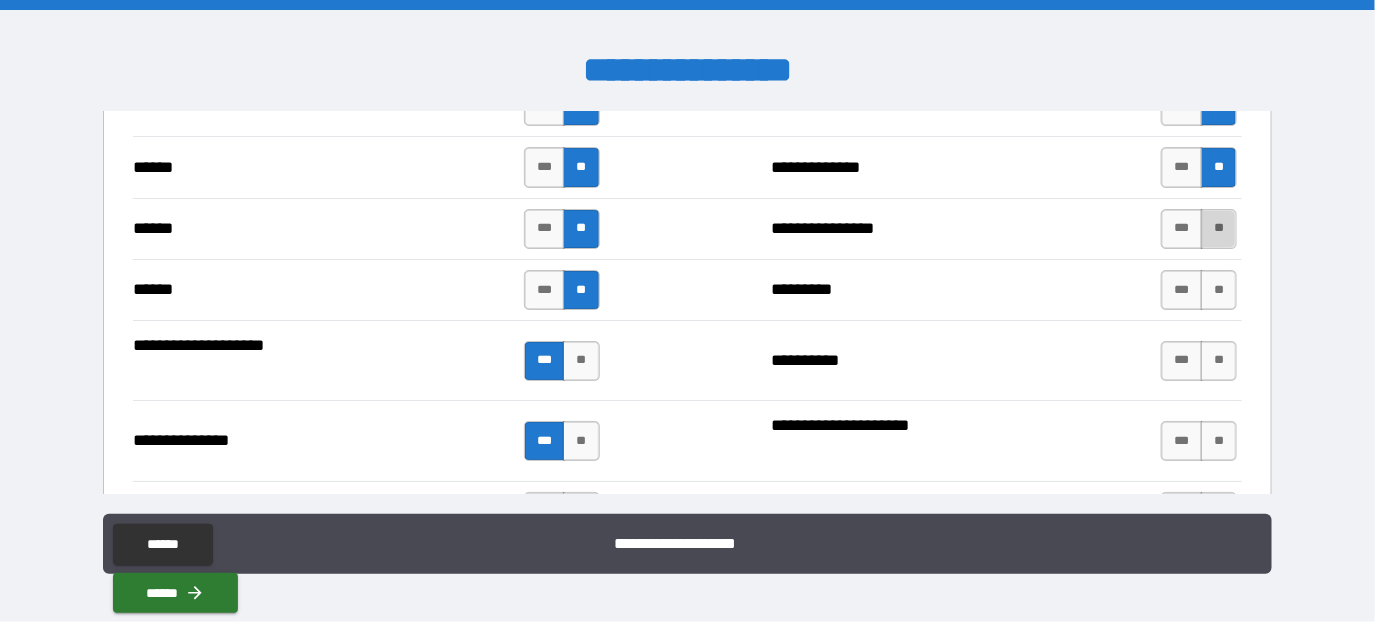 click on "**" at bounding box center [1219, 229] 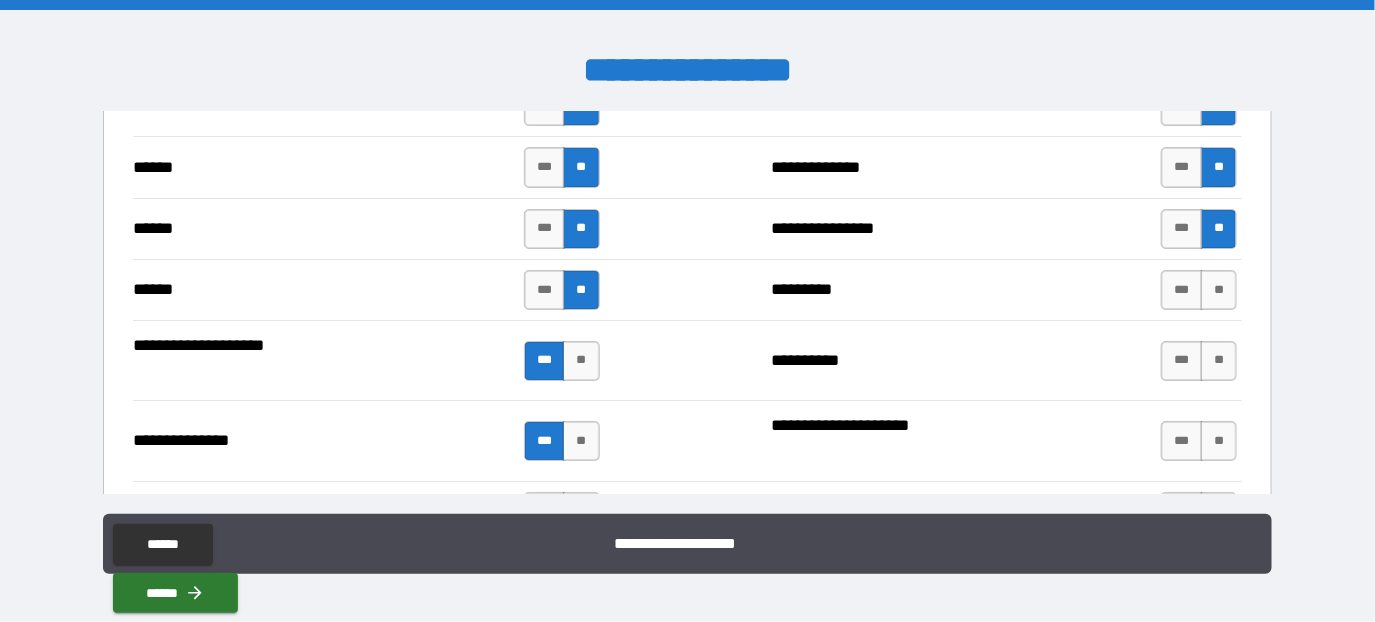 drag, startPoint x: 1205, startPoint y: 276, endPoint x: 1216, endPoint y: 310, distance: 35.735138 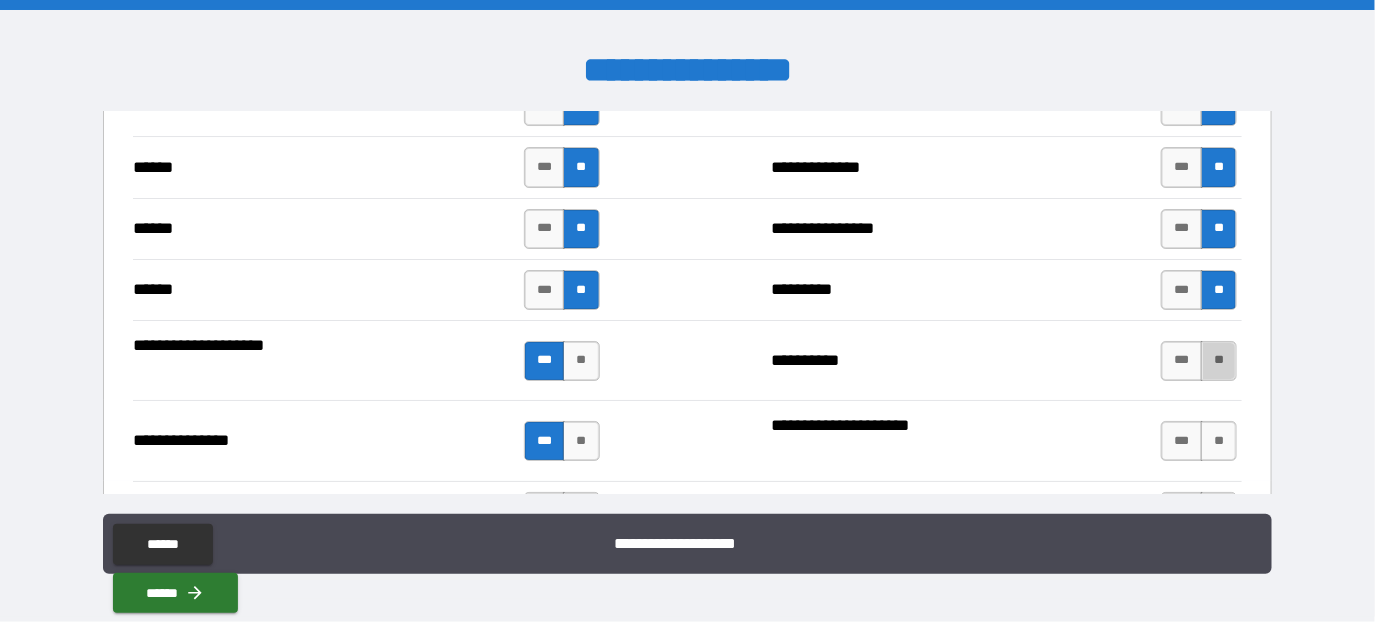drag, startPoint x: 1205, startPoint y: 347, endPoint x: 1219, endPoint y: 396, distance: 50.96077 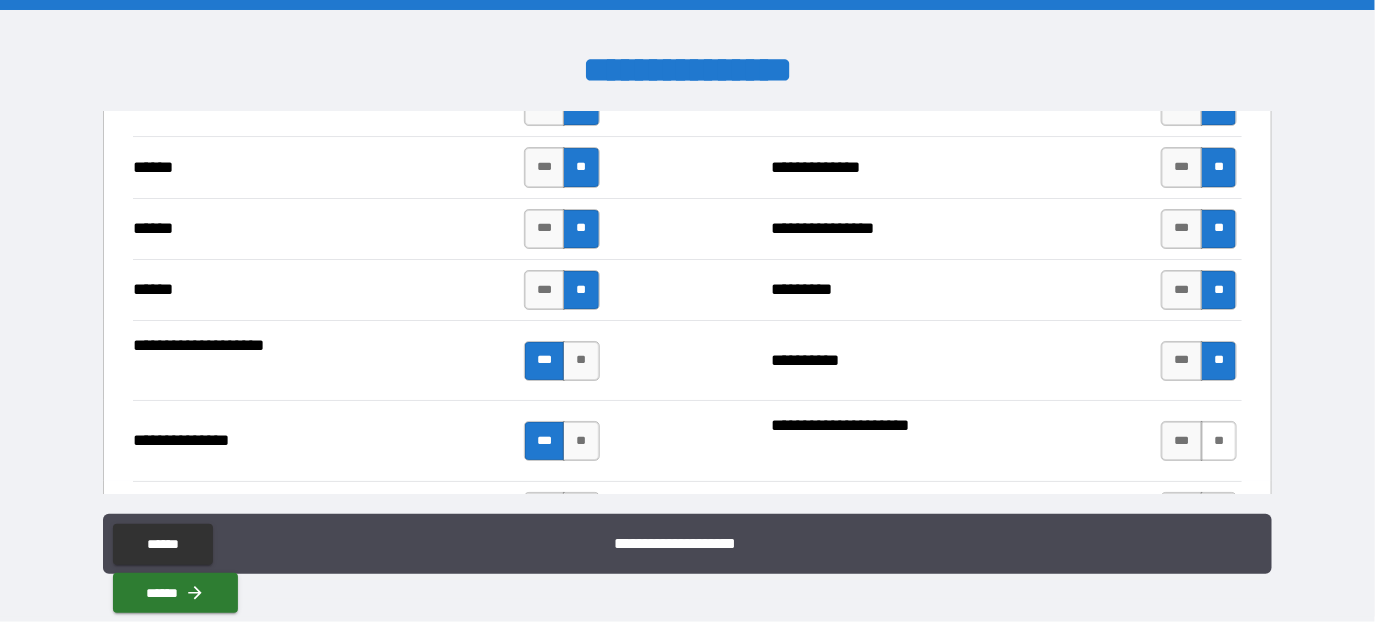 click on "**" at bounding box center [1219, 441] 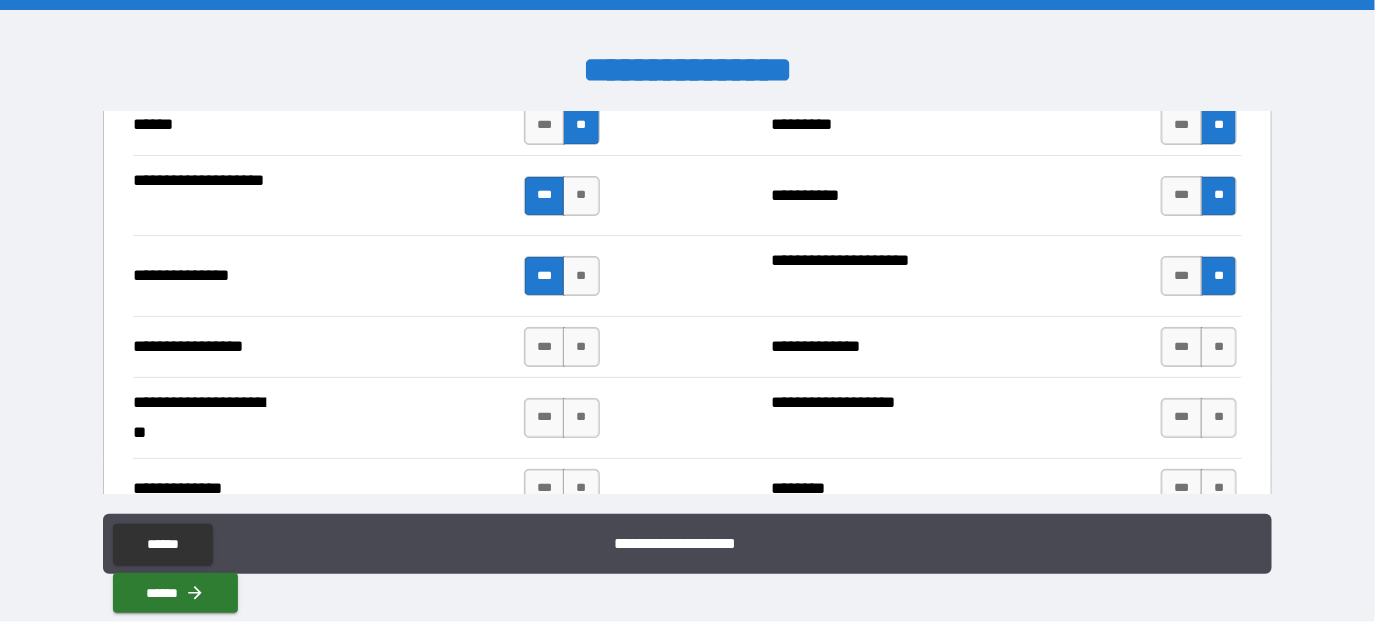 scroll, scrollTop: 2600, scrollLeft: 0, axis: vertical 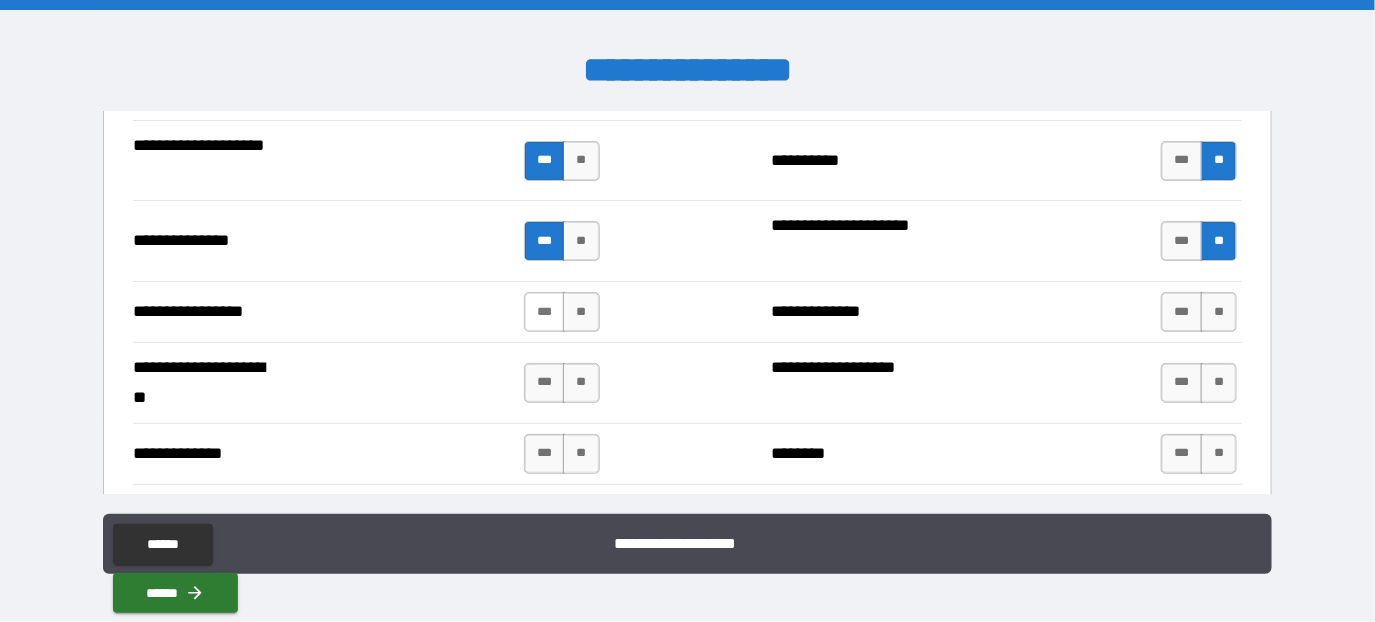 click on "***" at bounding box center (545, 312) 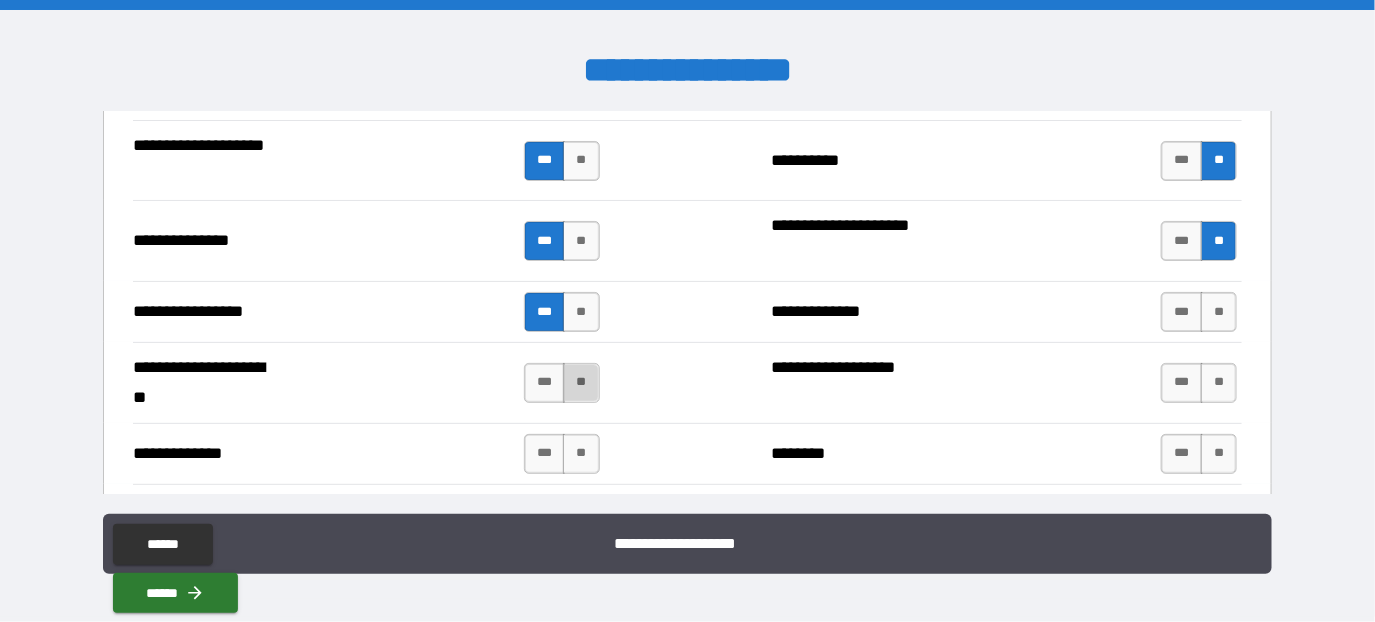 click on "**" at bounding box center [581, 383] 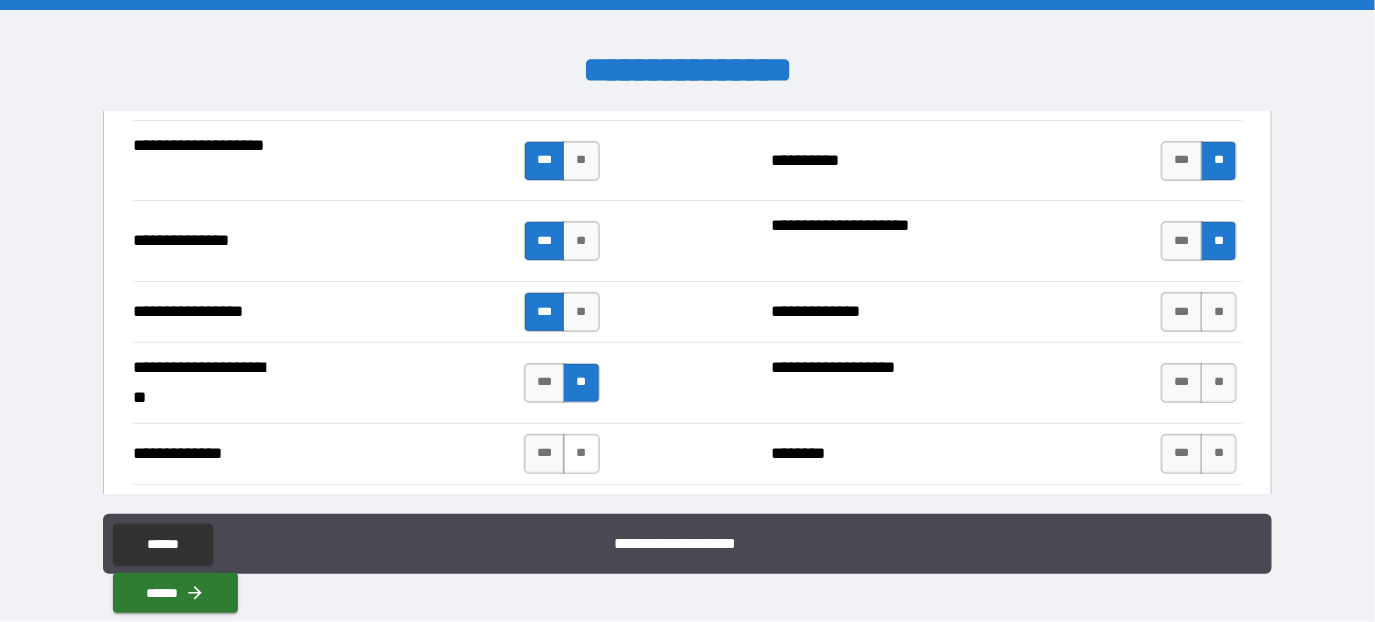 click on "**" at bounding box center (581, 454) 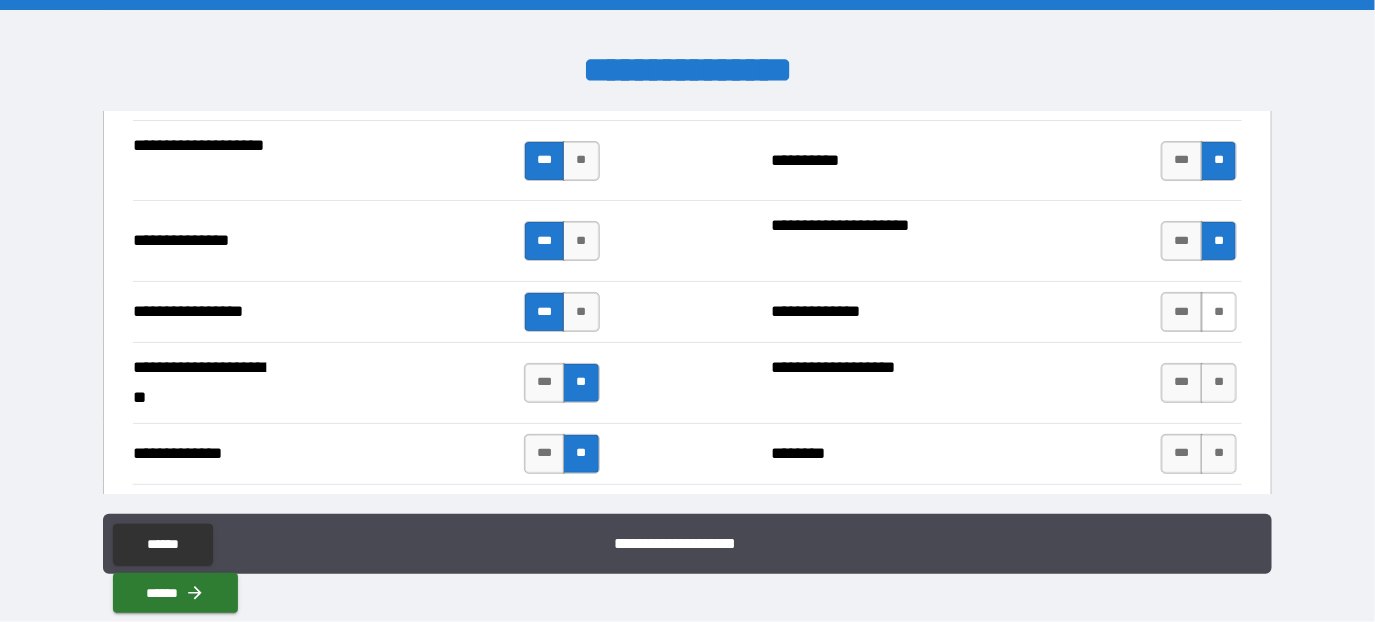 click on "**" at bounding box center [1219, 312] 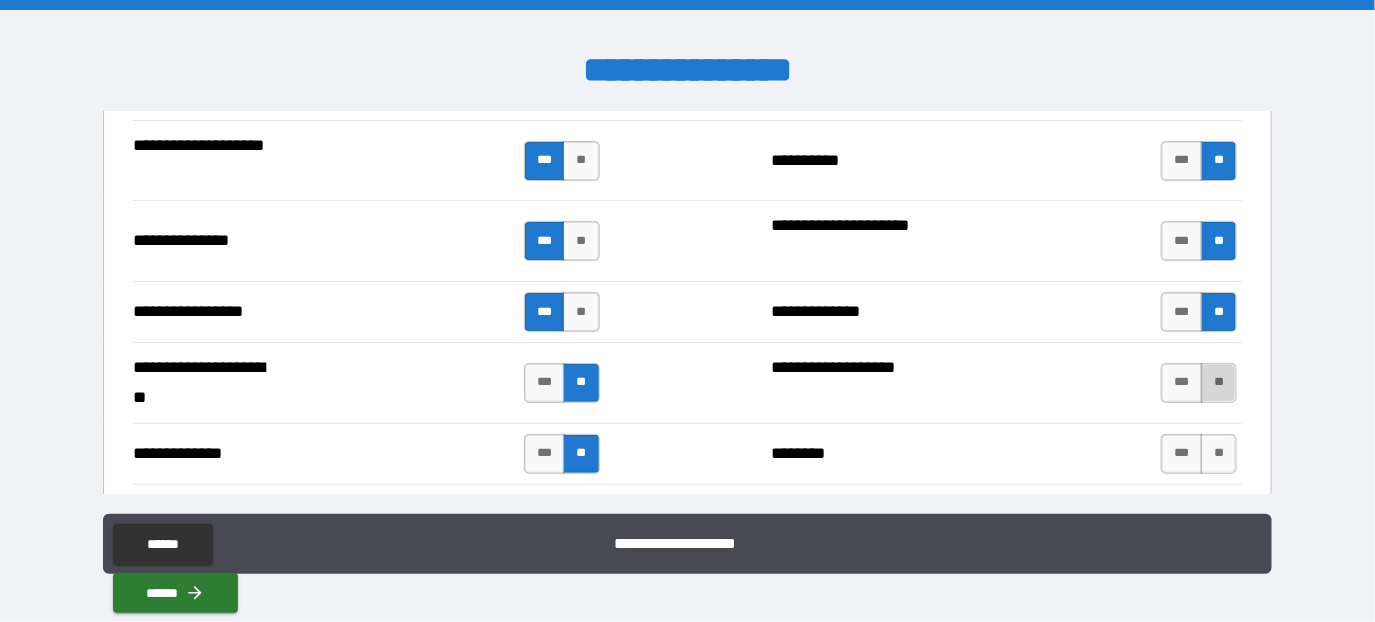 drag, startPoint x: 1197, startPoint y: 361, endPoint x: 1200, endPoint y: 371, distance: 10.440307 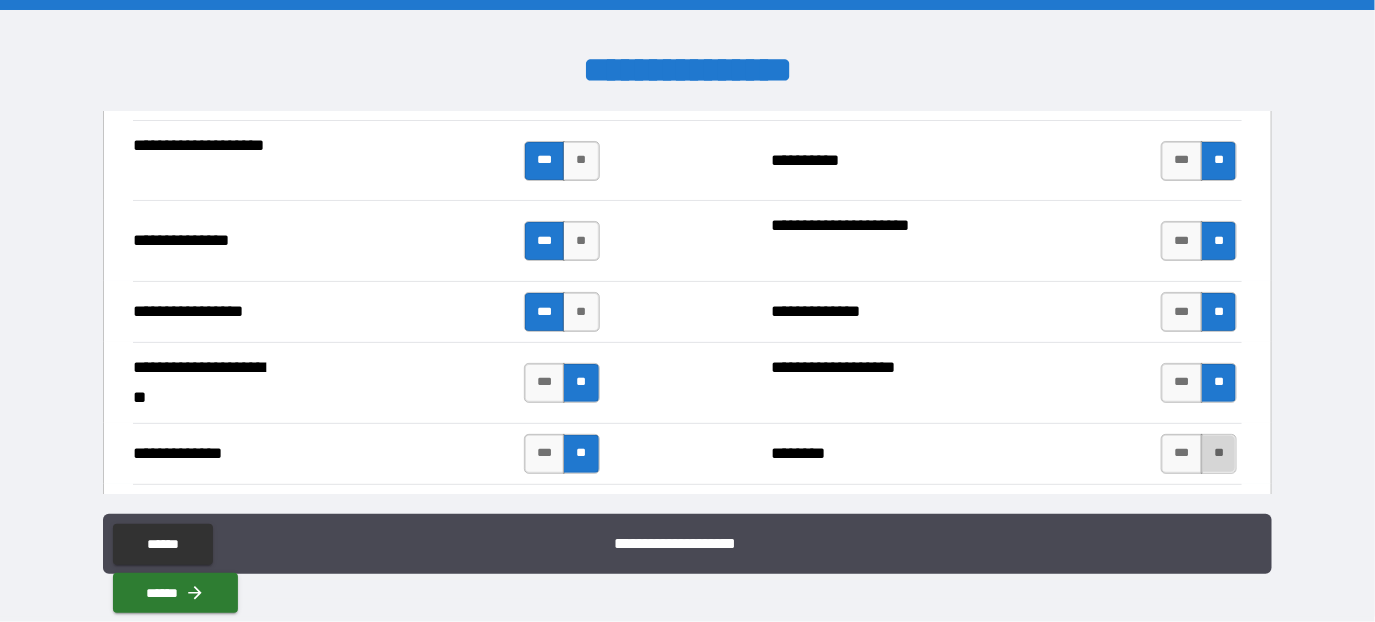 click on "**" at bounding box center (1219, 454) 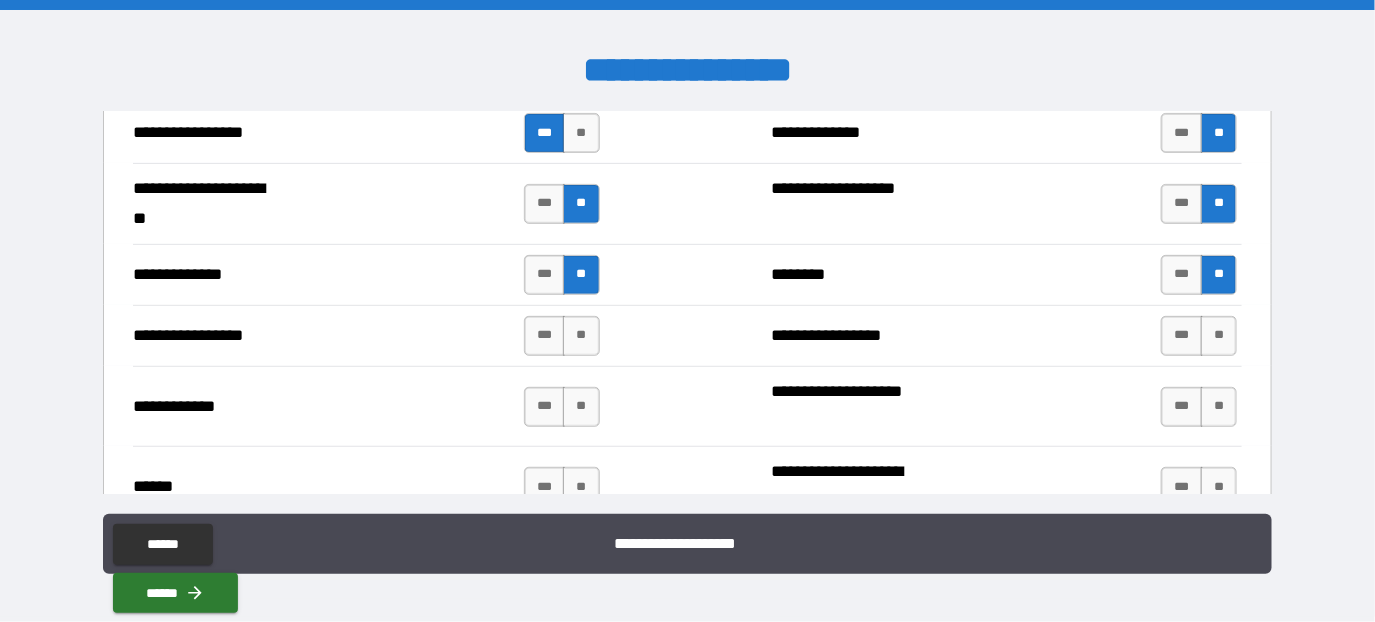 scroll, scrollTop: 2800, scrollLeft: 0, axis: vertical 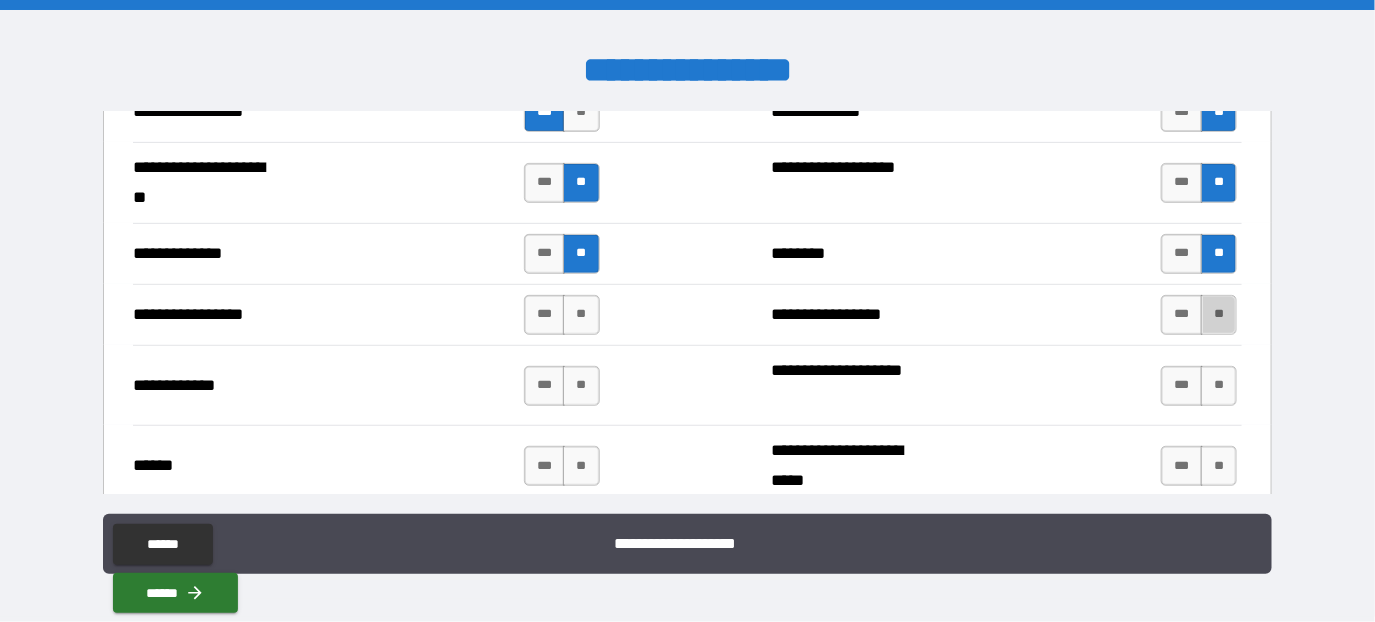 drag, startPoint x: 1210, startPoint y: 297, endPoint x: 1208, endPoint y: 325, distance: 28.071337 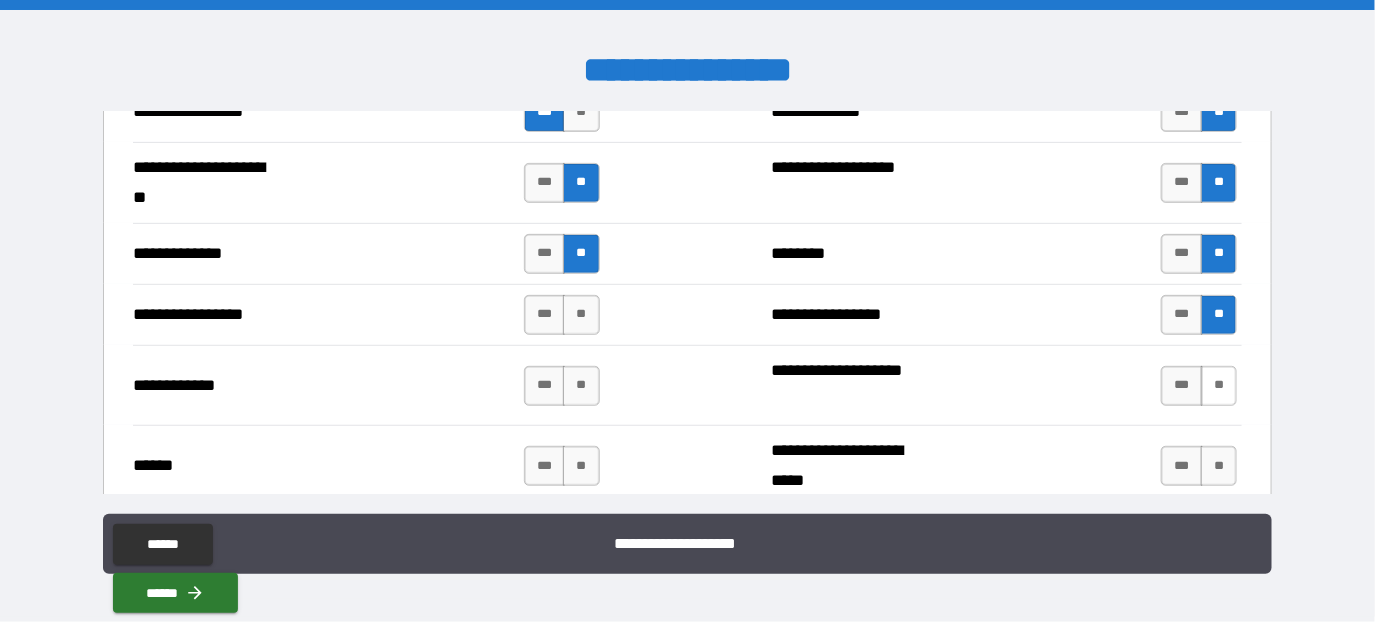 drag, startPoint x: 1199, startPoint y: 370, endPoint x: 1215, endPoint y: 386, distance: 22.627417 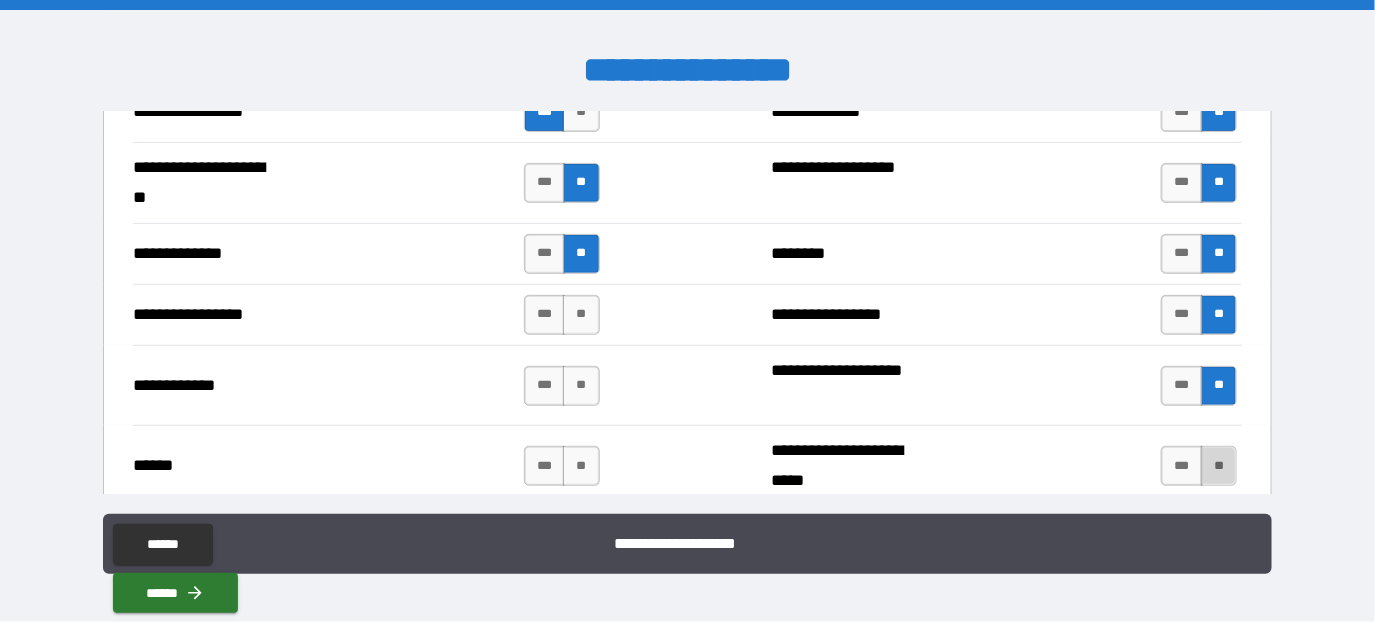 click on "**" at bounding box center [1219, 466] 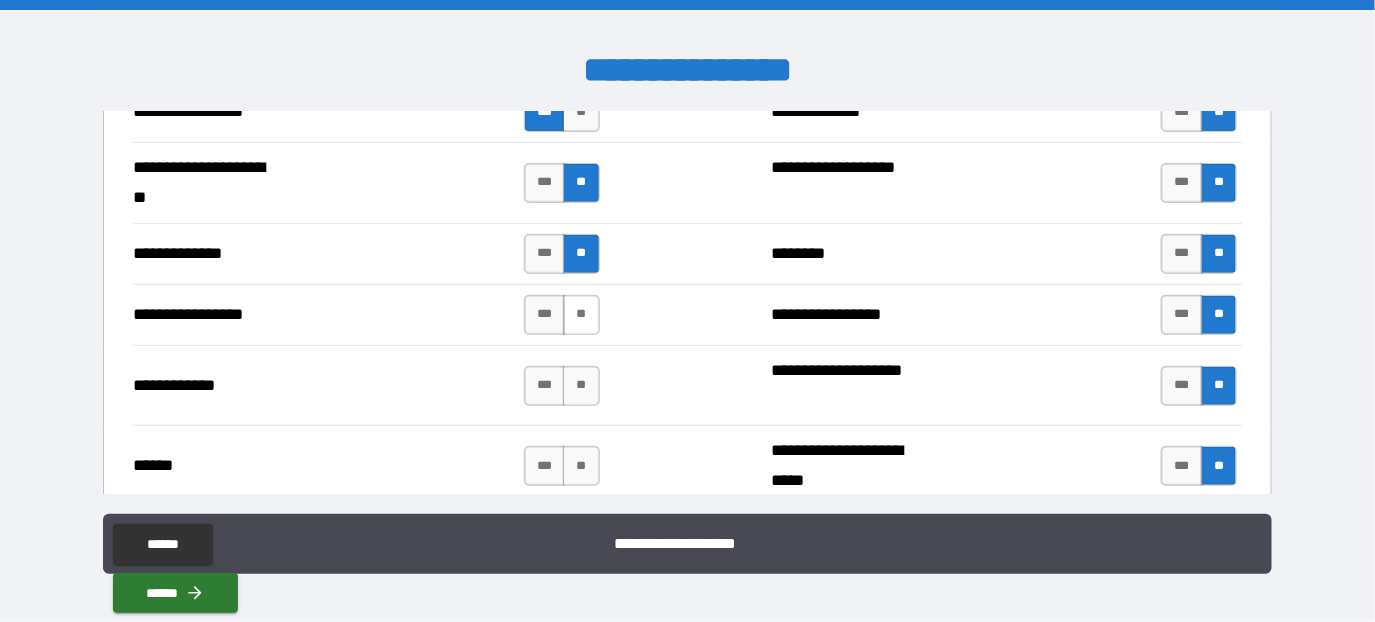 click on "**" at bounding box center [581, 315] 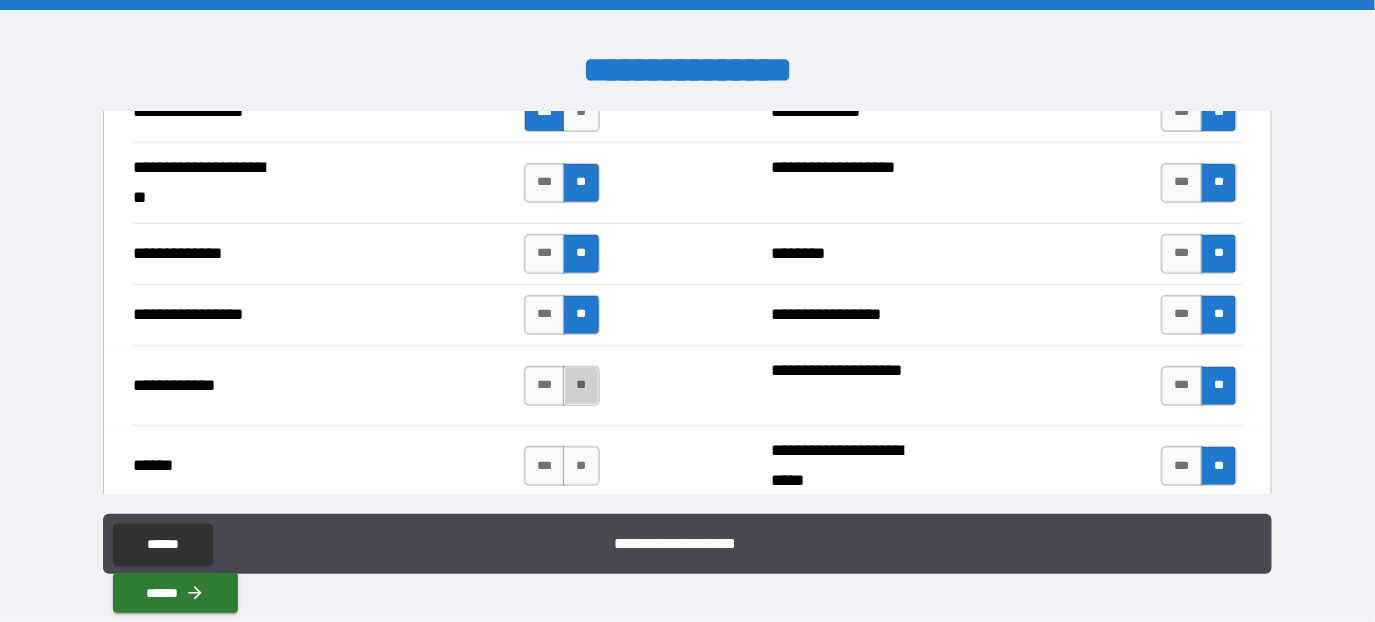 drag, startPoint x: 581, startPoint y: 376, endPoint x: 585, endPoint y: 402, distance: 26.305893 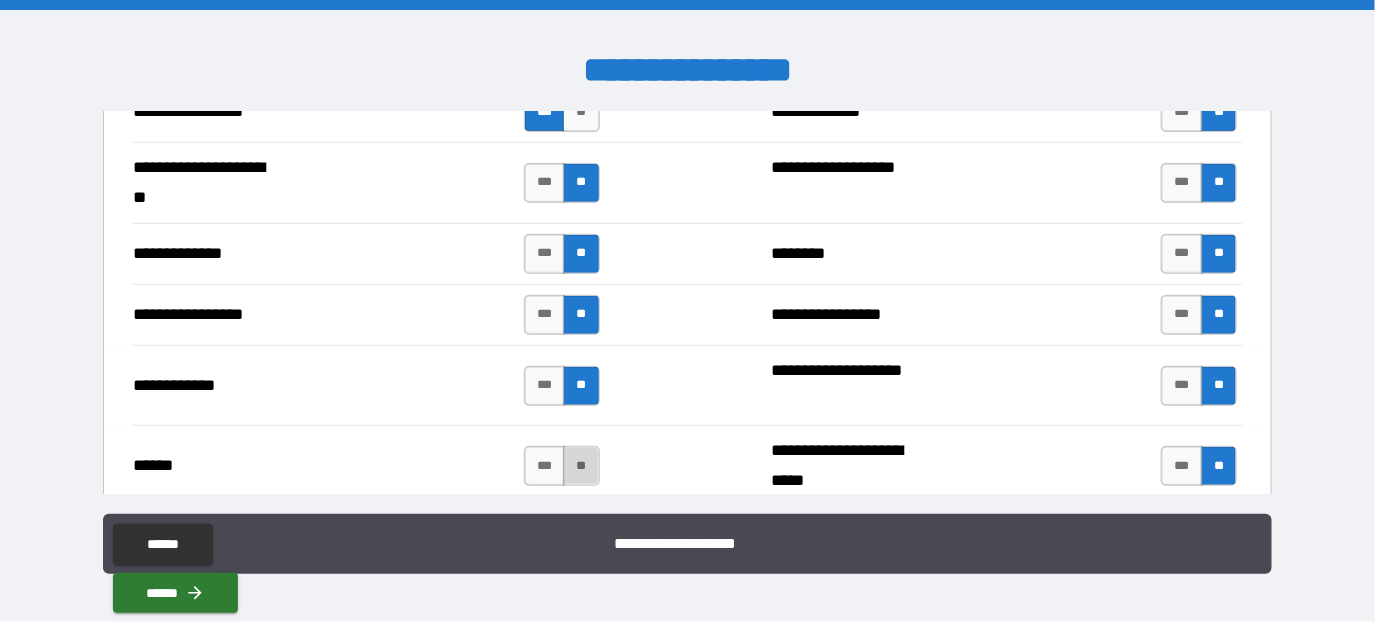 click on "**" at bounding box center (581, 466) 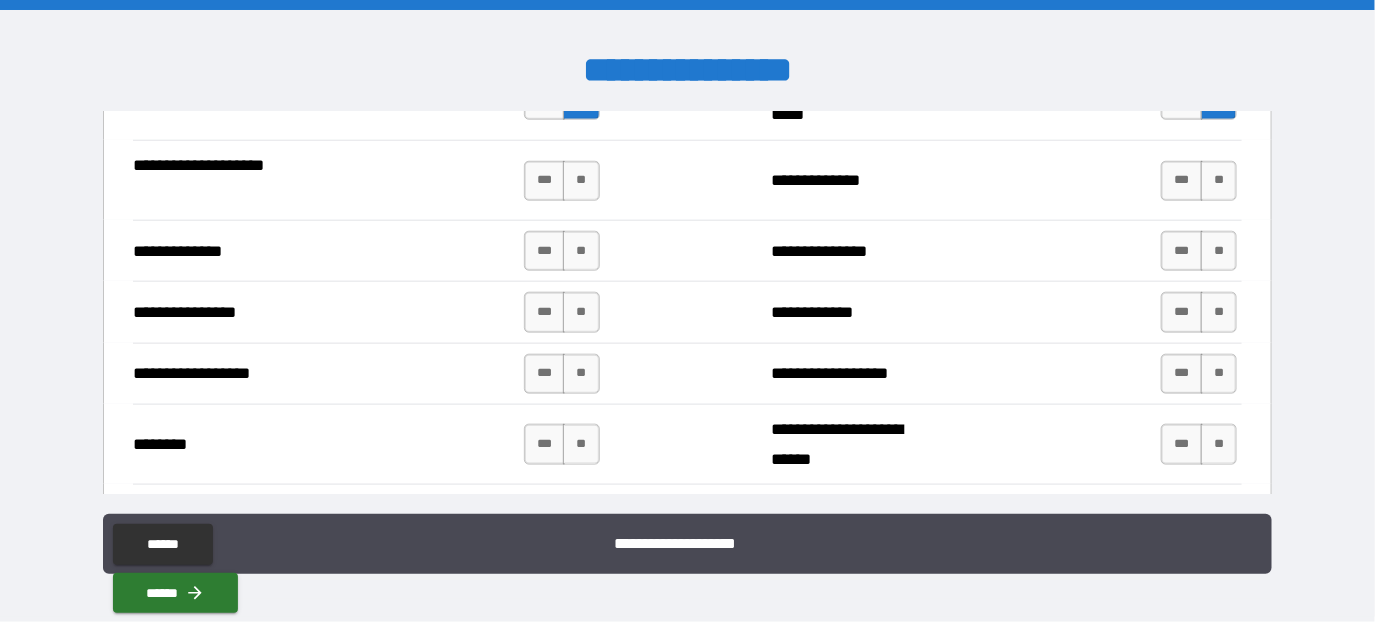 scroll, scrollTop: 3200, scrollLeft: 0, axis: vertical 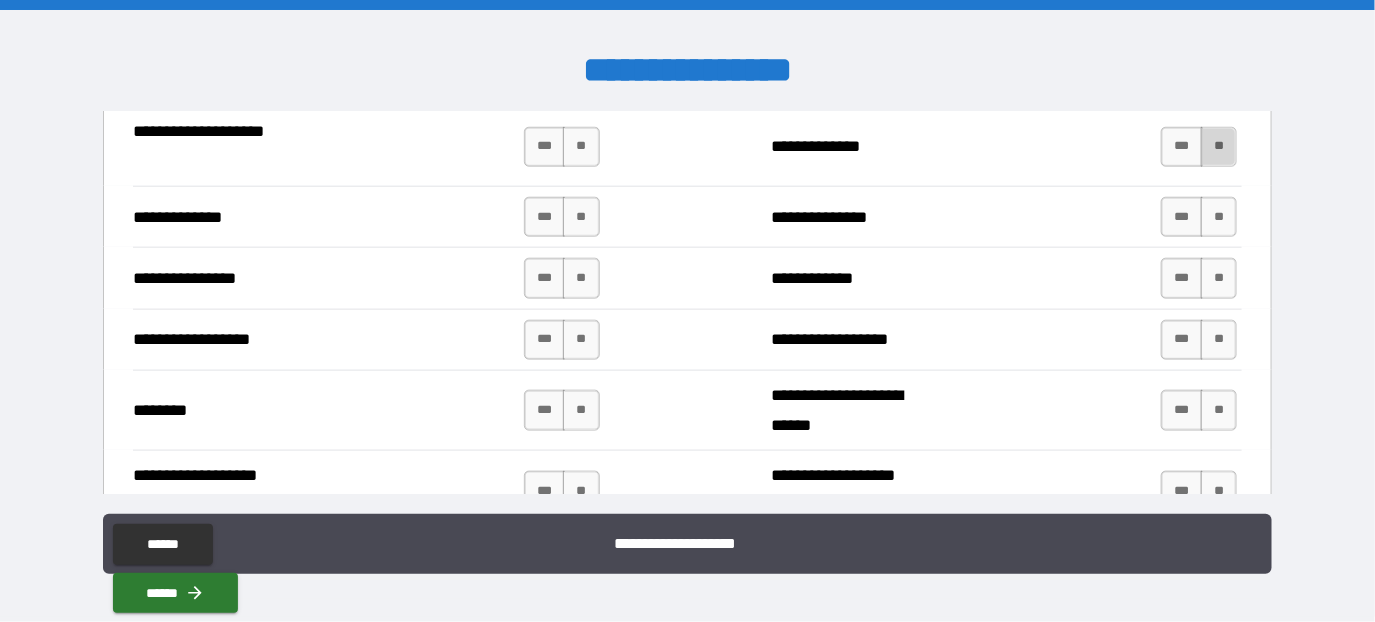 click on "**" at bounding box center [1219, 147] 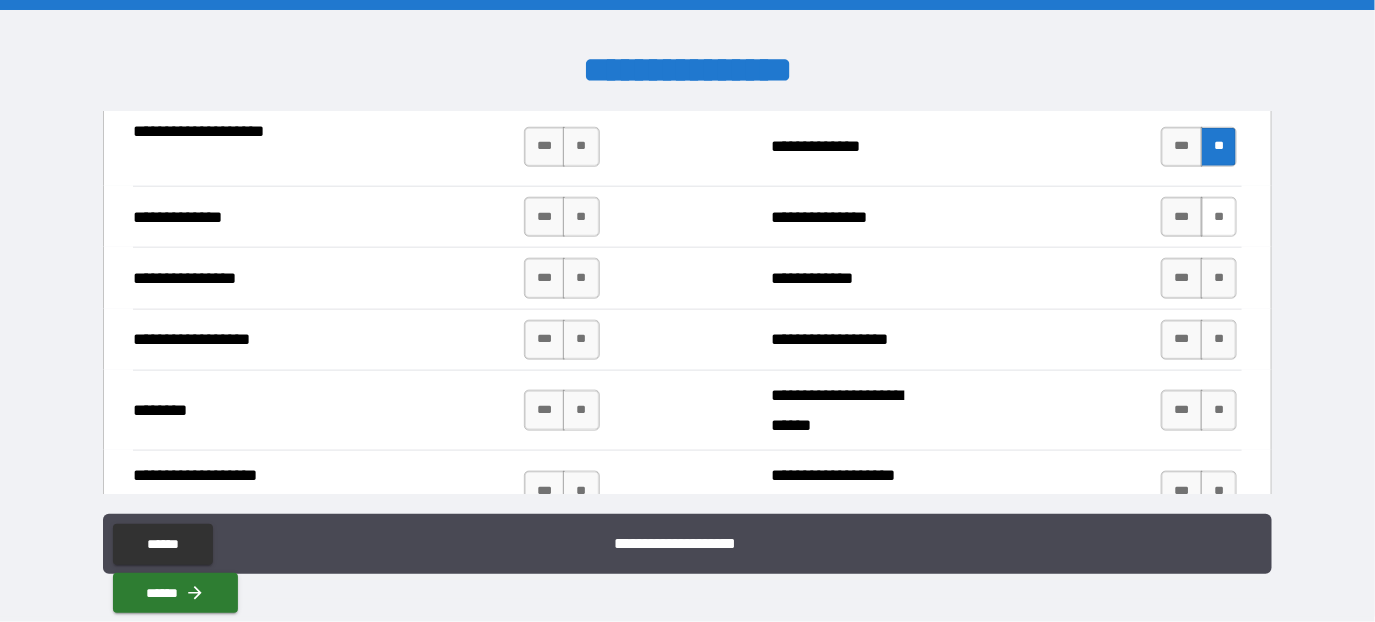 click on "**" at bounding box center (1219, 217) 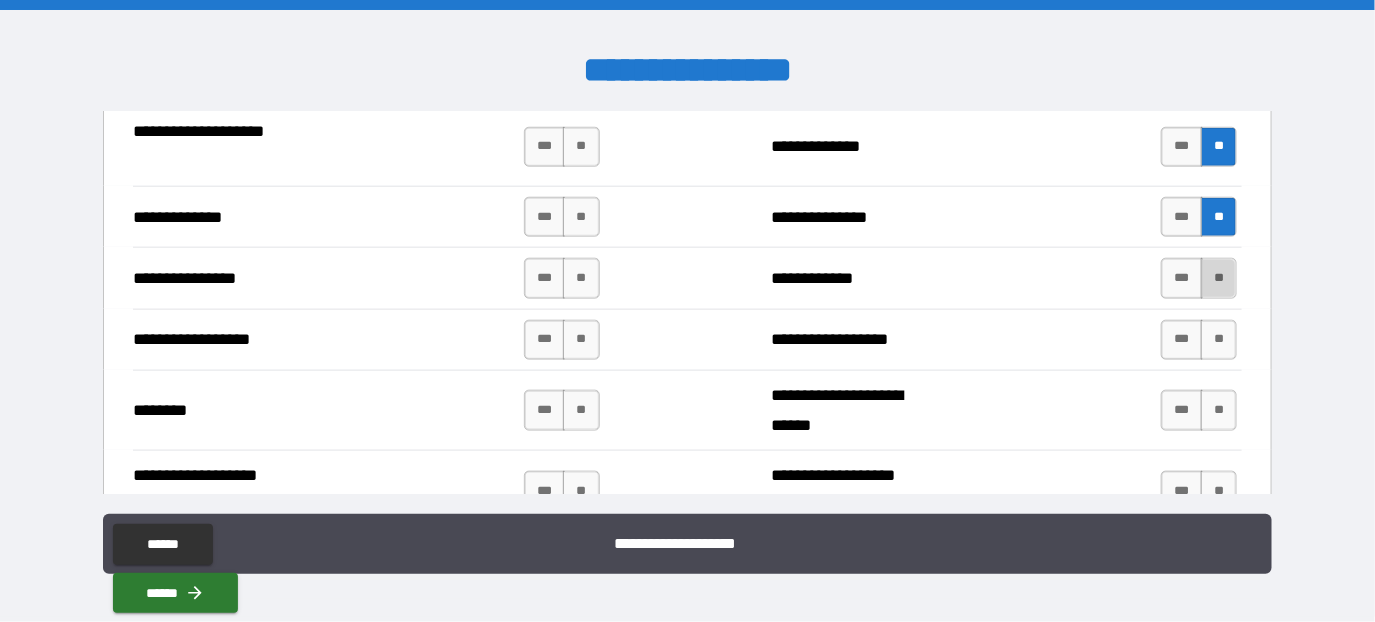 drag, startPoint x: 1205, startPoint y: 265, endPoint x: 1211, endPoint y: 283, distance: 18.973665 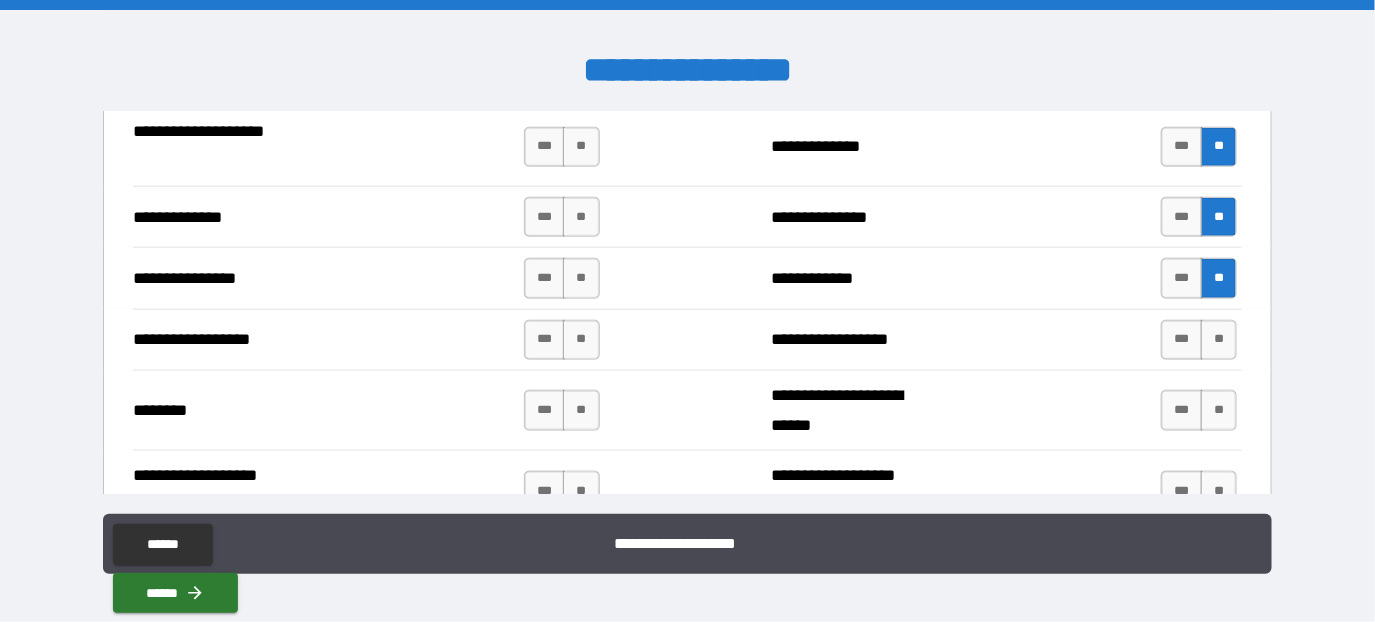 drag, startPoint x: 1212, startPoint y: 327, endPoint x: 1072, endPoint y: 292, distance: 144.3087 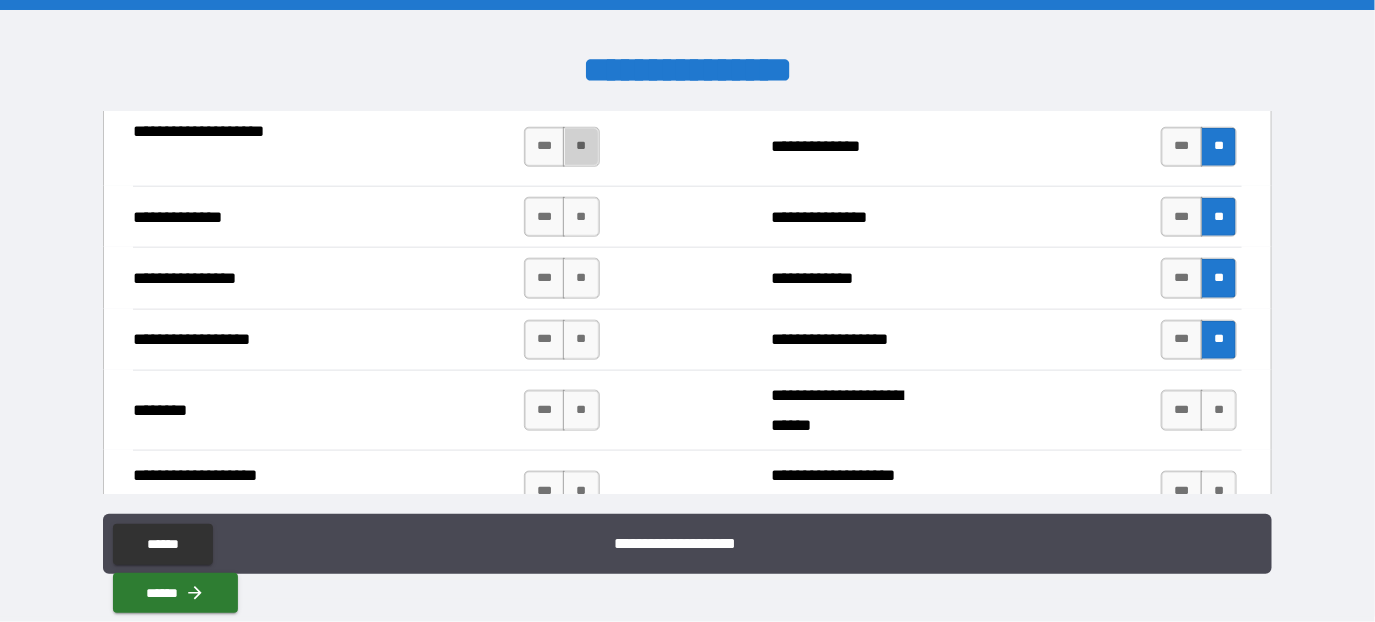 drag, startPoint x: 569, startPoint y: 127, endPoint x: 593, endPoint y: 155, distance: 36.878178 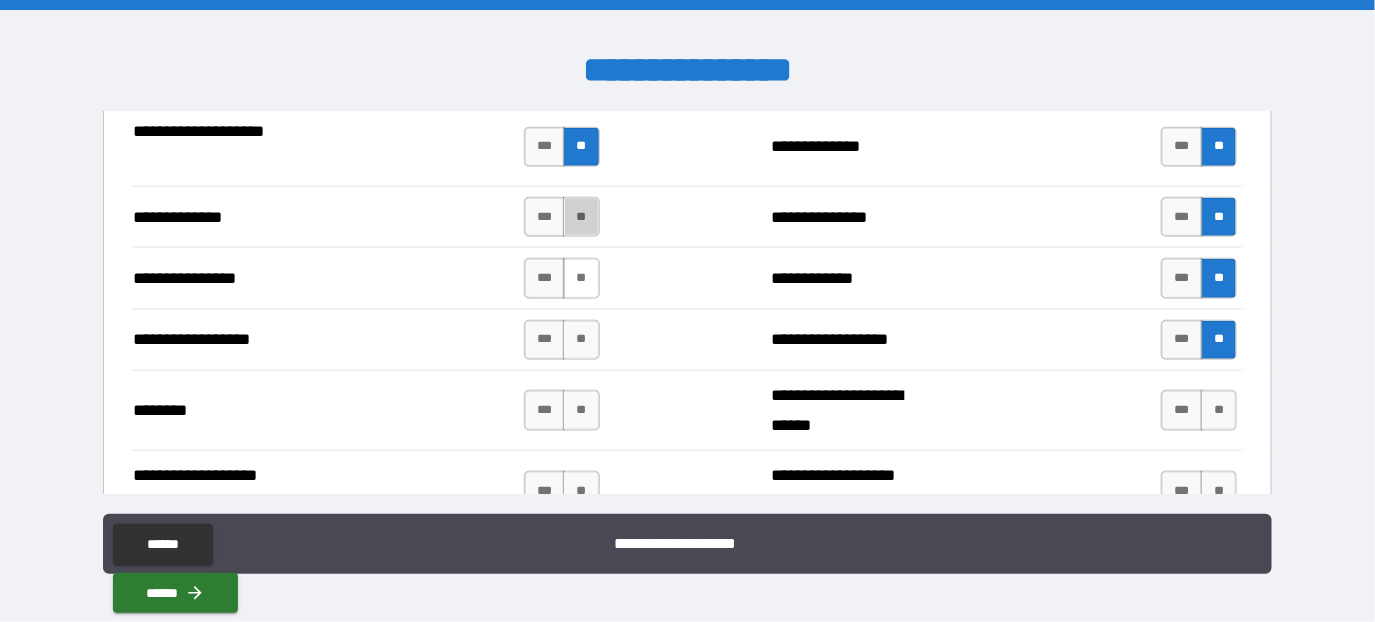 drag, startPoint x: 575, startPoint y: 202, endPoint x: 579, endPoint y: 246, distance: 44.181442 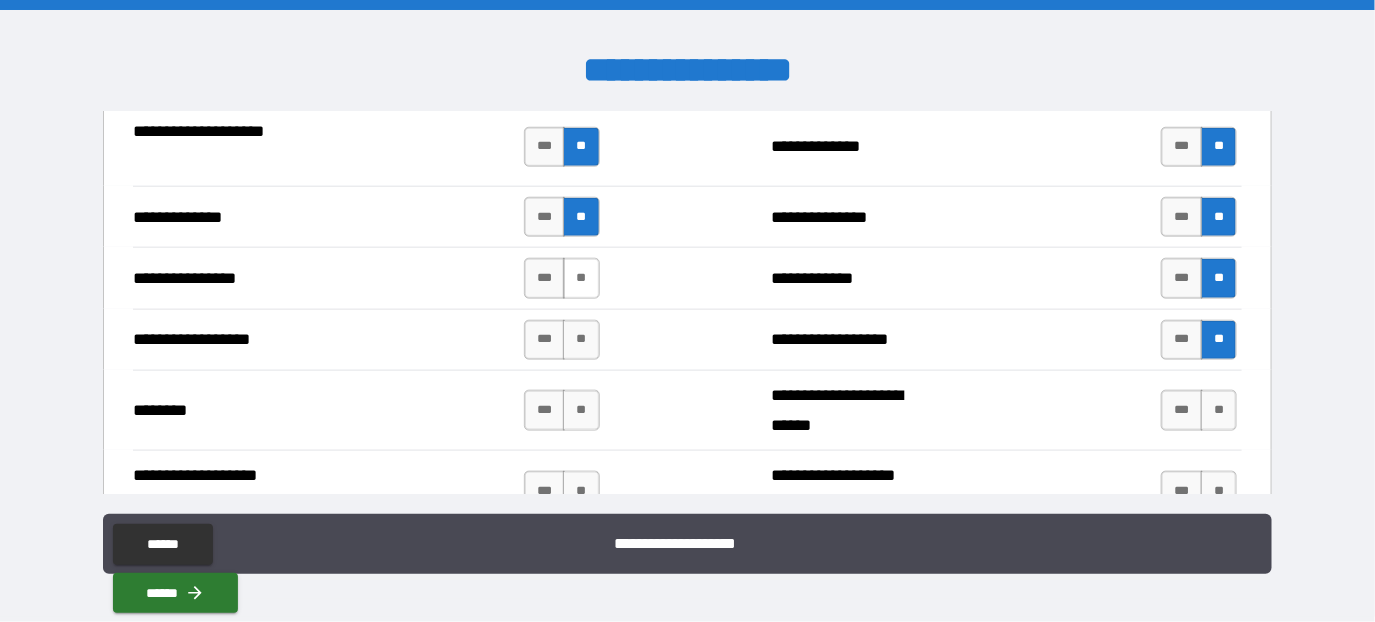 drag, startPoint x: 577, startPoint y: 260, endPoint x: 582, endPoint y: 272, distance: 13 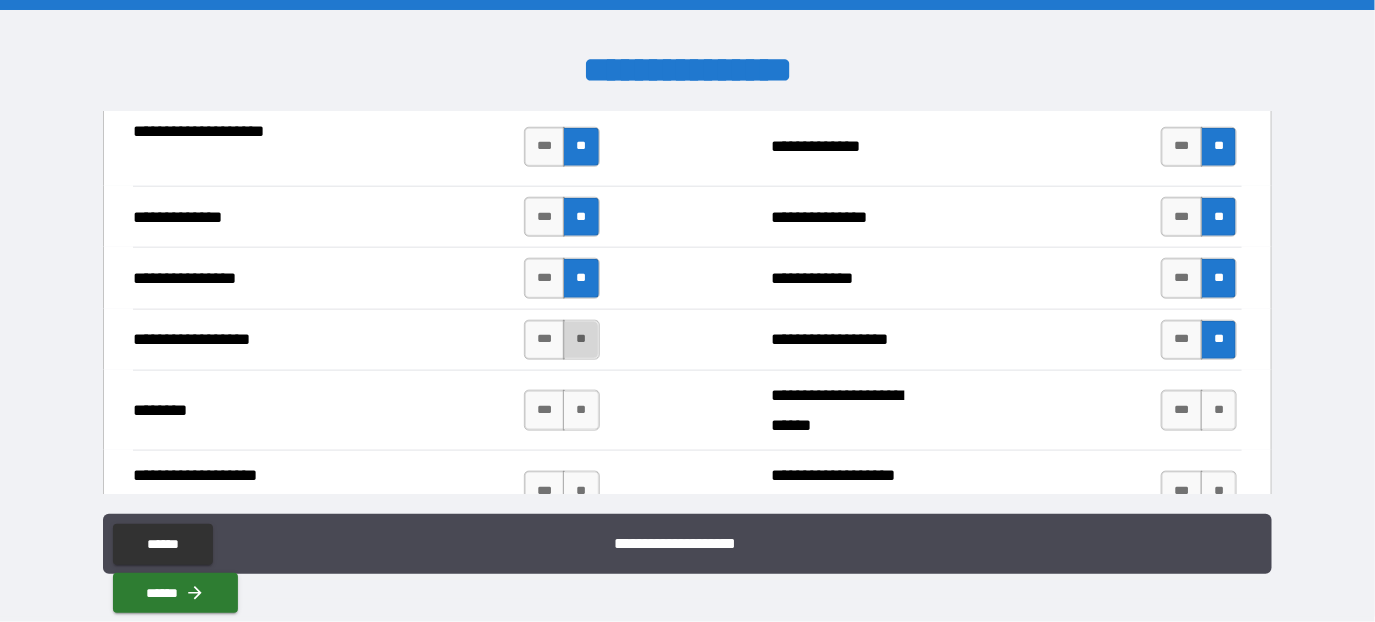 drag, startPoint x: 570, startPoint y: 320, endPoint x: 575, endPoint y: 311, distance: 10.29563 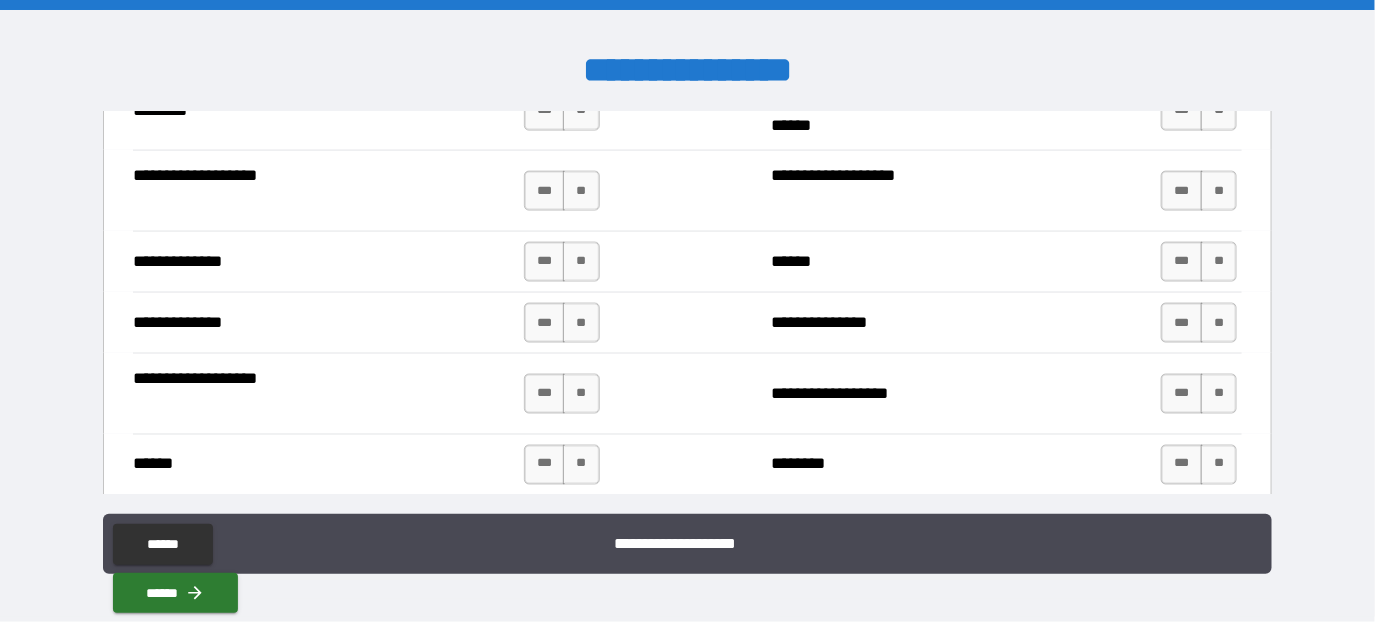 scroll, scrollTop: 3400, scrollLeft: 0, axis: vertical 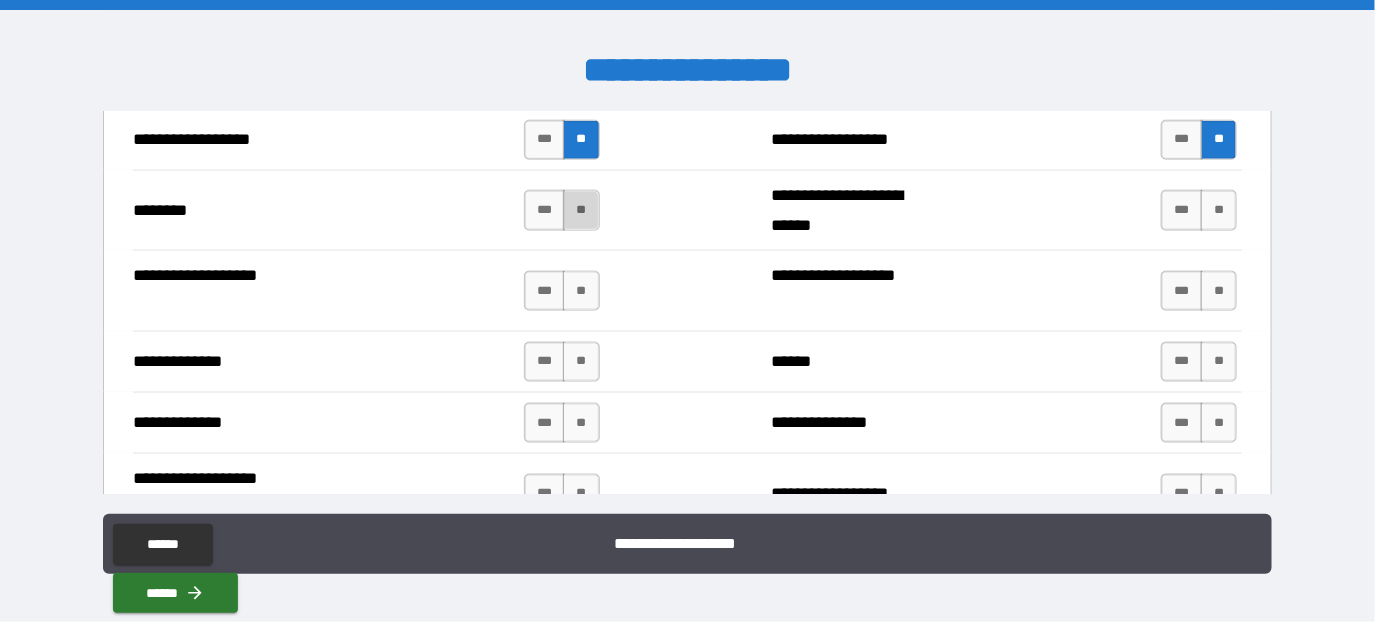 click on "**" at bounding box center [581, 210] 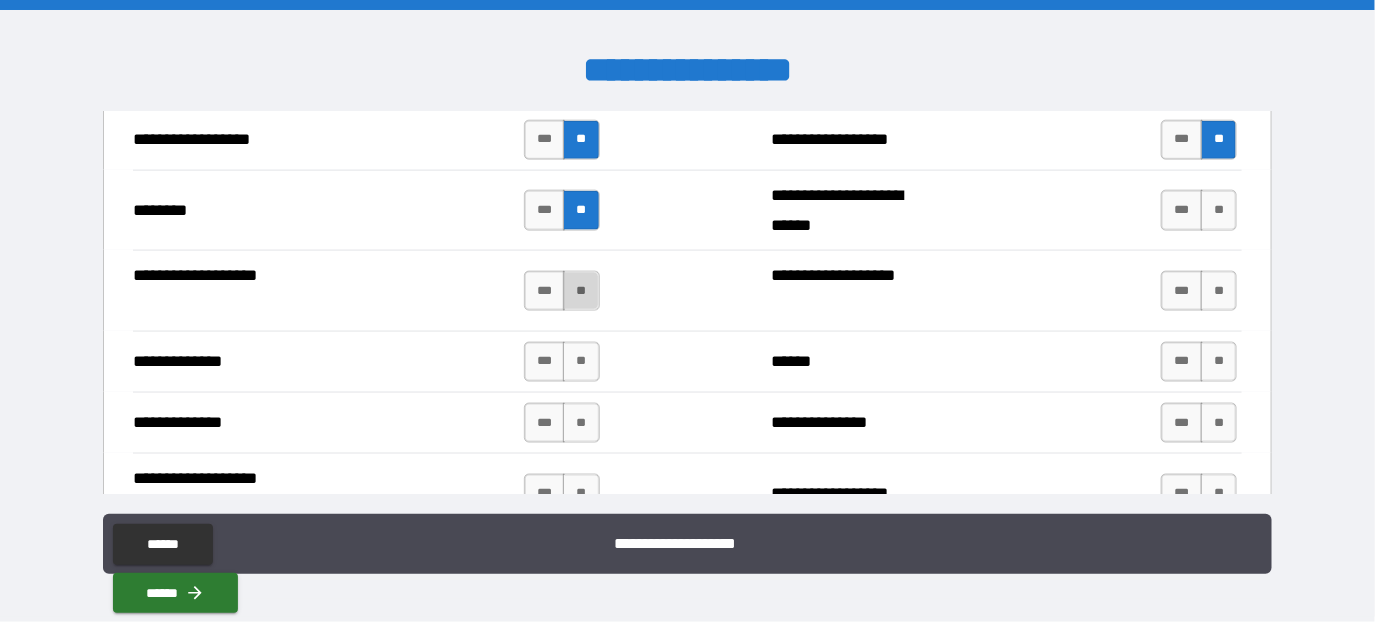 click on "**" at bounding box center (581, 291) 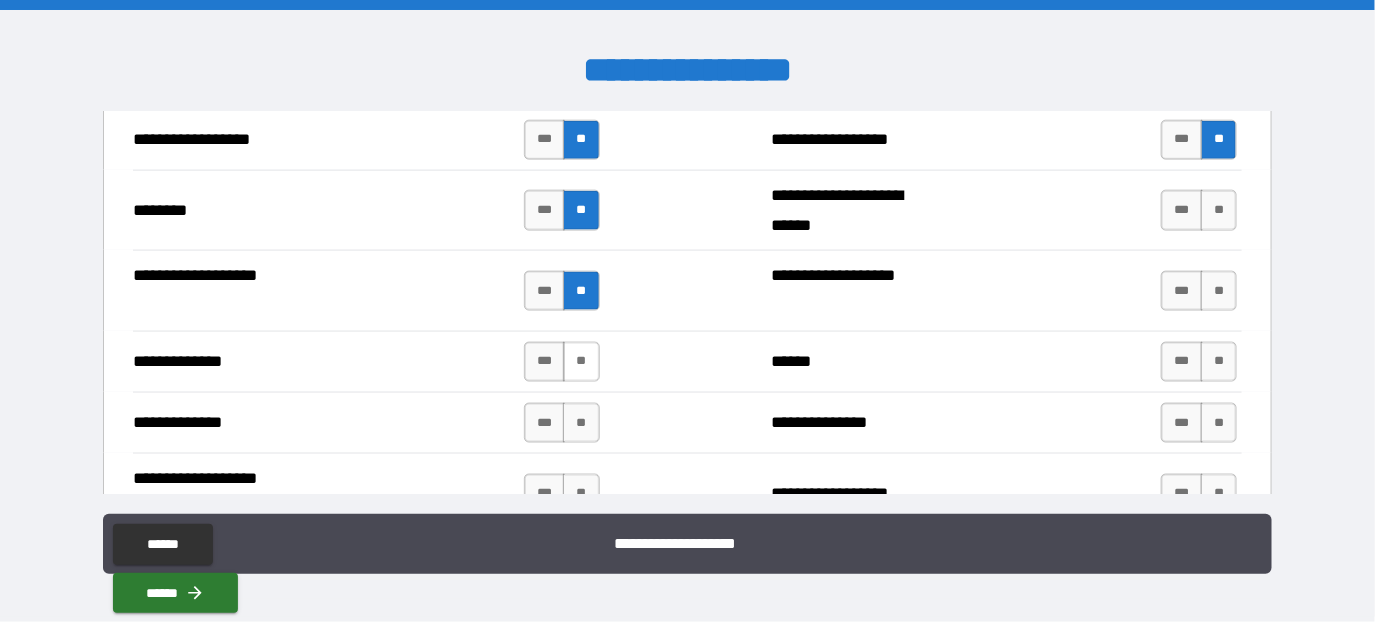 drag, startPoint x: 572, startPoint y: 323, endPoint x: 576, endPoint y: 334, distance: 11.7046995 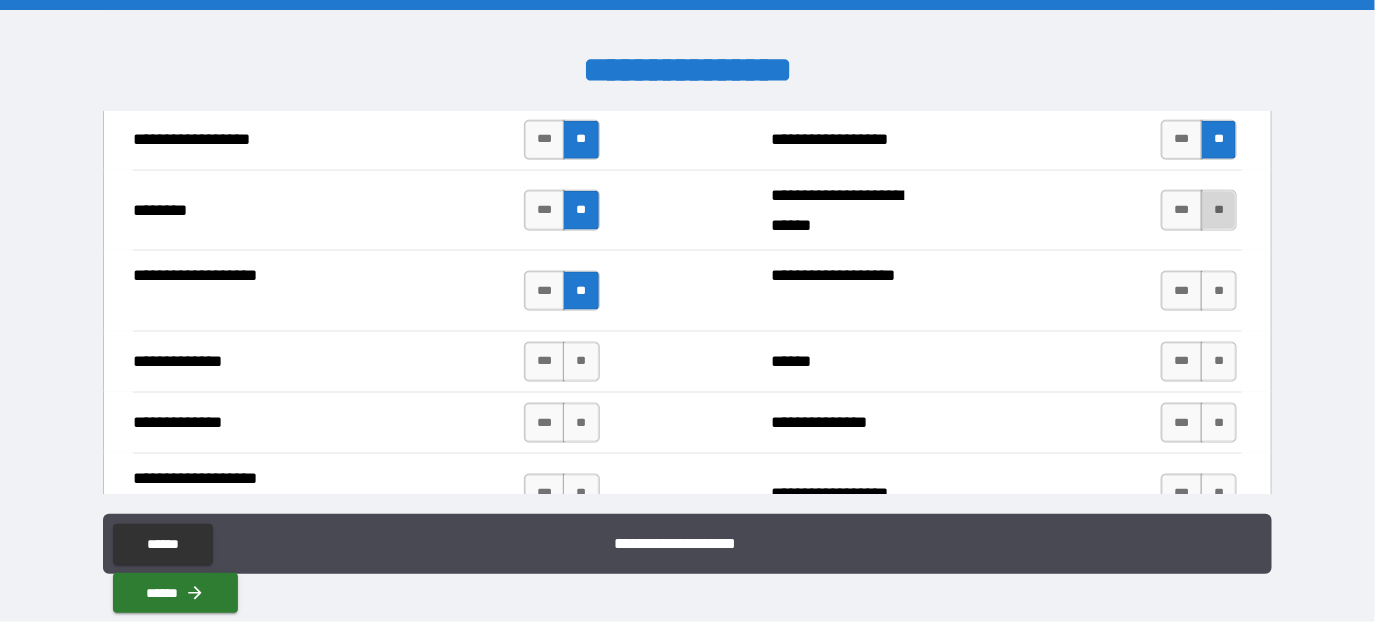 drag, startPoint x: 1206, startPoint y: 199, endPoint x: 1202, endPoint y: 216, distance: 17.464249 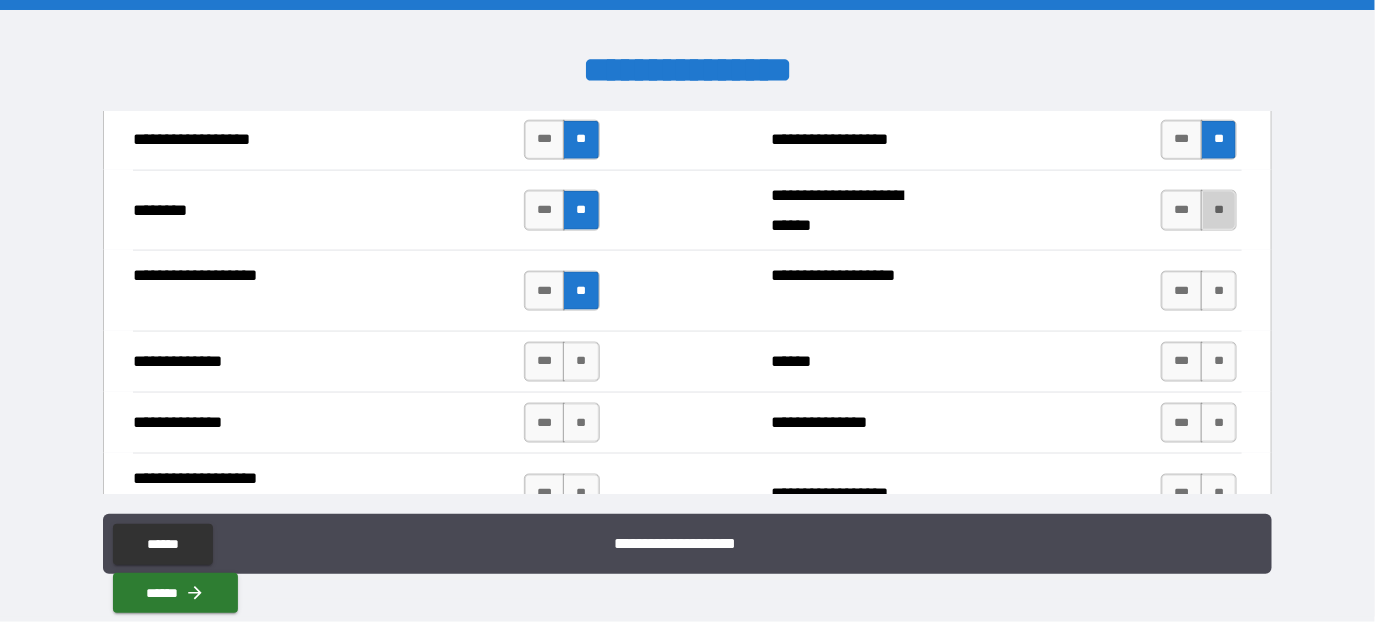 click on "**" at bounding box center [1219, 210] 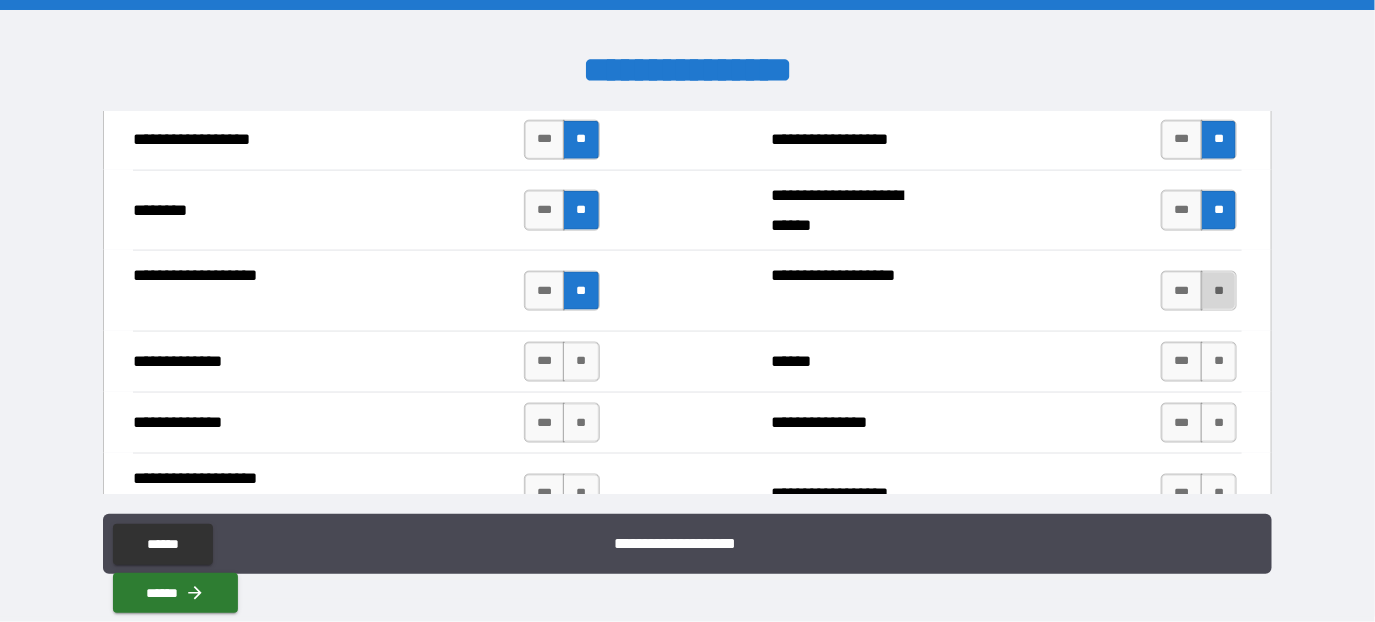 drag, startPoint x: 1202, startPoint y: 264, endPoint x: 1179, endPoint y: 232, distance: 39.40812 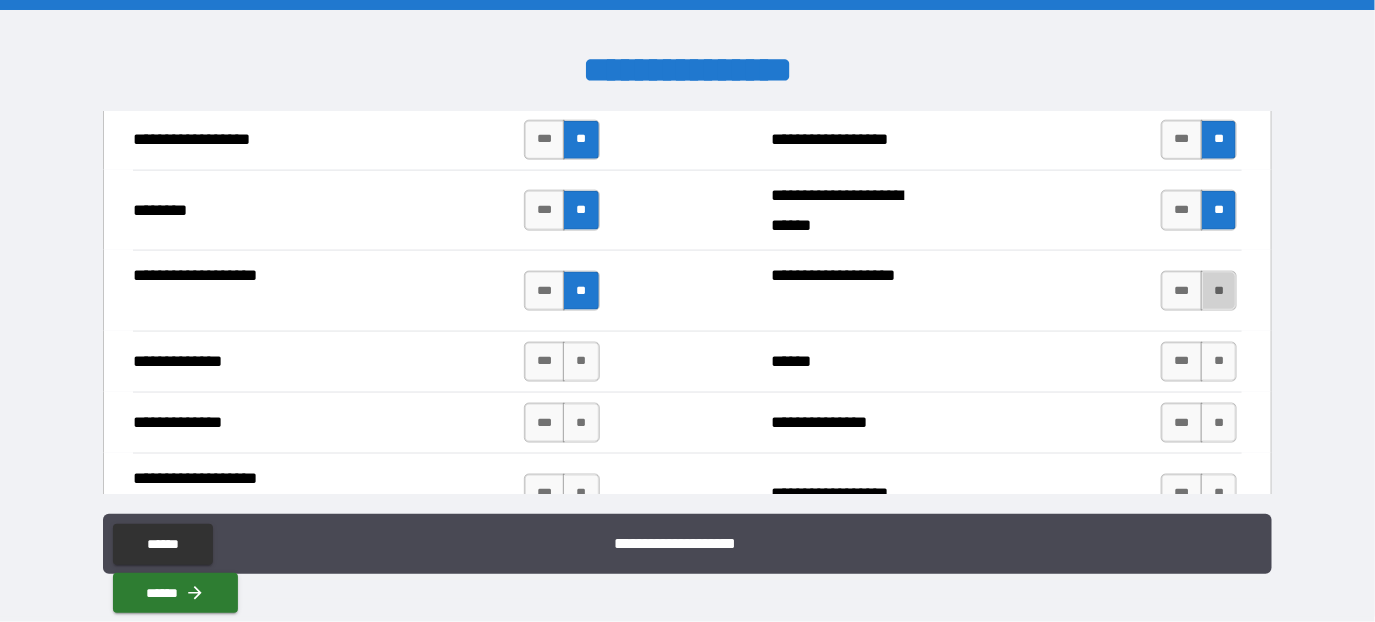 click on "**" at bounding box center (1219, 291) 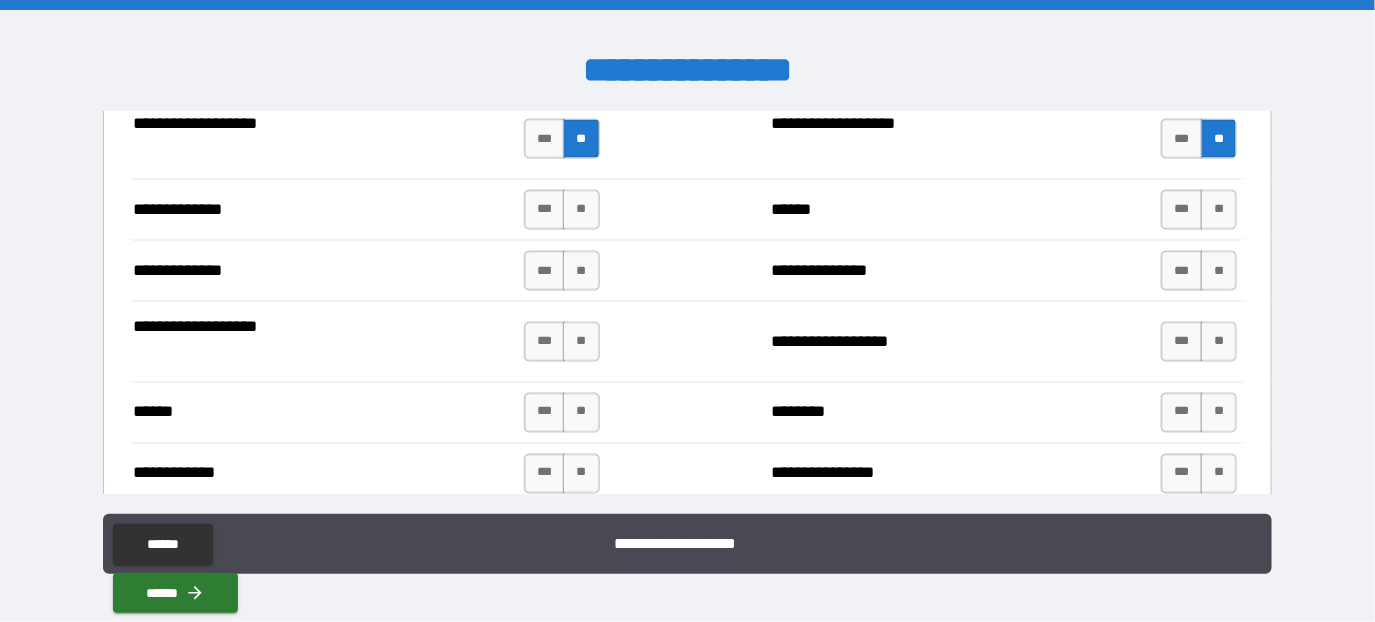 scroll, scrollTop: 3600, scrollLeft: 0, axis: vertical 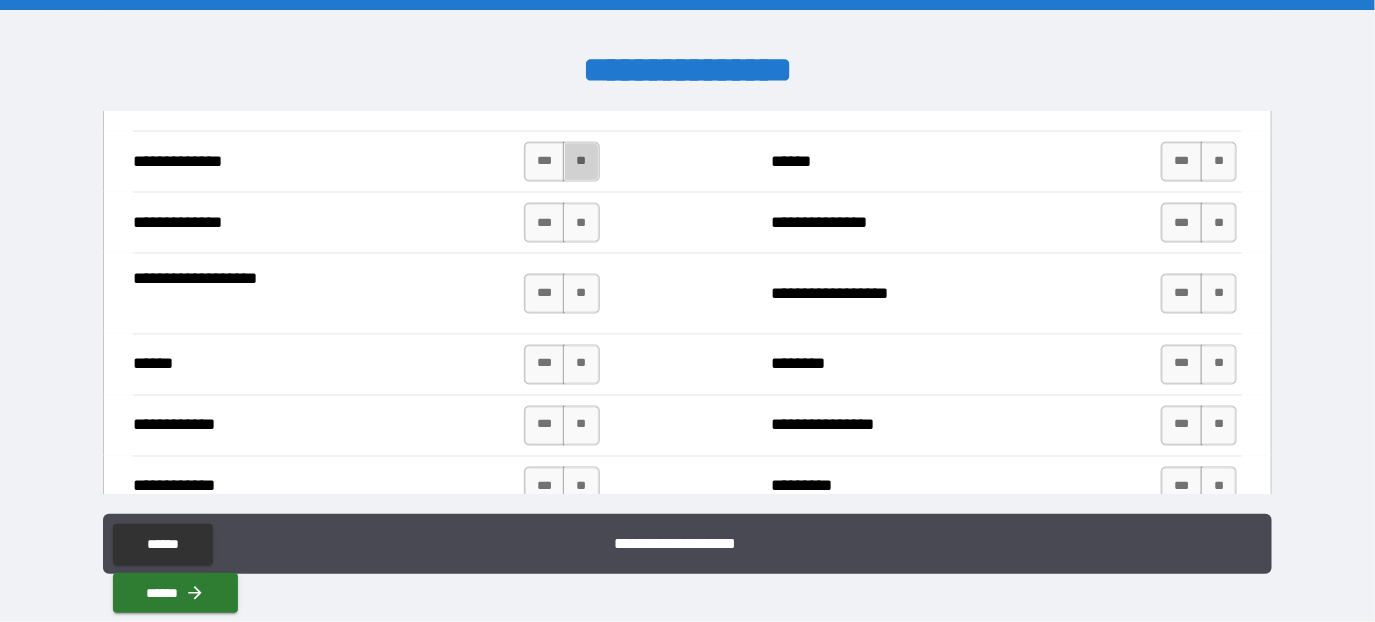 drag, startPoint x: 582, startPoint y: 142, endPoint x: 582, endPoint y: 171, distance: 29 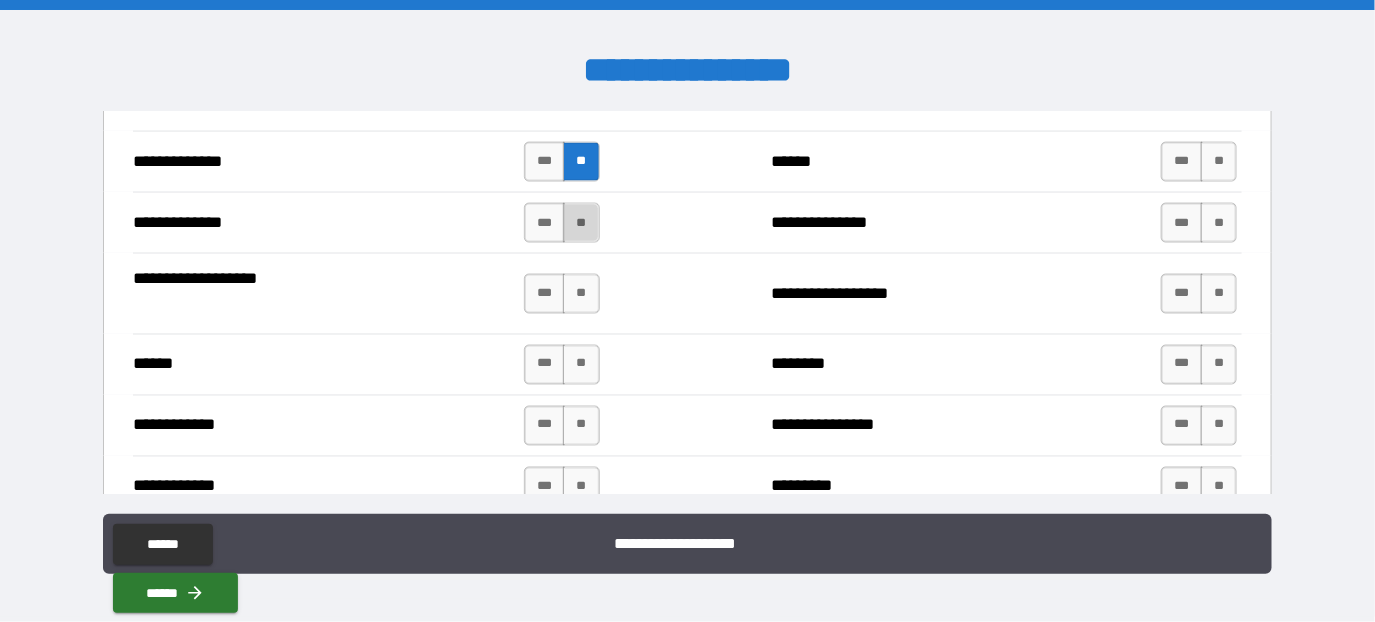 click on "**" at bounding box center [581, 223] 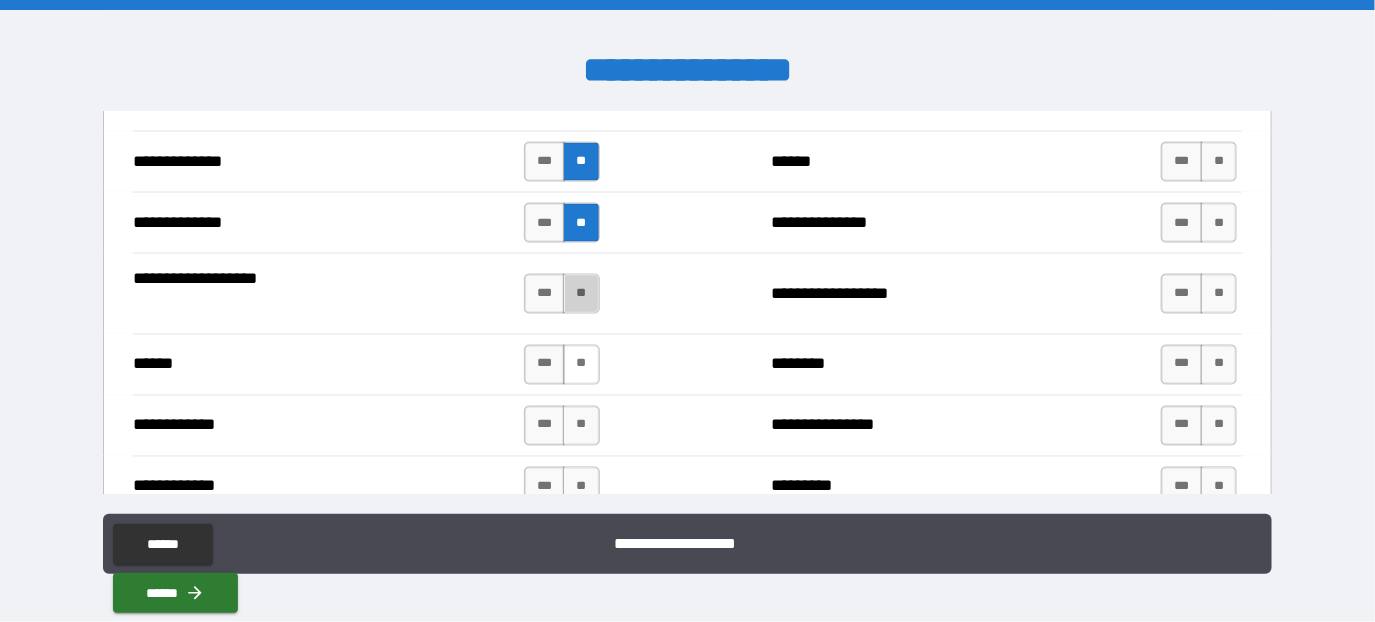 drag, startPoint x: 580, startPoint y: 273, endPoint x: 579, endPoint y: 329, distance: 56.008926 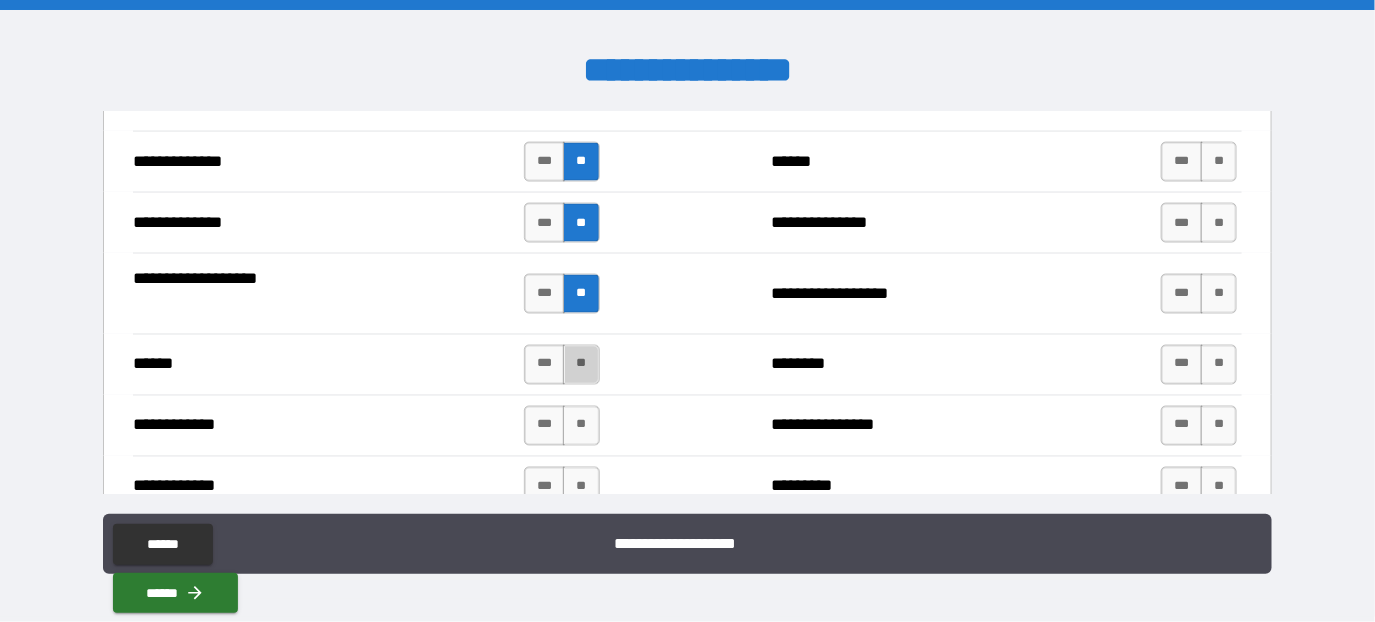 drag, startPoint x: 575, startPoint y: 341, endPoint x: 635, endPoint y: 320, distance: 63.56886 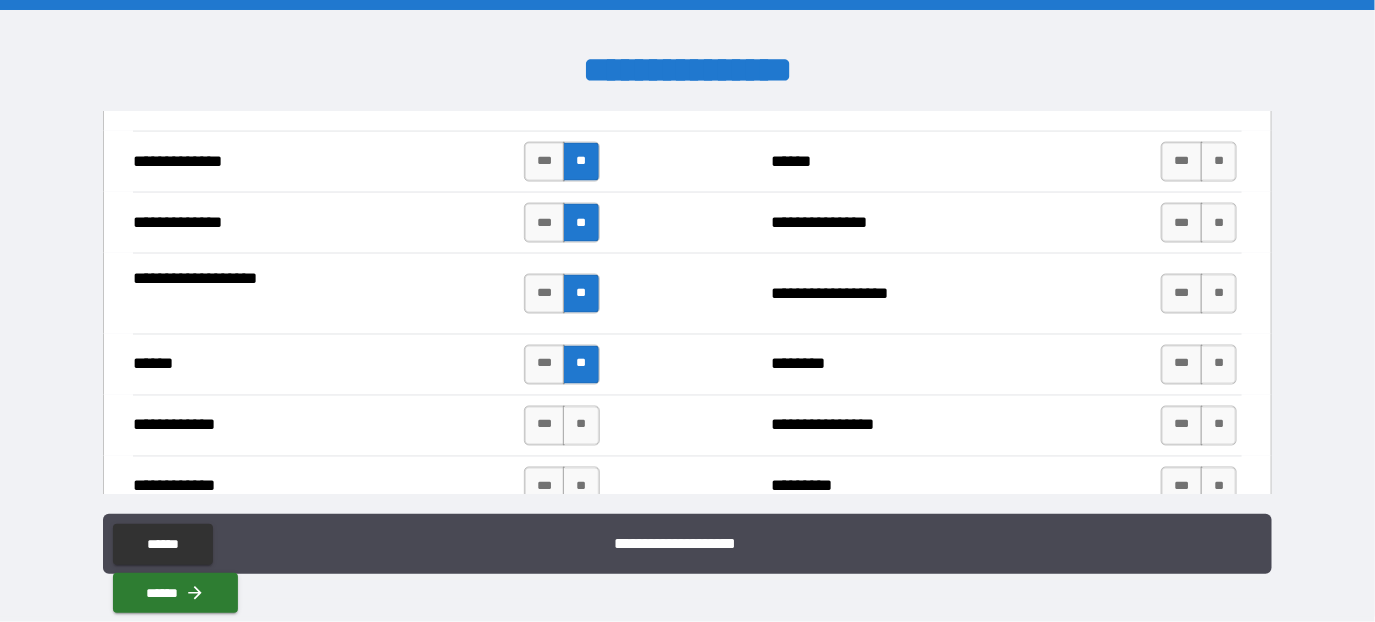 drag, startPoint x: 1205, startPoint y: 142, endPoint x: 1203, endPoint y: 204, distance: 62.03225 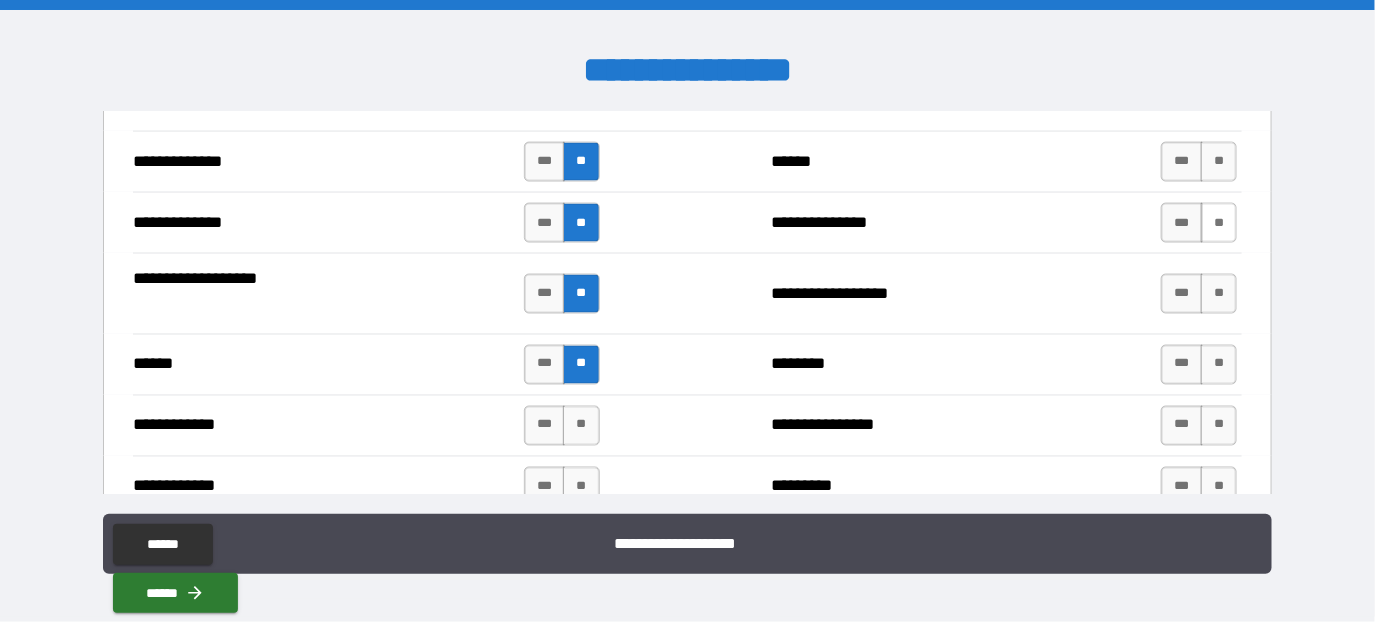 click on "**********" at bounding box center (687, 303) 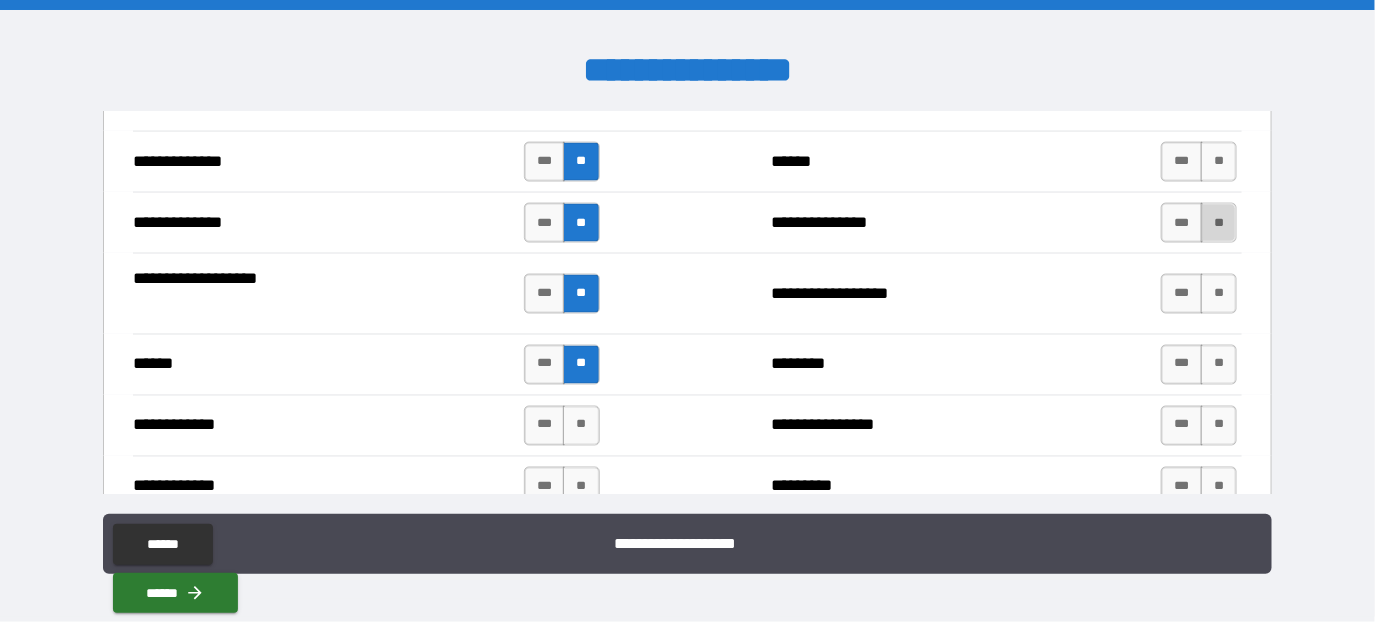click on "**" at bounding box center (1219, 223) 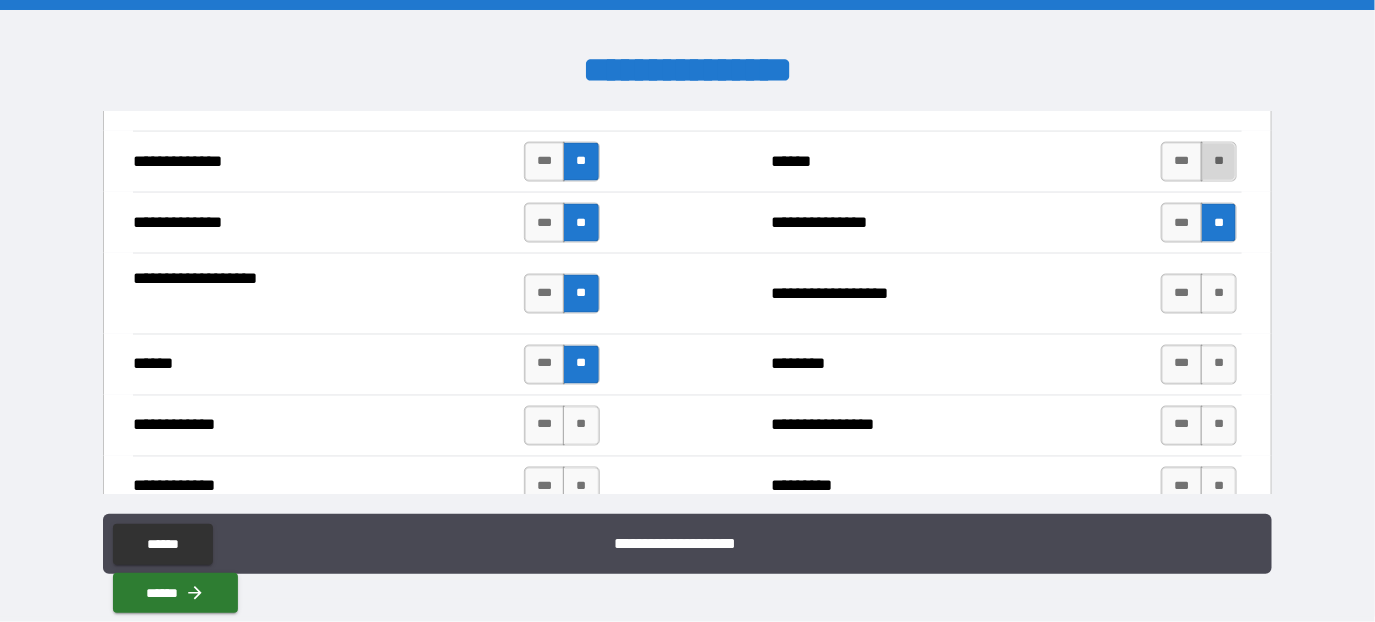 click on "**" at bounding box center (1219, 162) 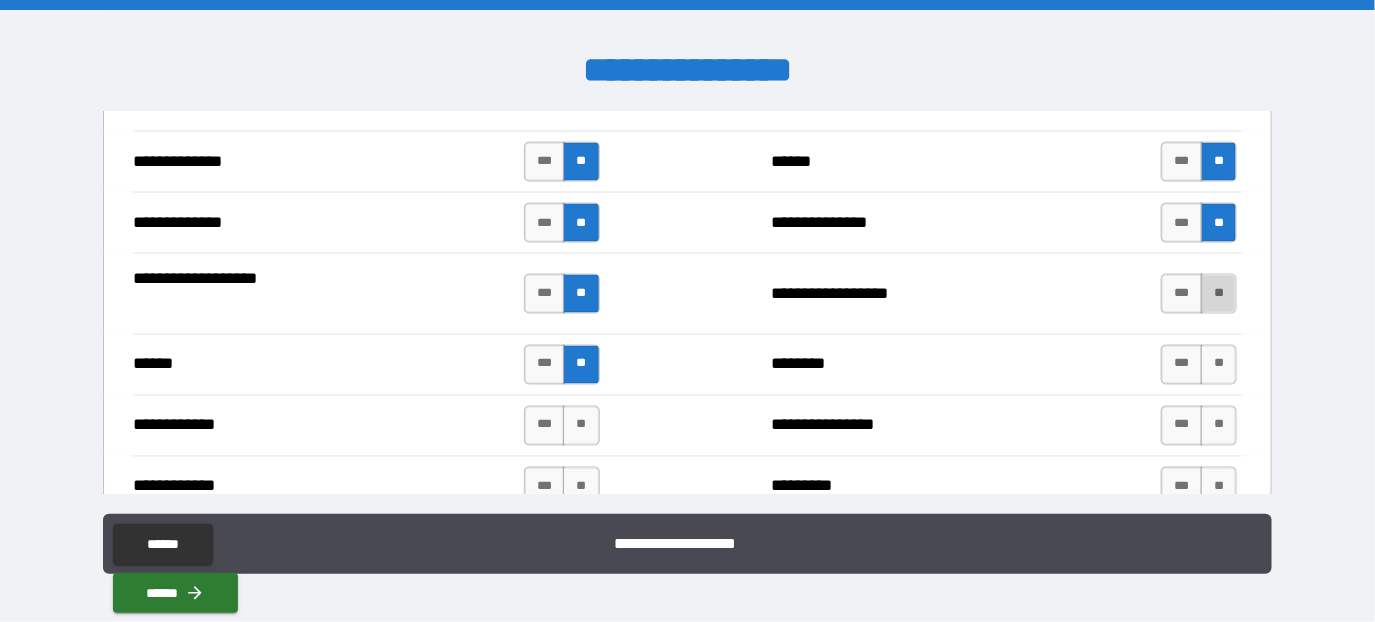 click on "**" at bounding box center [1219, 294] 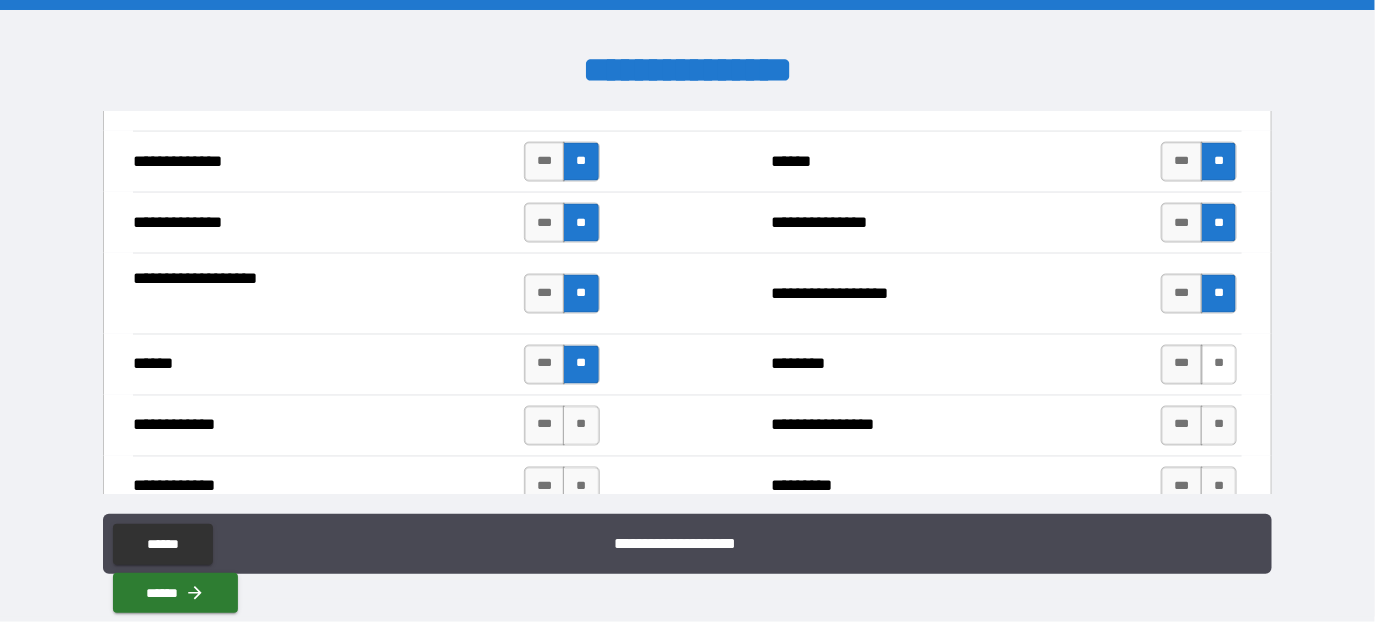 click on "**" at bounding box center [1219, 365] 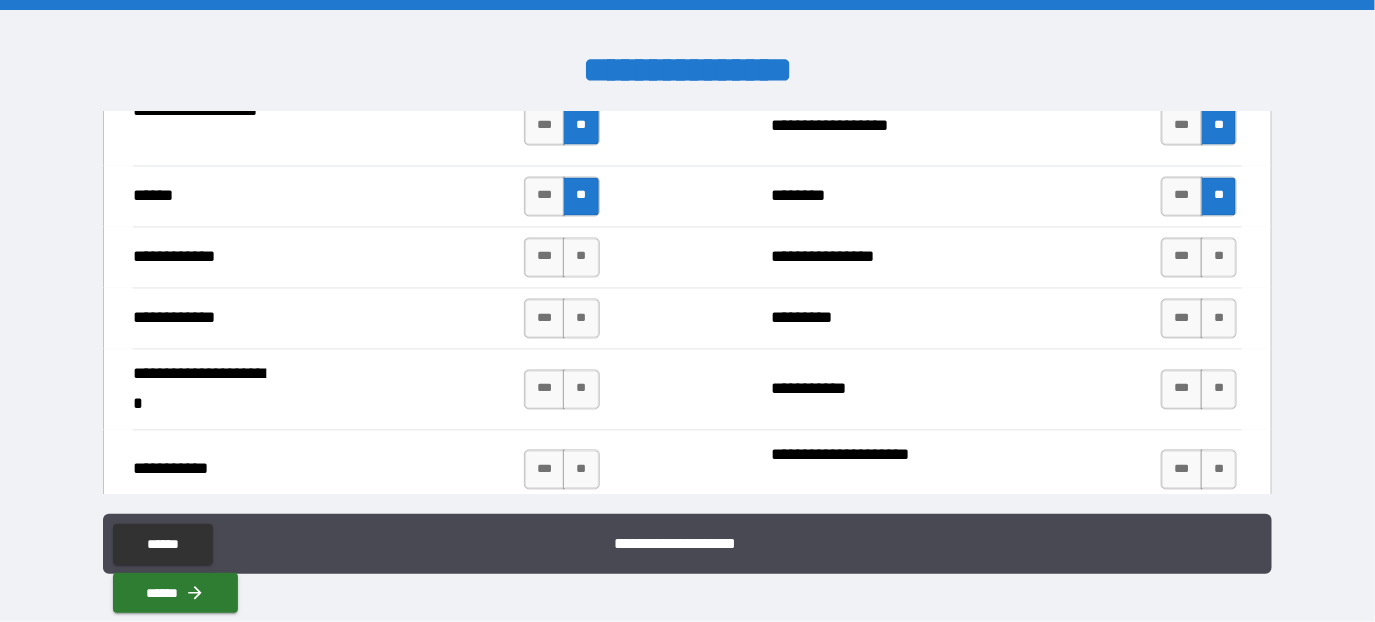 scroll, scrollTop: 3800, scrollLeft: 0, axis: vertical 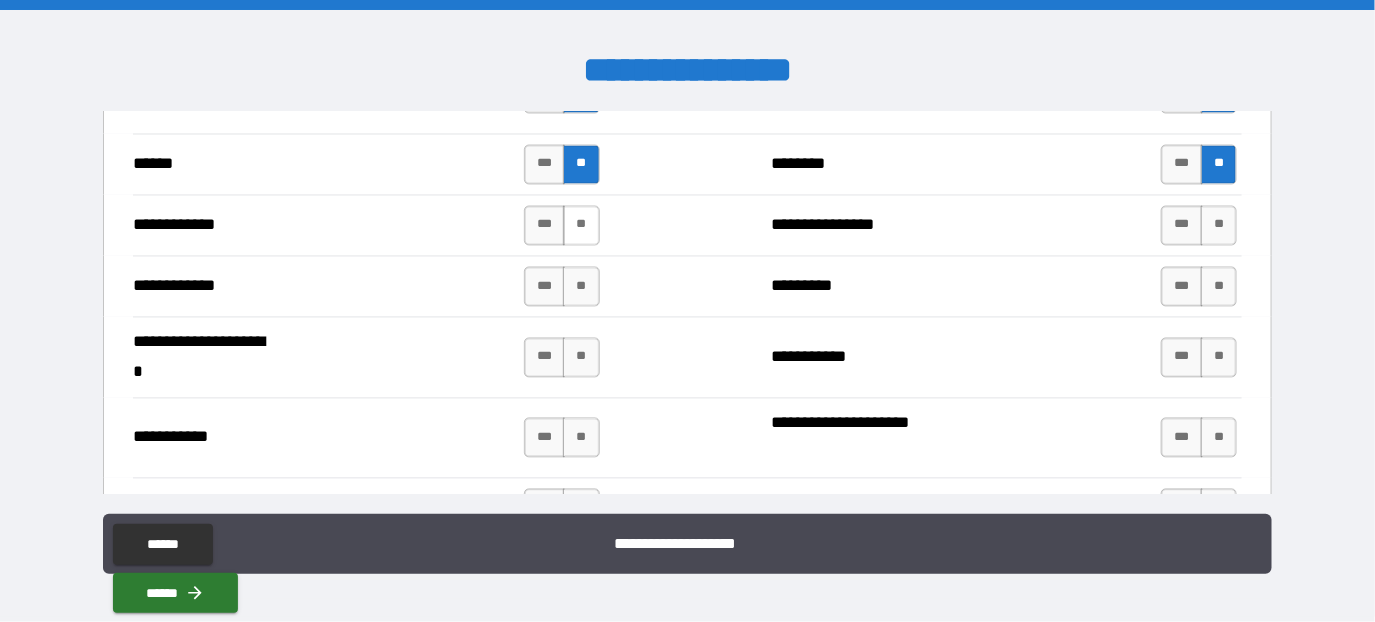 click on "**" at bounding box center (581, 226) 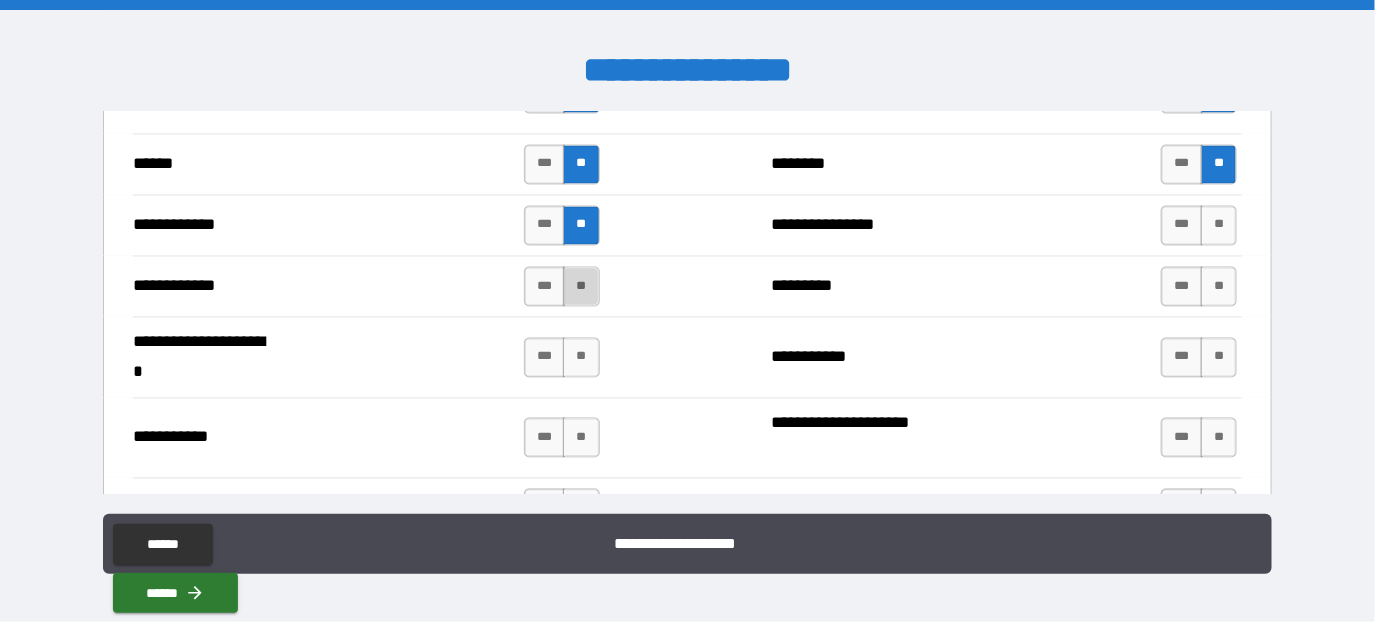 click on "**" at bounding box center [581, 287] 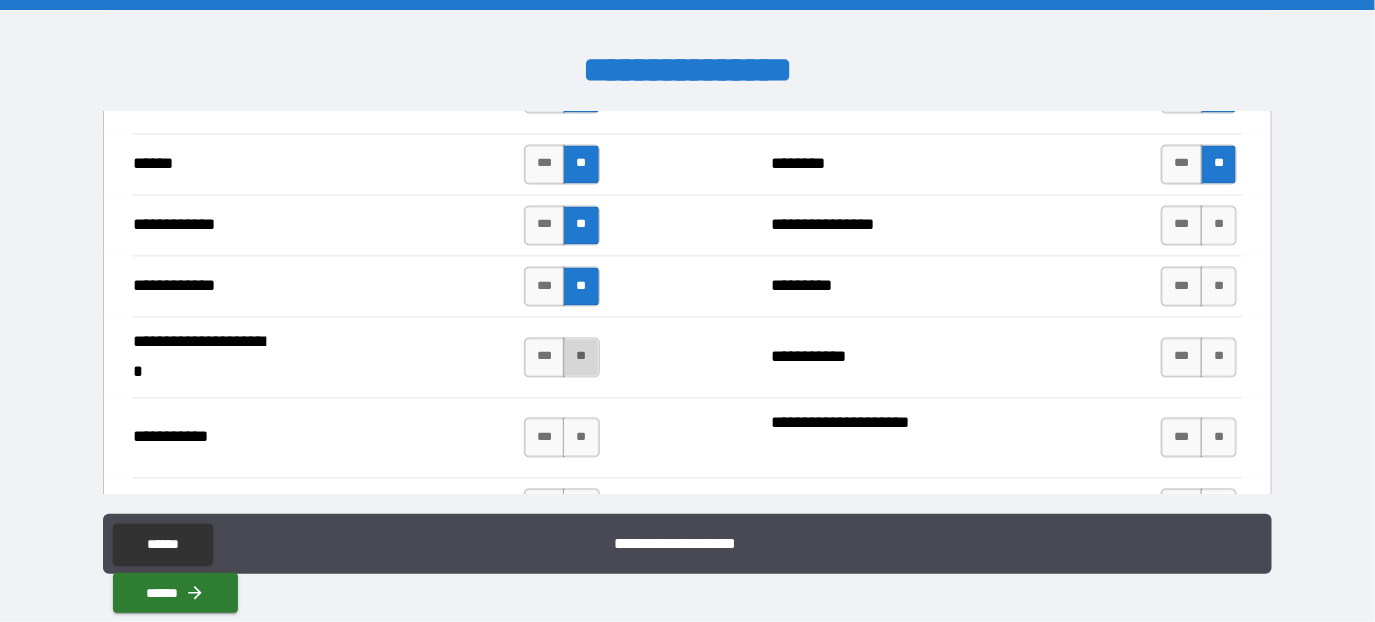 click on "**" at bounding box center (581, 358) 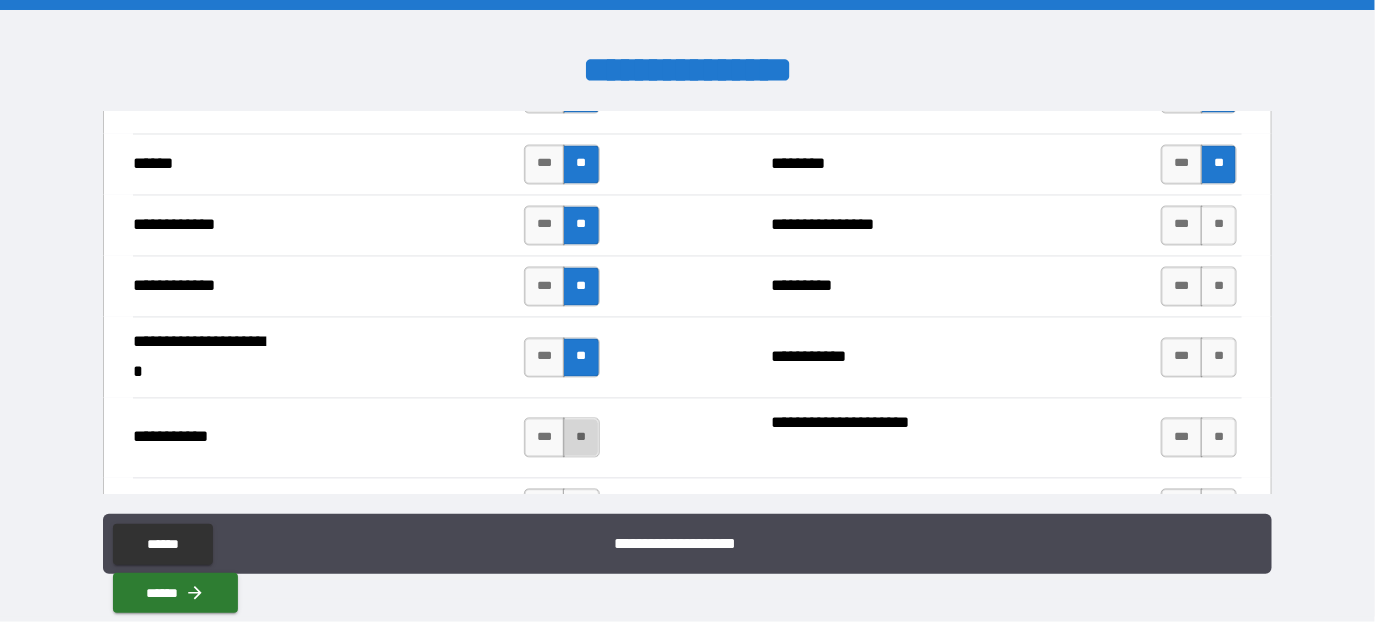 click on "**" at bounding box center (581, 438) 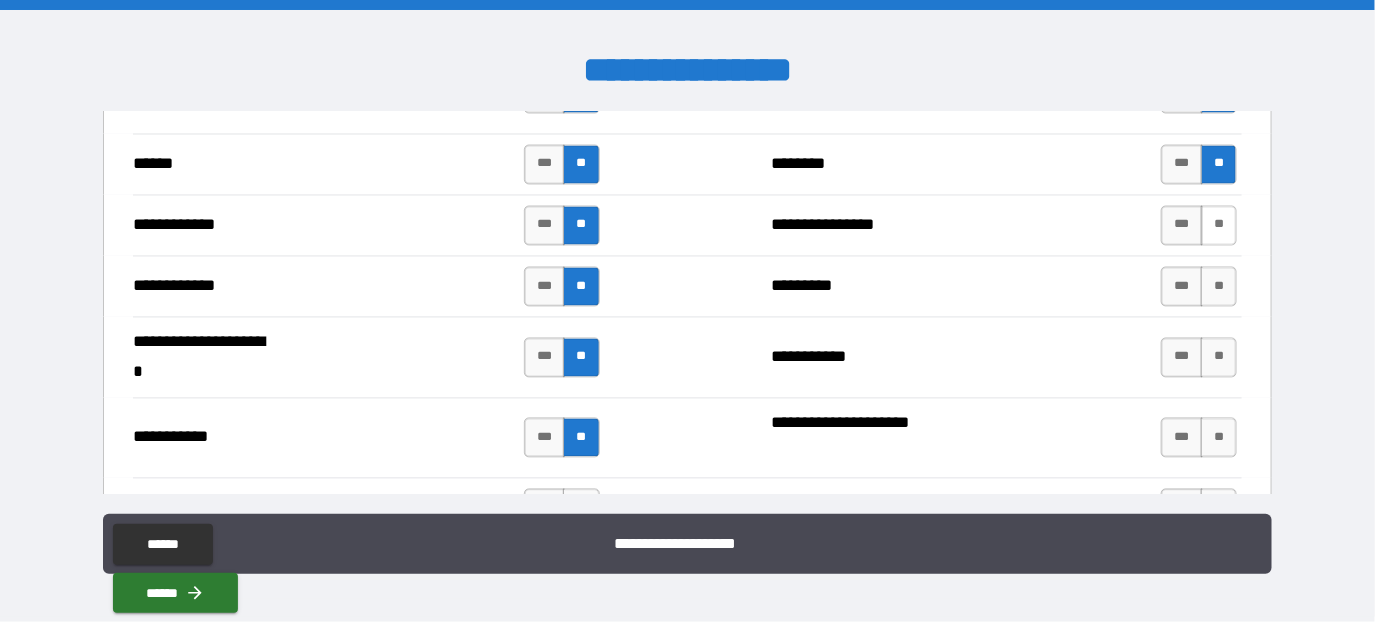 click on "**" at bounding box center [1219, 226] 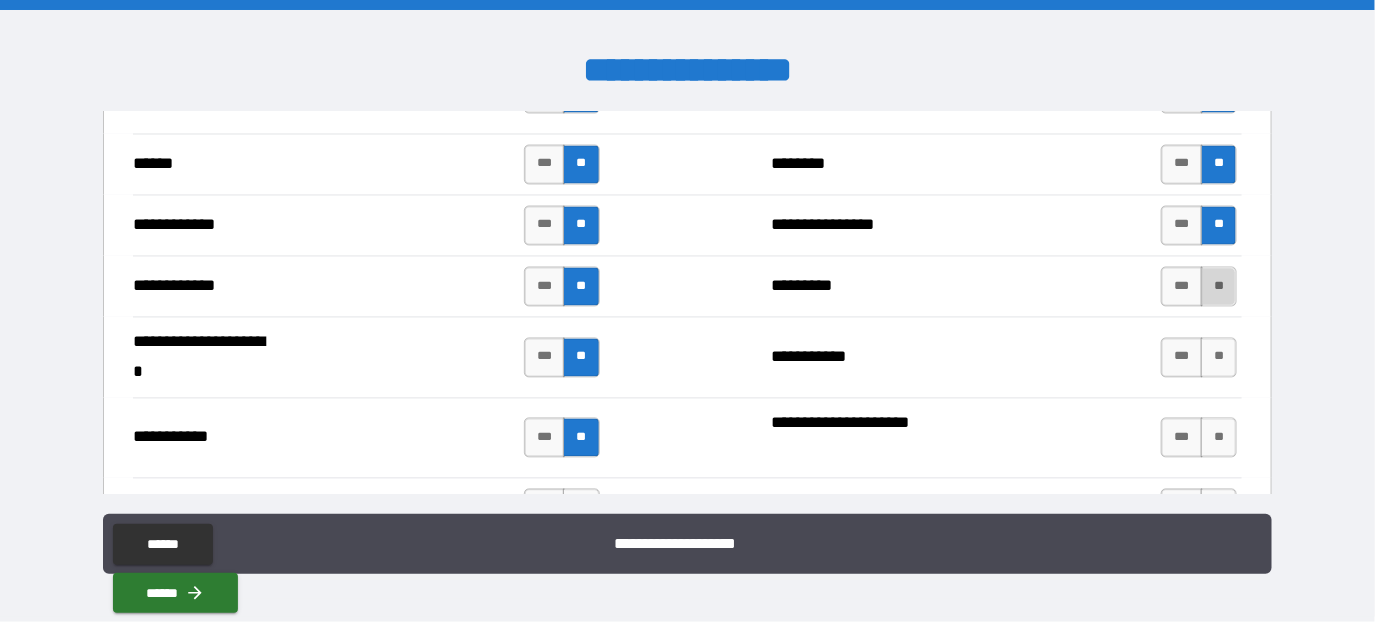 click on "**" at bounding box center (1219, 287) 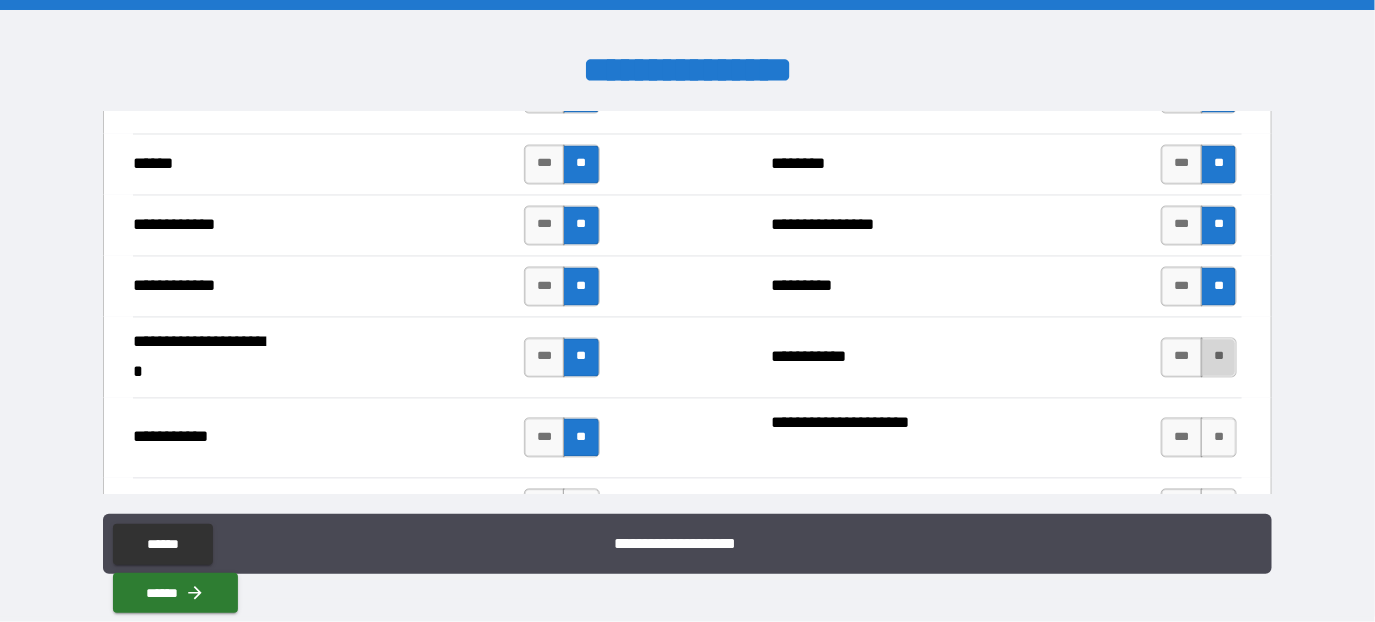 click on "**" at bounding box center (1219, 358) 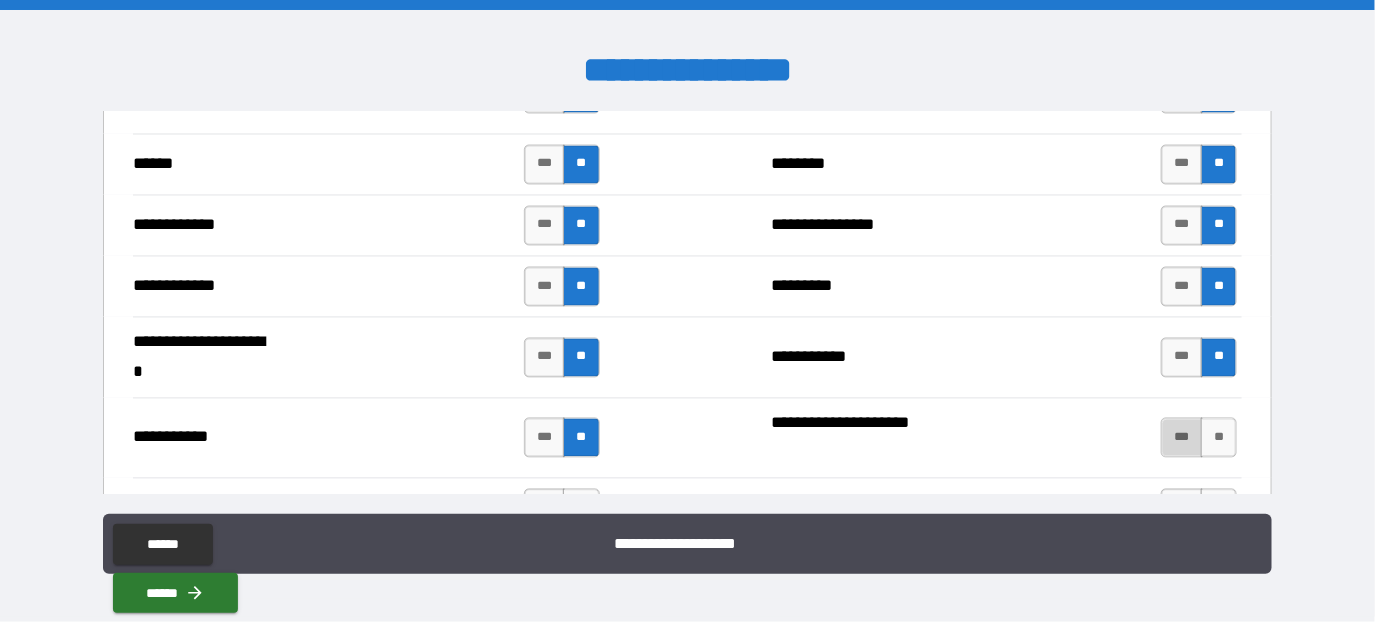 click on "***" at bounding box center [1182, 438] 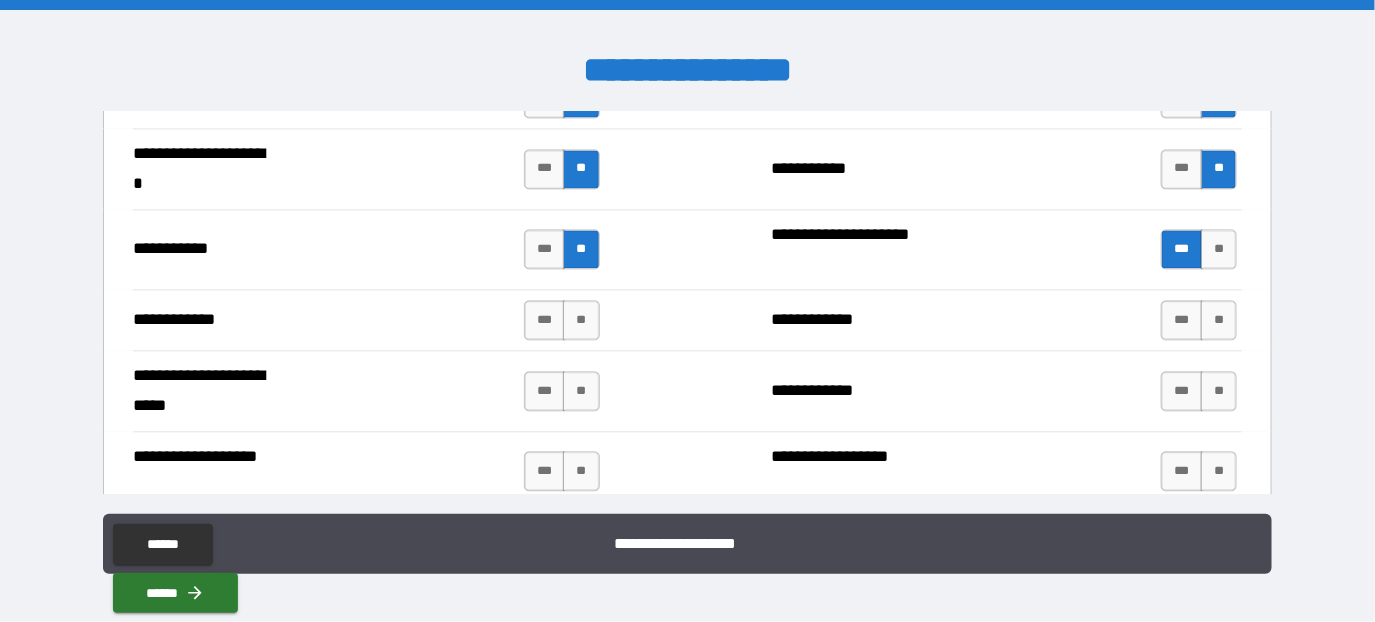 scroll, scrollTop: 4000, scrollLeft: 0, axis: vertical 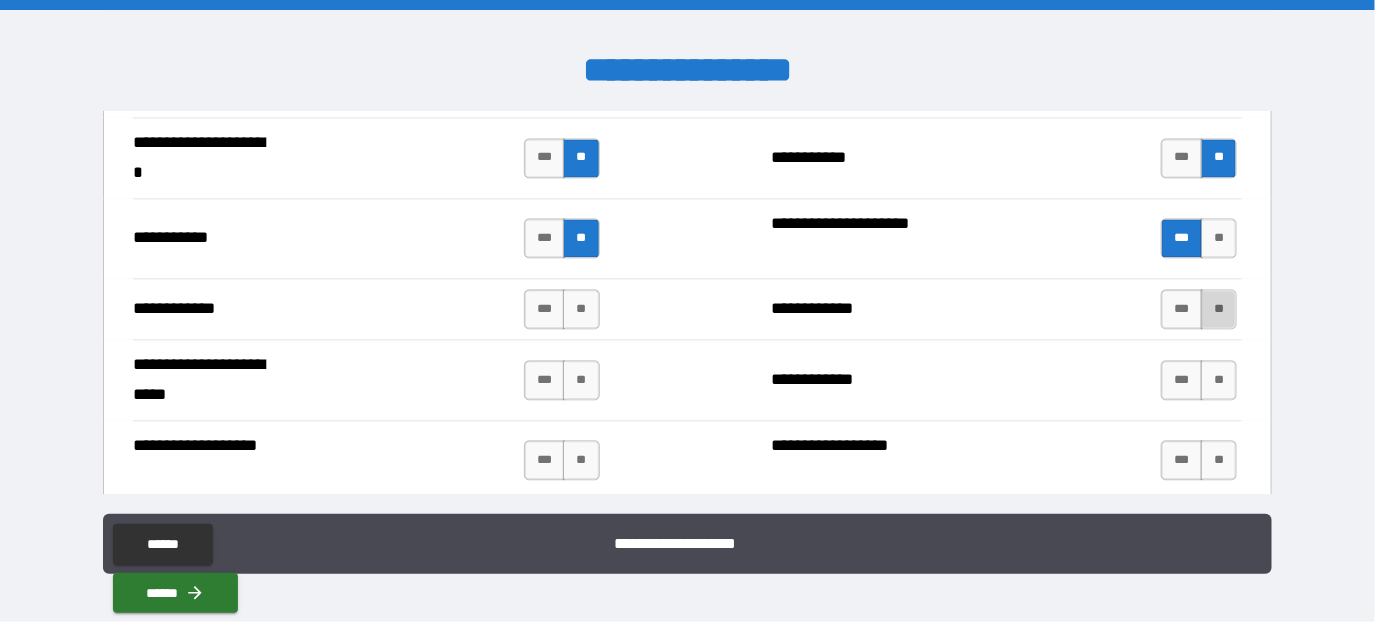 click on "**" at bounding box center (1219, 309) 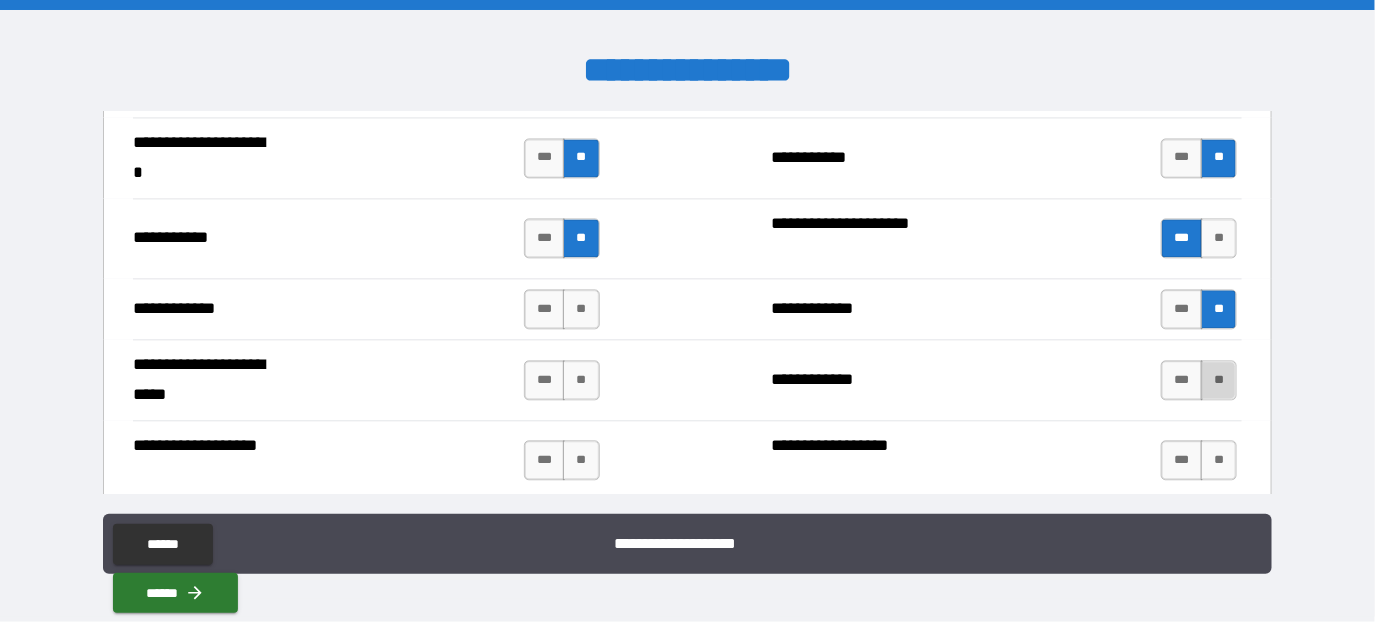 click on "**" at bounding box center [1219, 380] 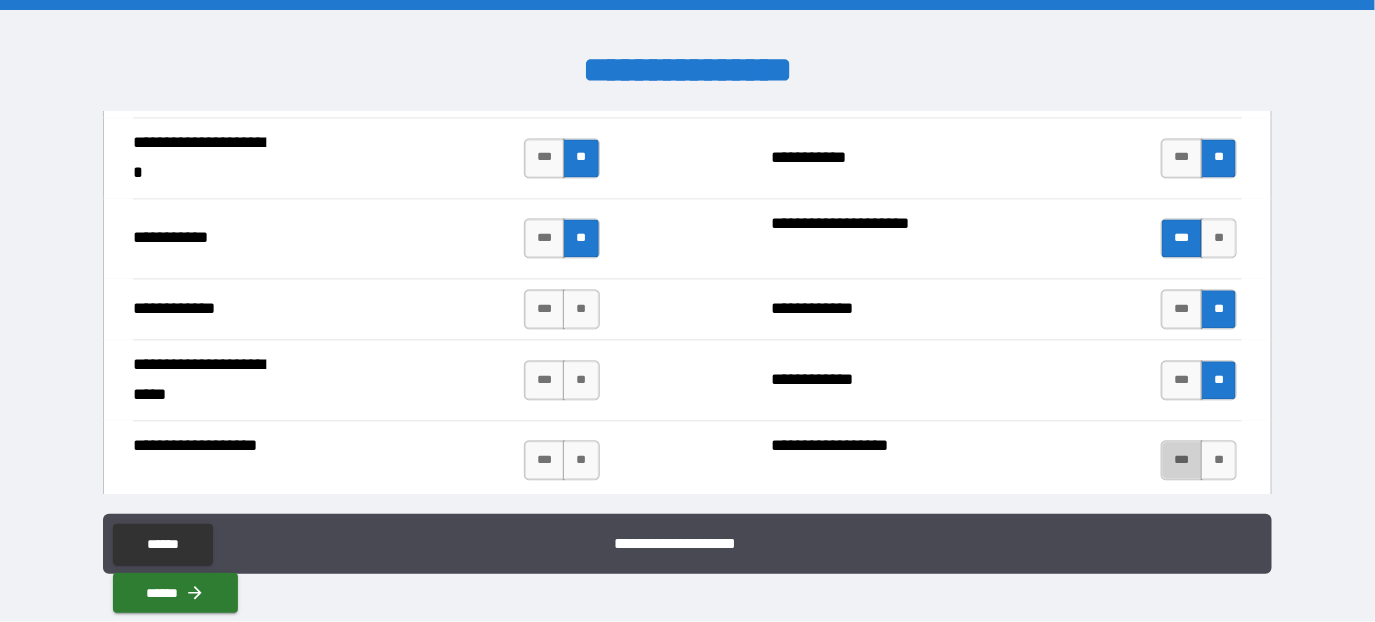 drag, startPoint x: 1169, startPoint y: 434, endPoint x: 1141, endPoint y: 431, distance: 28.160255 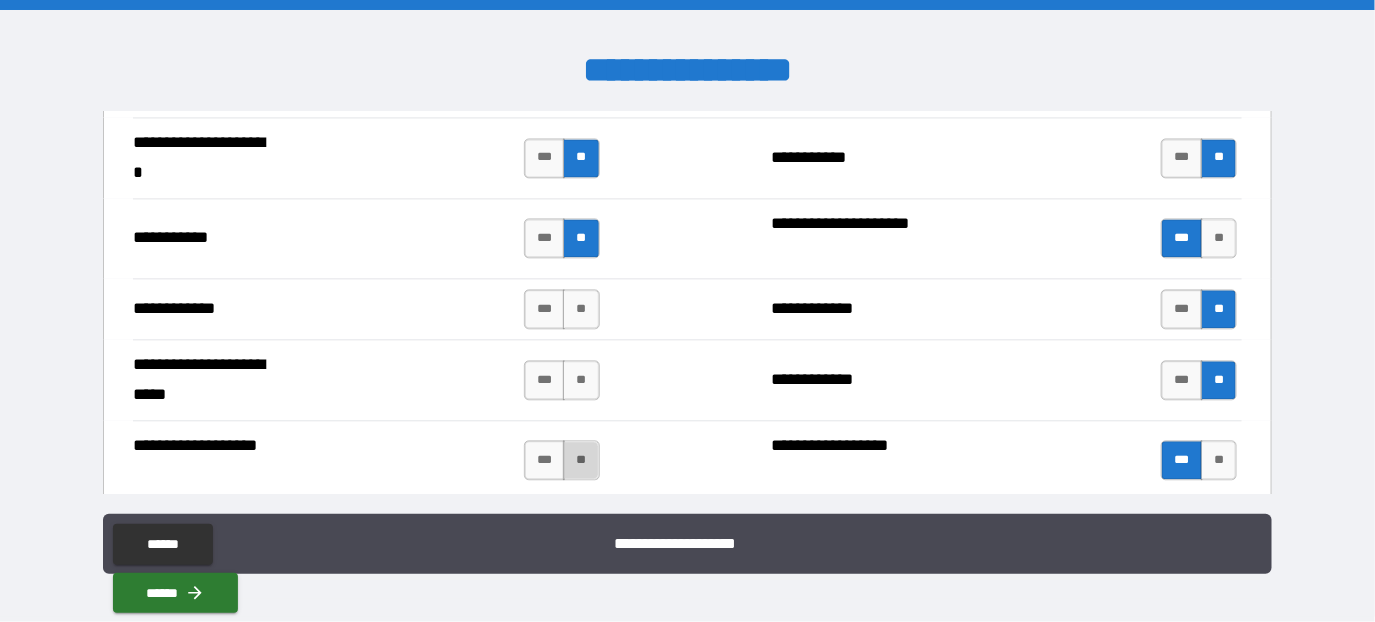 click on "**" at bounding box center [581, 460] 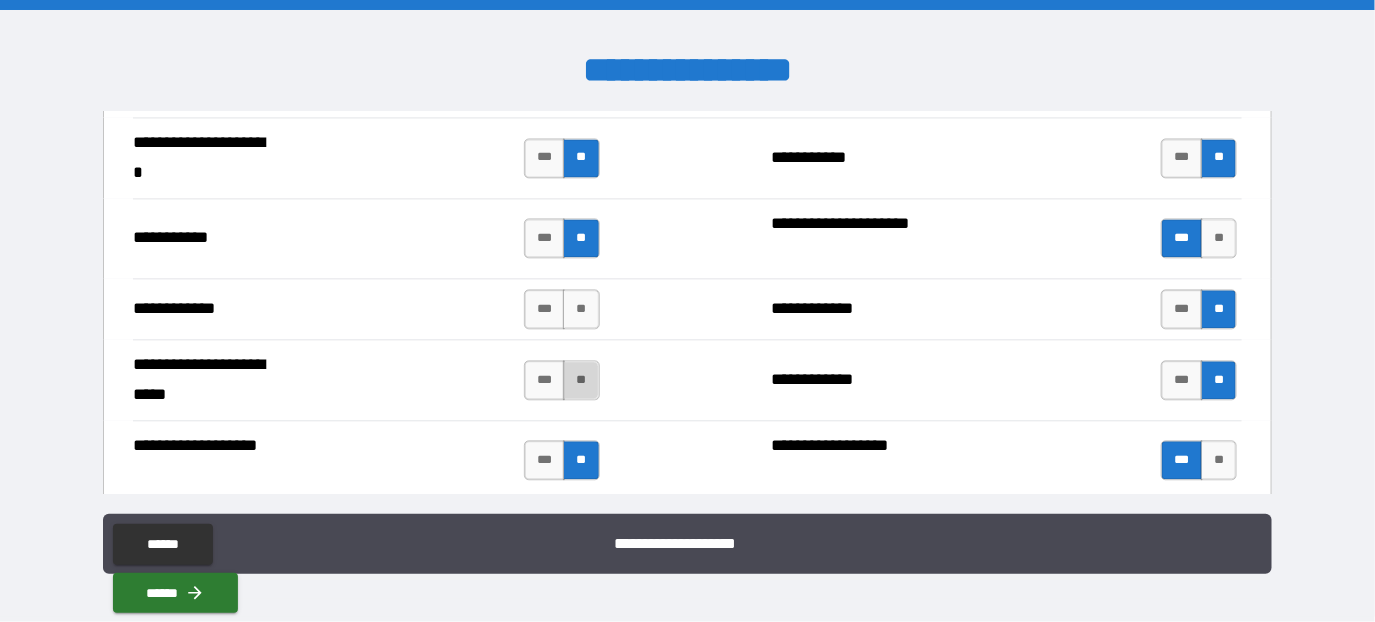 click on "**" at bounding box center (581, 380) 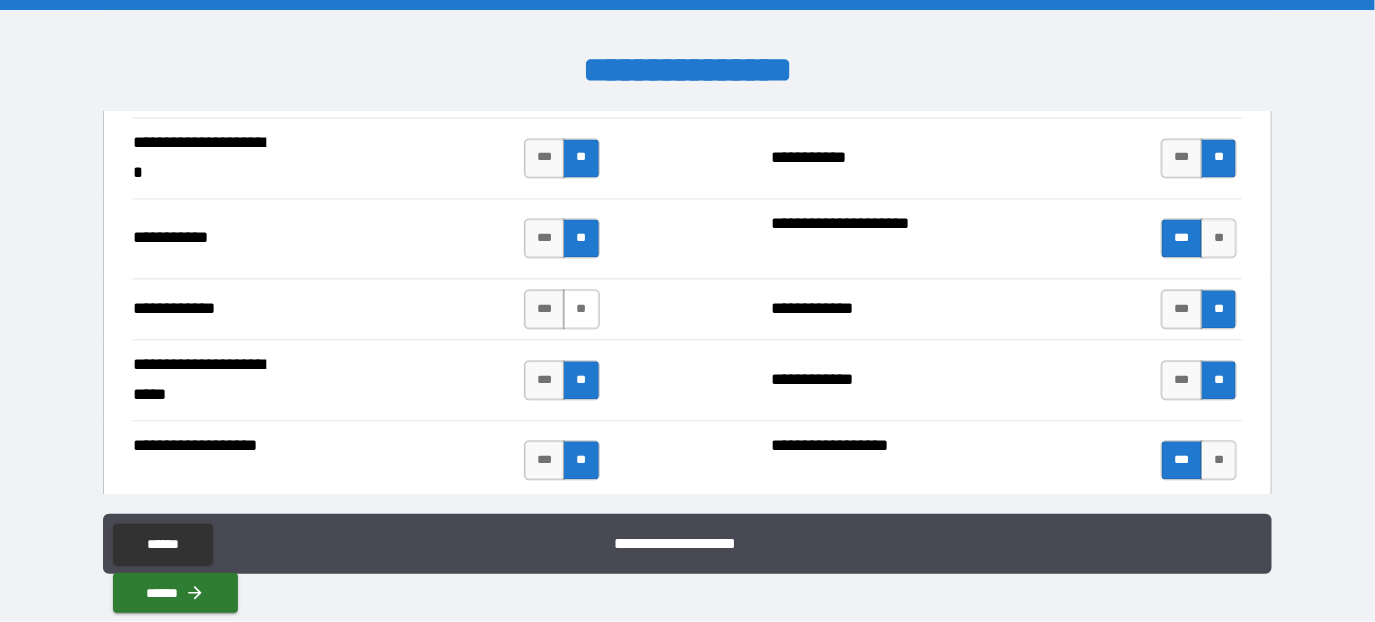 click on "**" at bounding box center (581, 309) 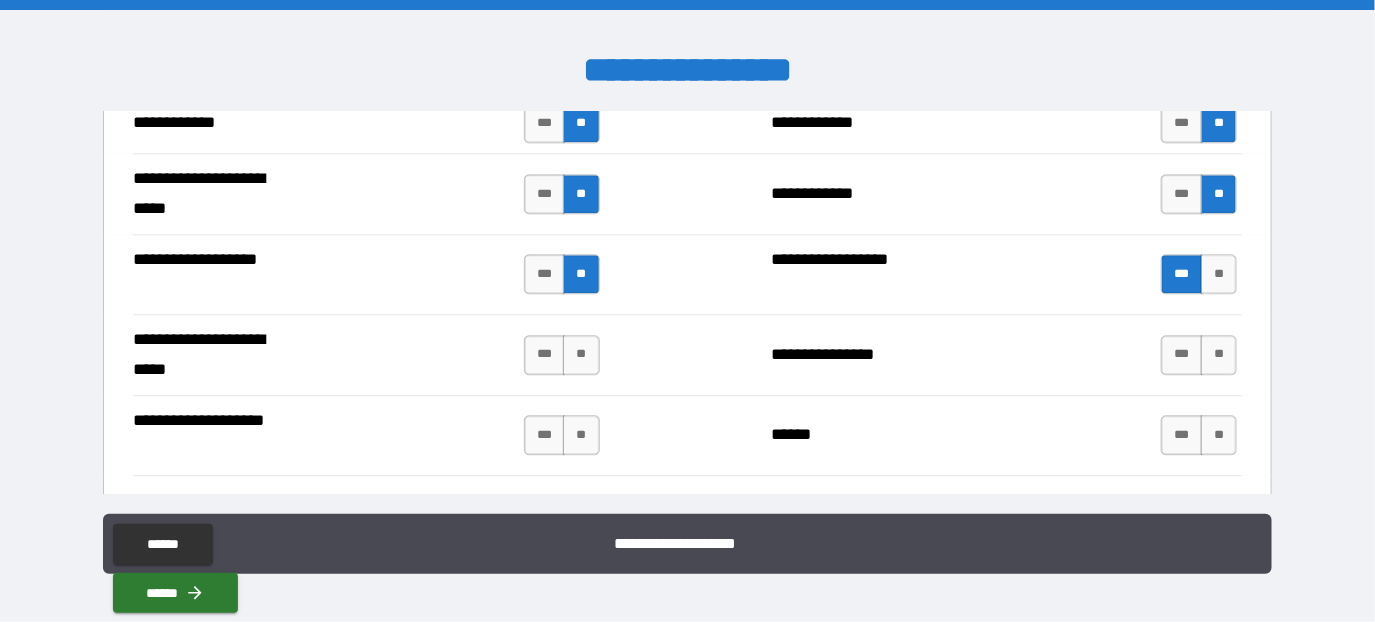 scroll, scrollTop: 4200, scrollLeft: 0, axis: vertical 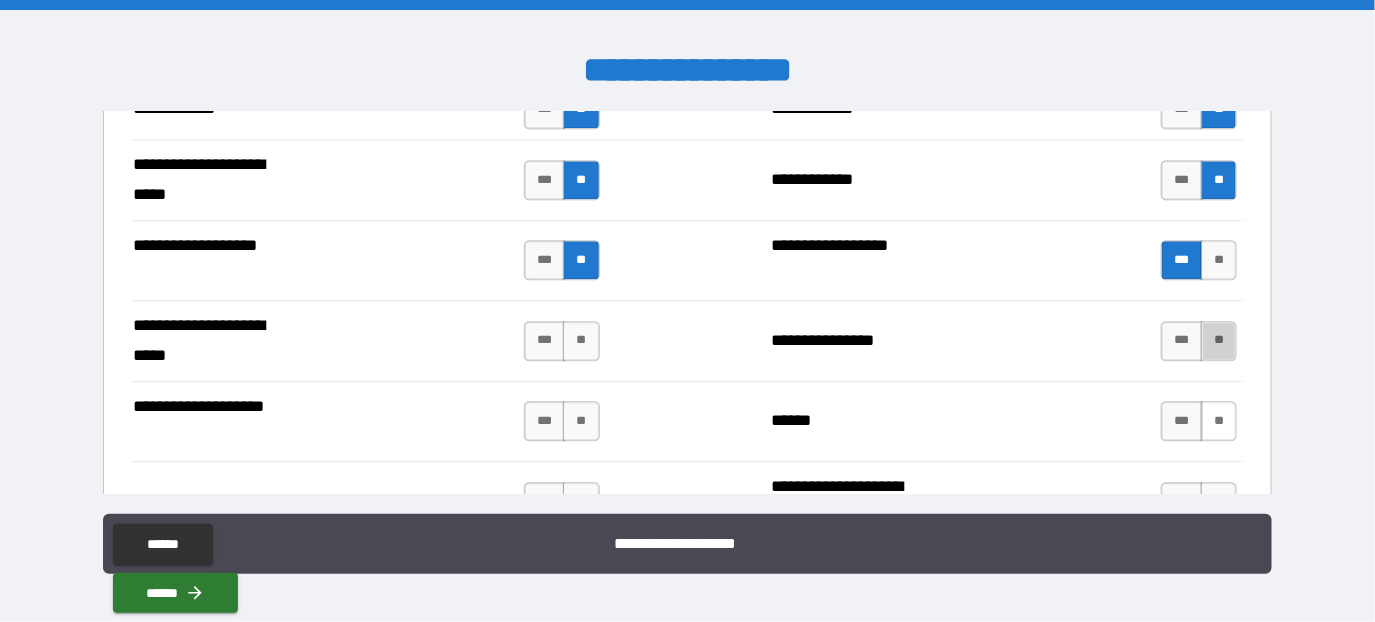 drag, startPoint x: 1206, startPoint y: 322, endPoint x: 1216, endPoint y: 389, distance: 67.74216 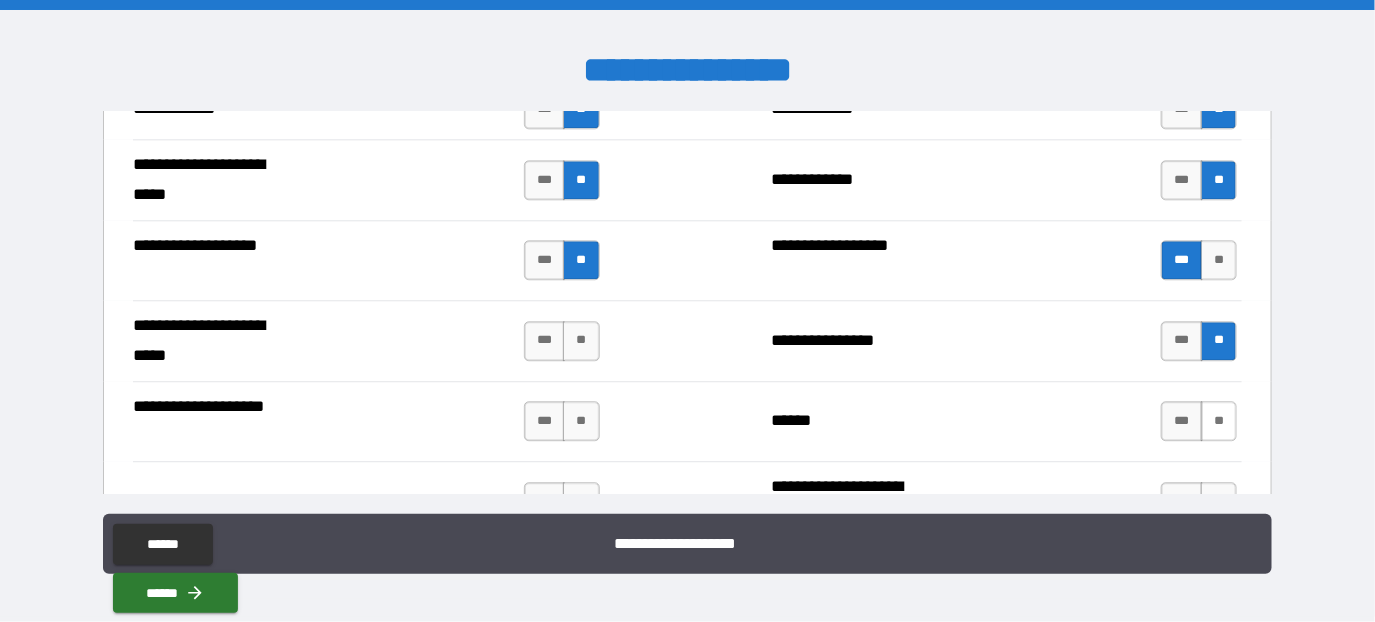 click on "**" at bounding box center (1219, 421) 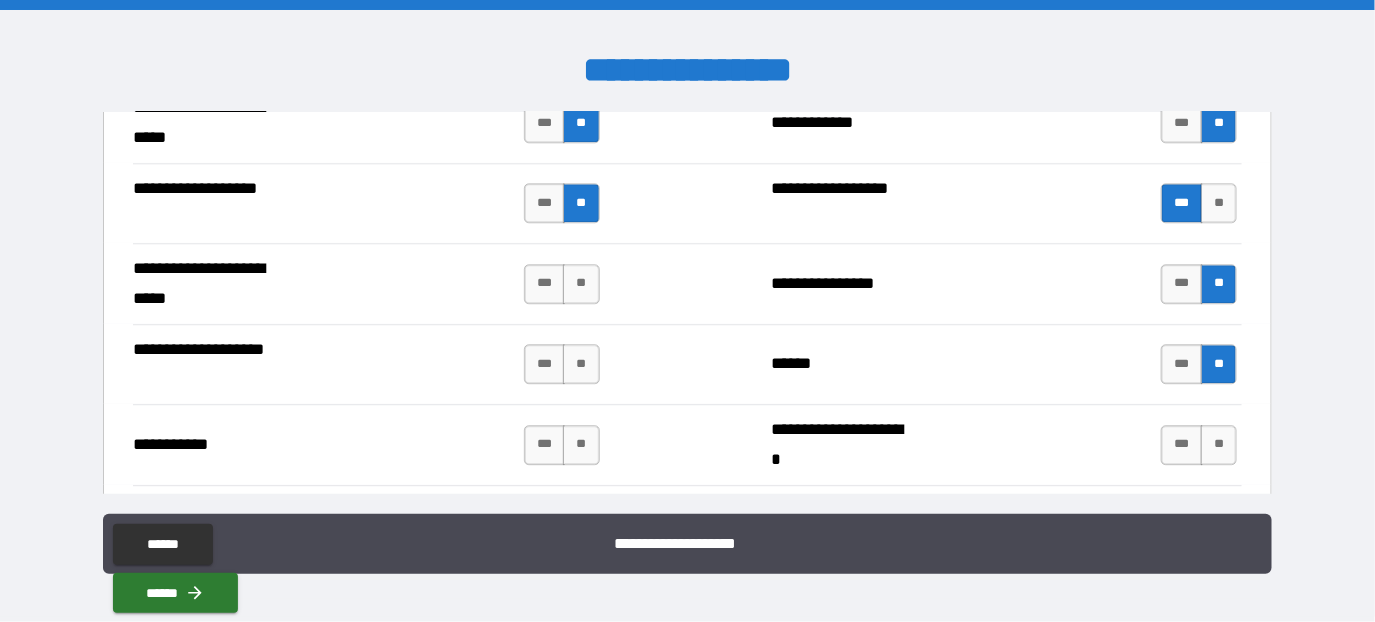 scroll, scrollTop: 4300, scrollLeft: 0, axis: vertical 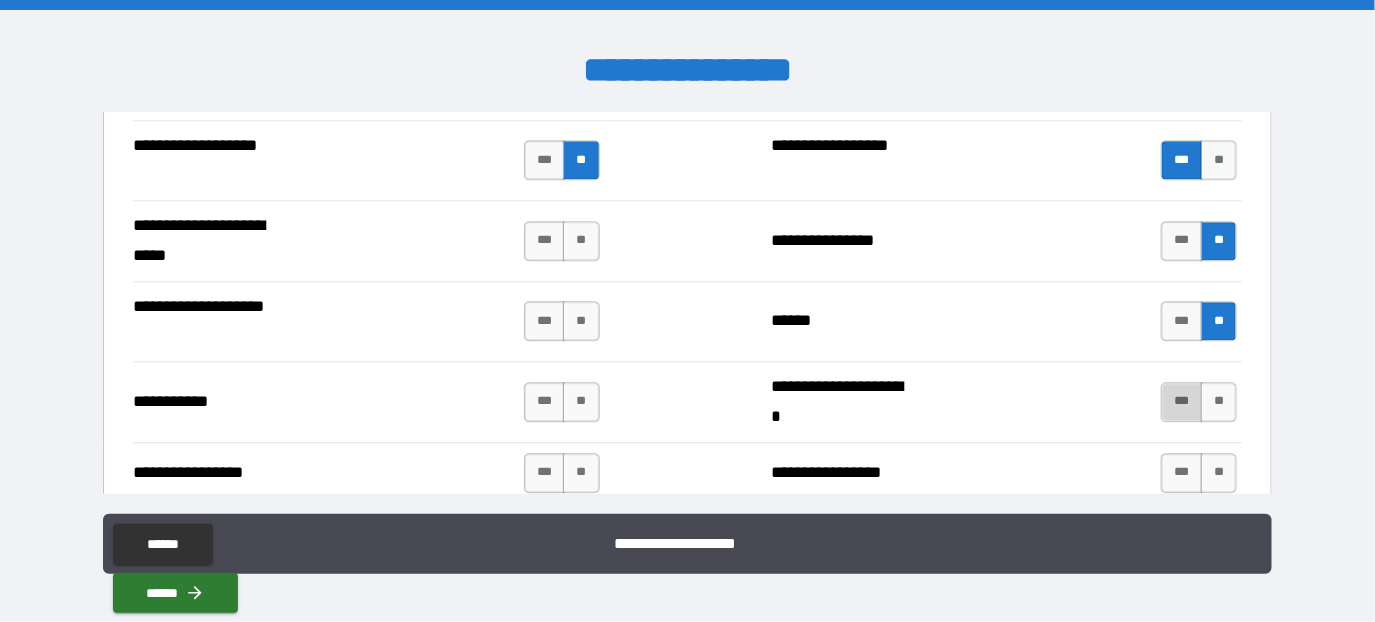 click on "***" at bounding box center [1182, 402] 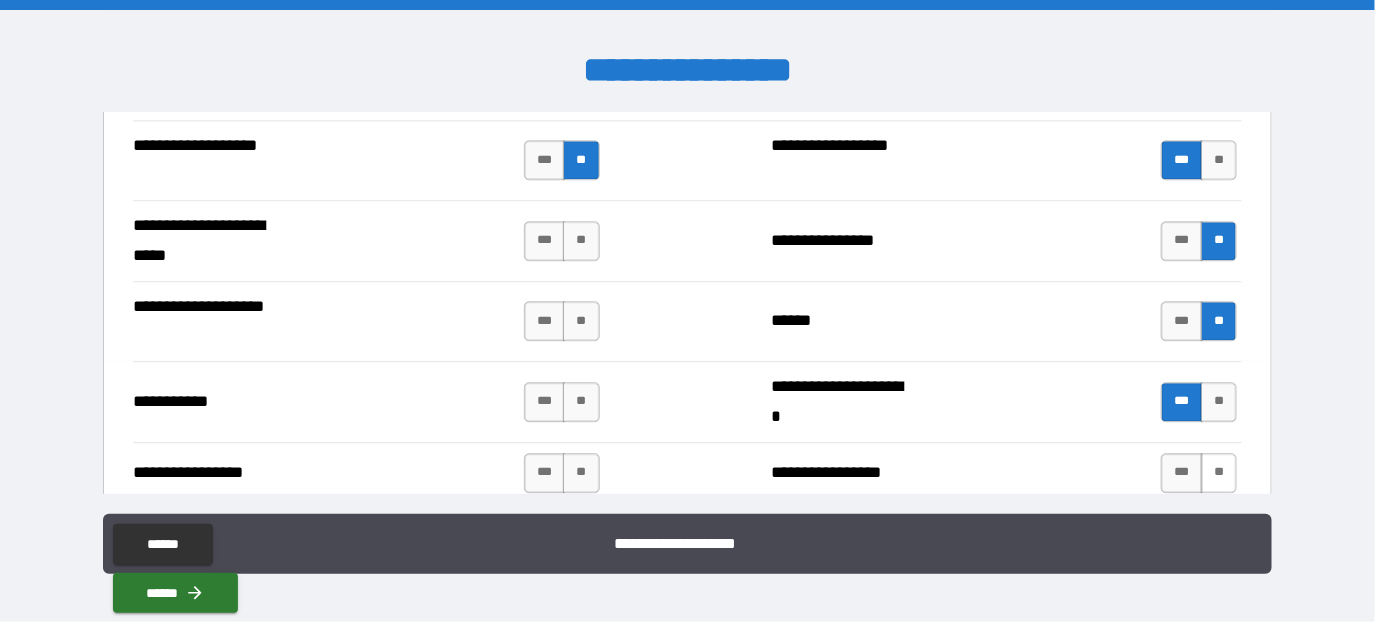 click on "**" at bounding box center [1219, 473] 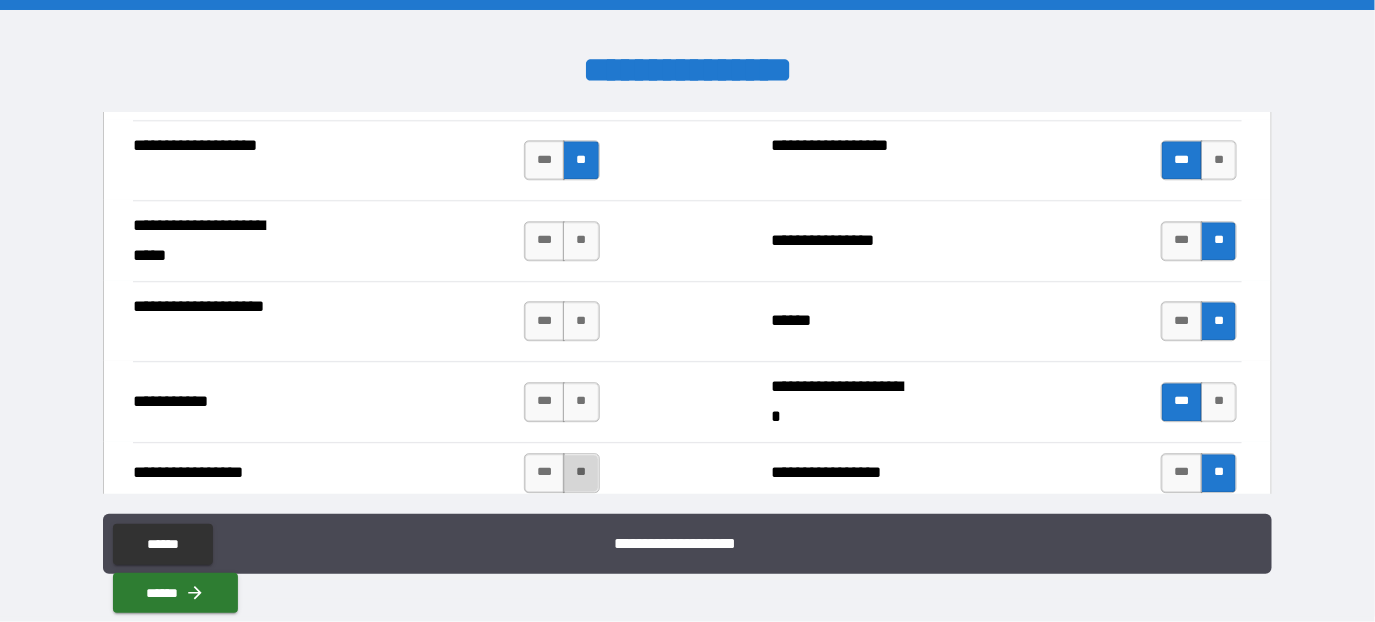 click on "**" at bounding box center (581, 473) 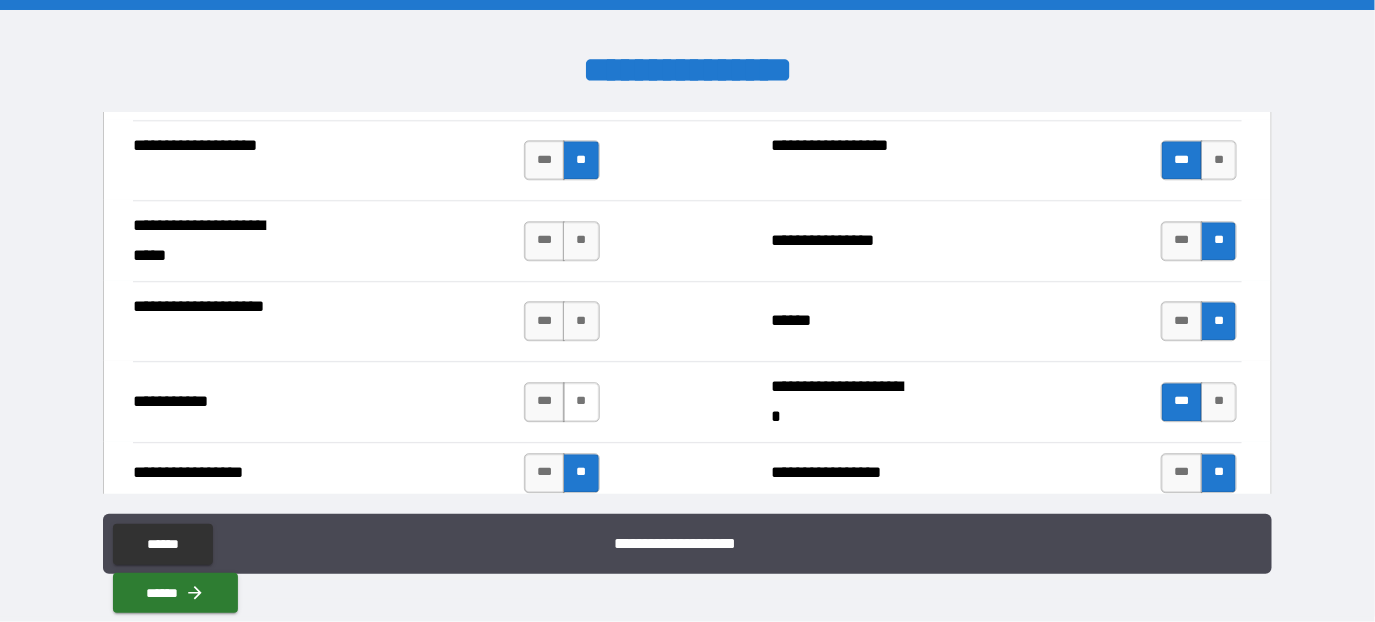 click on "**" at bounding box center [581, 402] 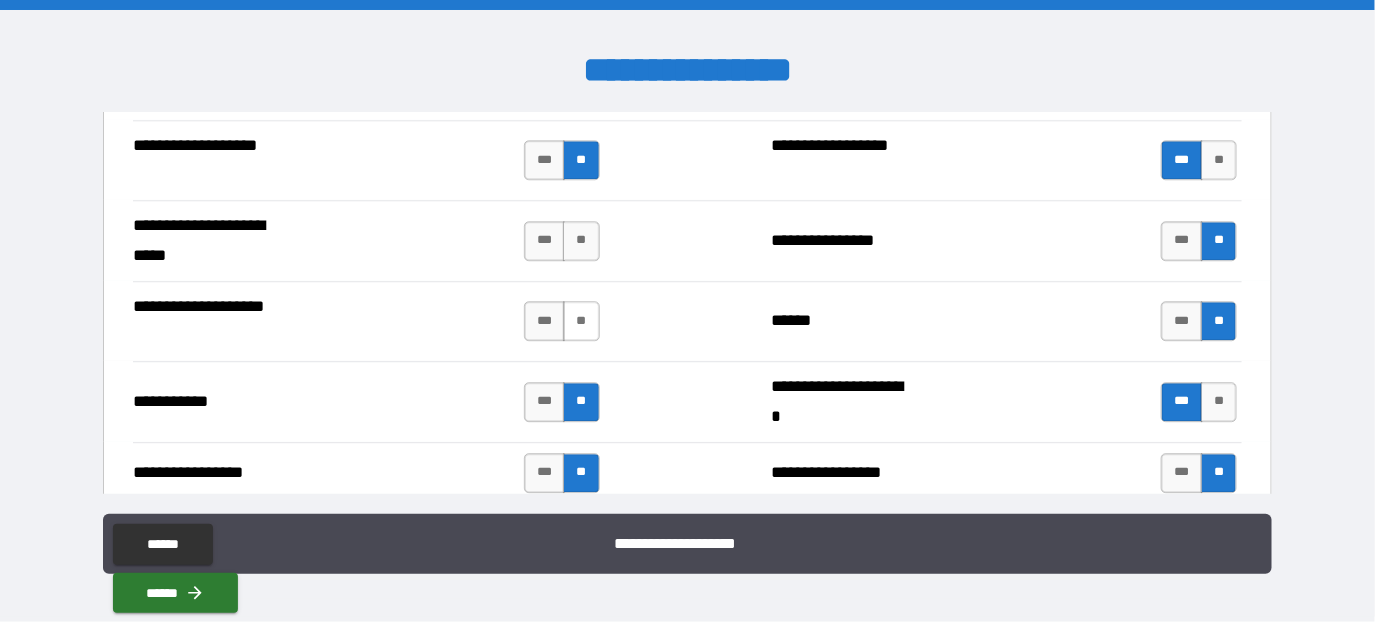 click on "**" at bounding box center (581, 321) 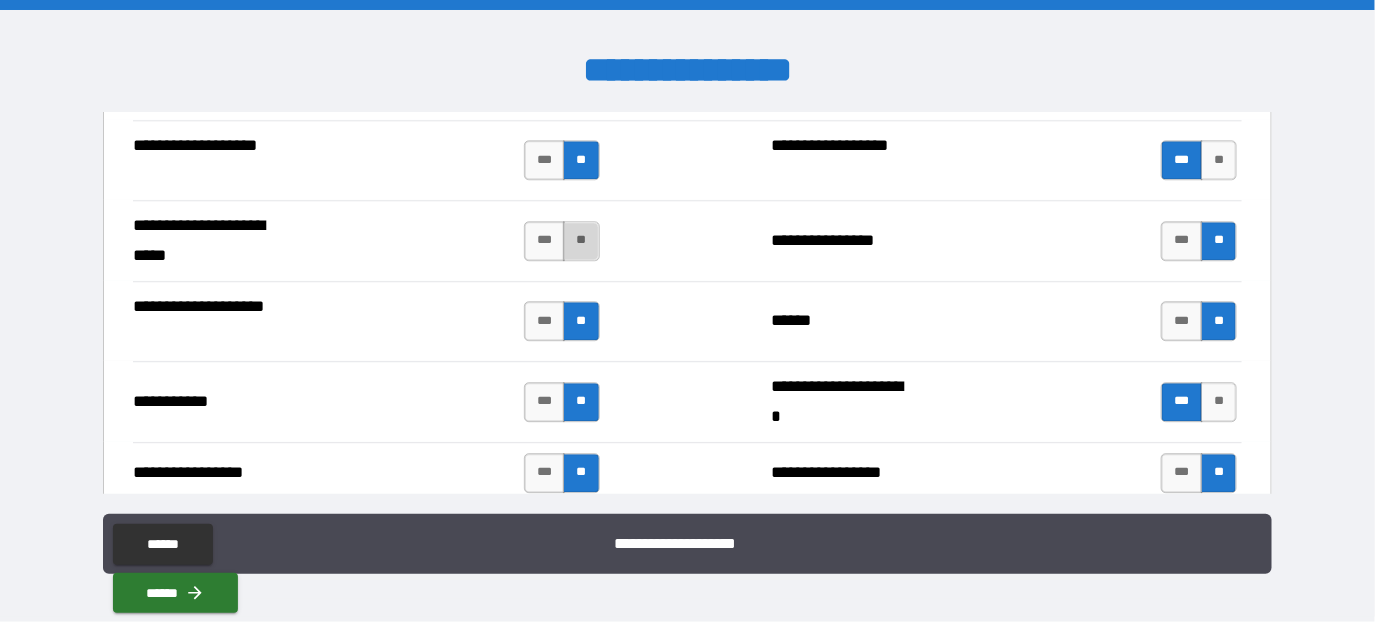click on "**" at bounding box center [581, 241] 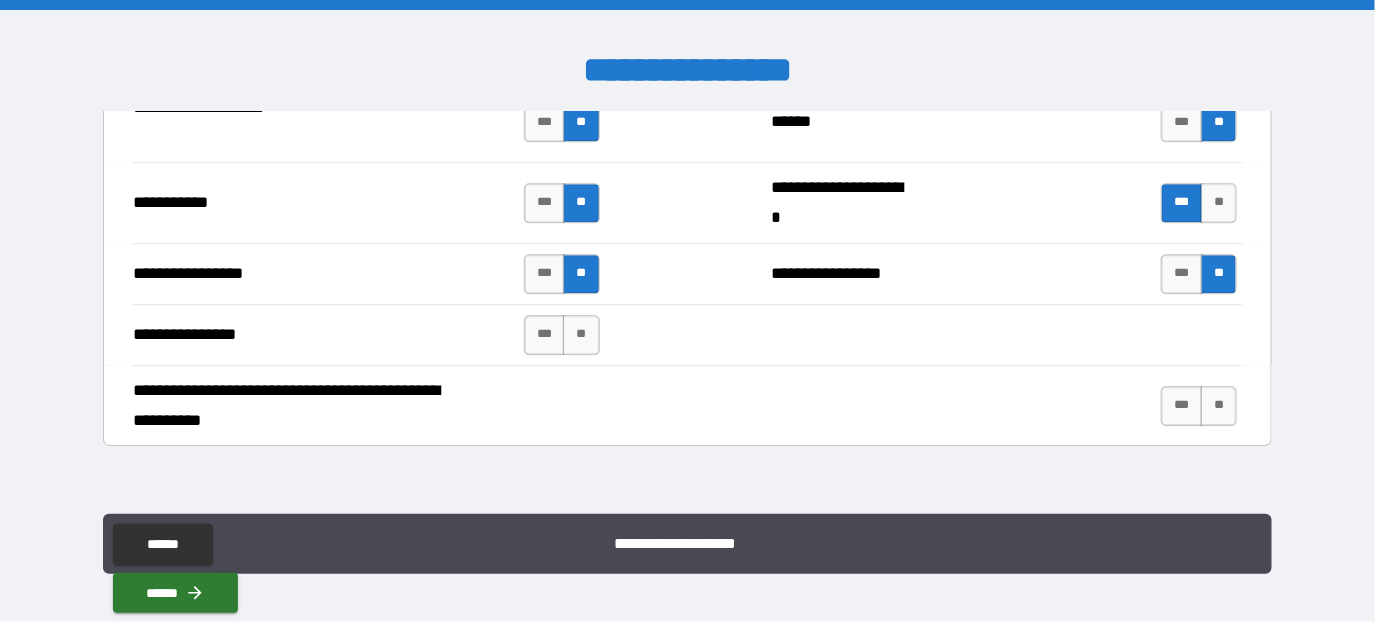 scroll, scrollTop: 4500, scrollLeft: 0, axis: vertical 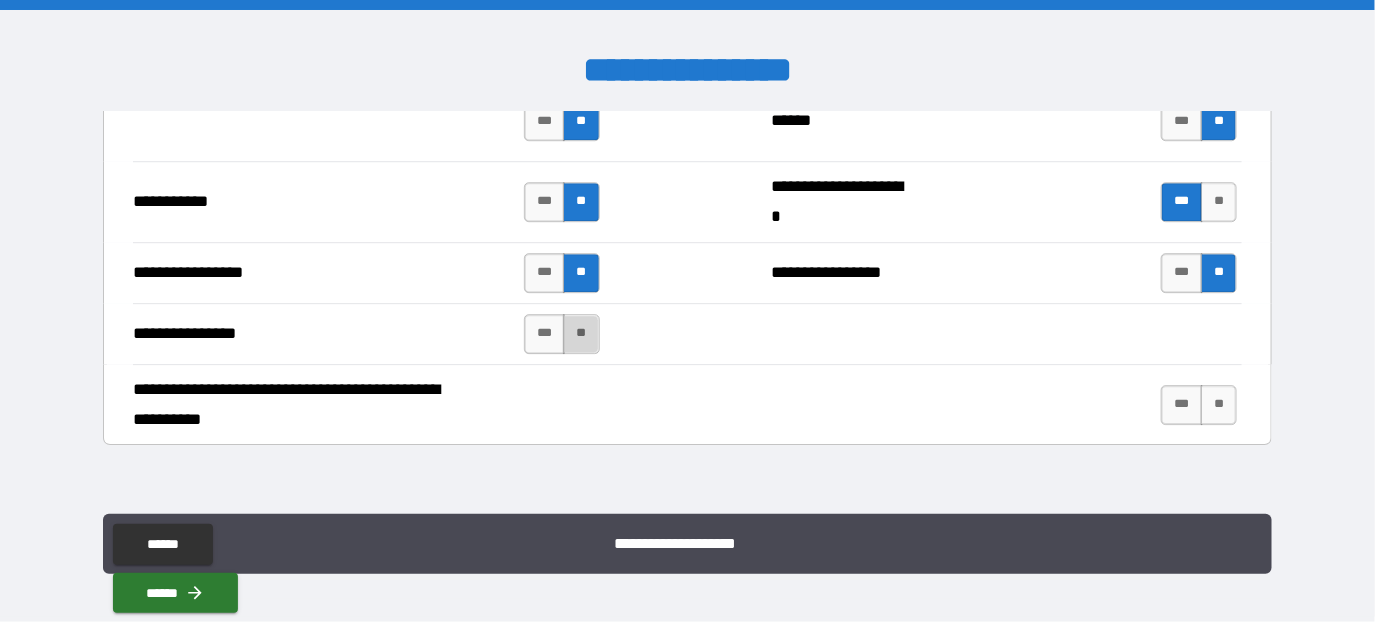 click on "**" at bounding box center [581, 334] 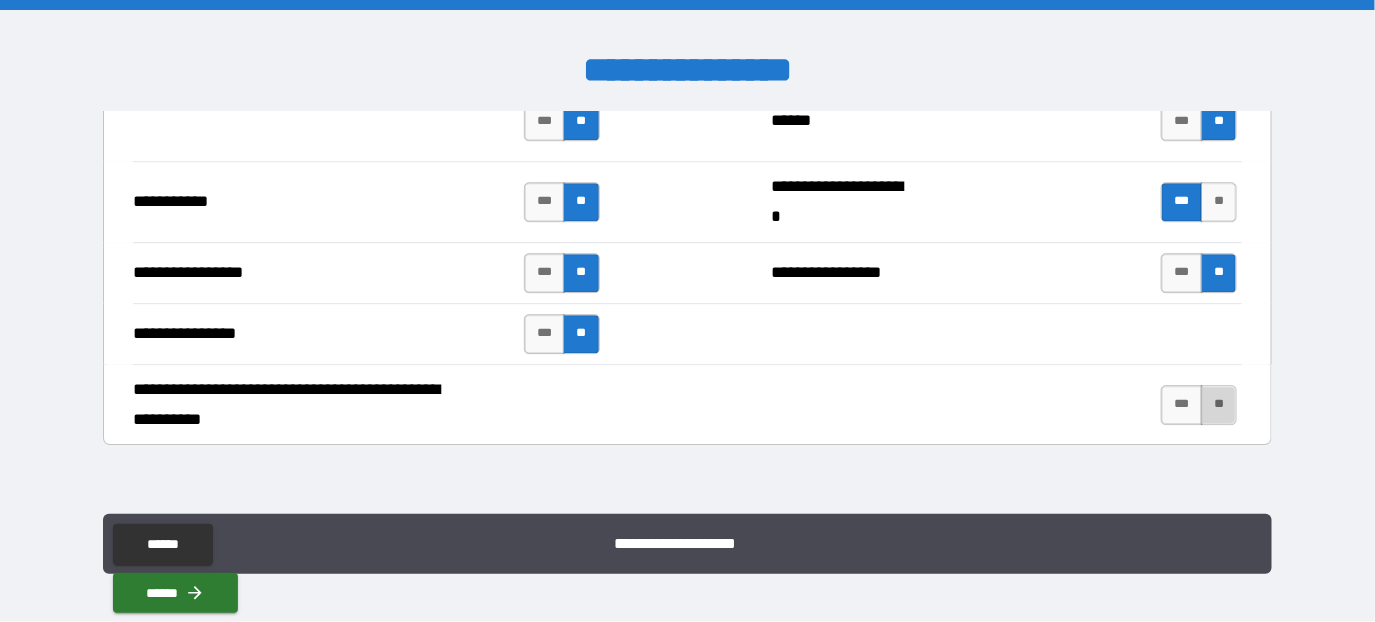 click on "**" at bounding box center (1219, 405) 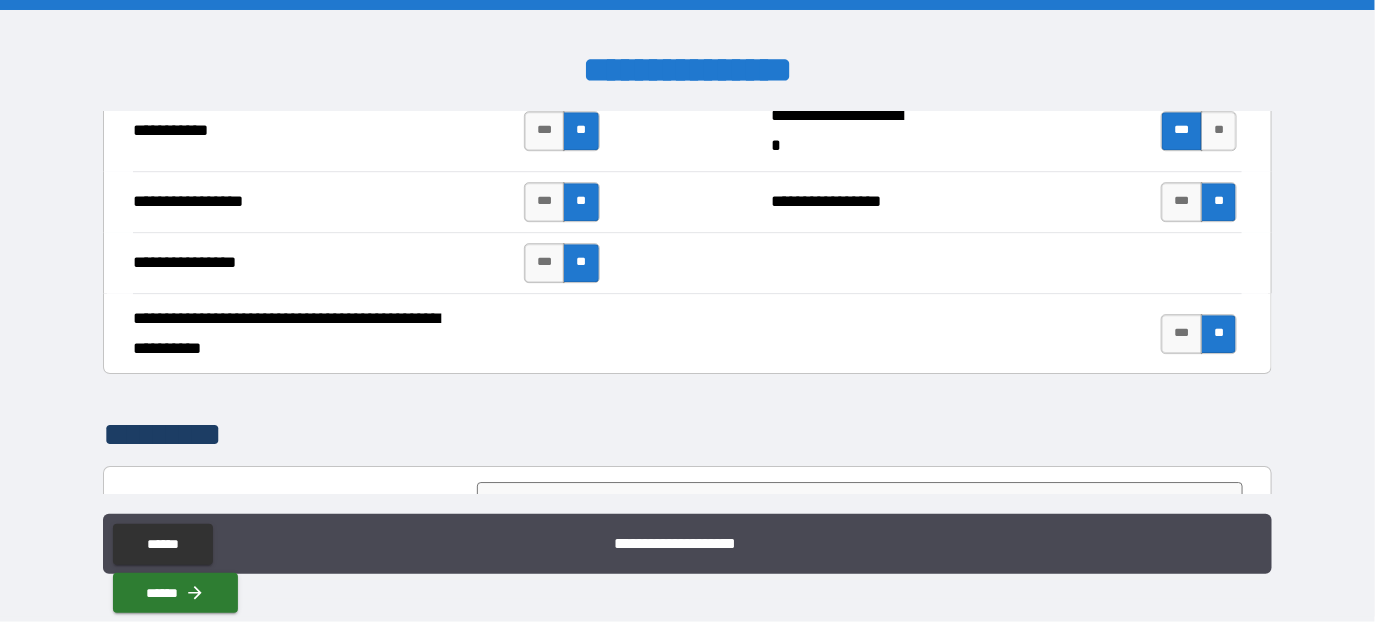 scroll, scrollTop: 4600, scrollLeft: 0, axis: vertical 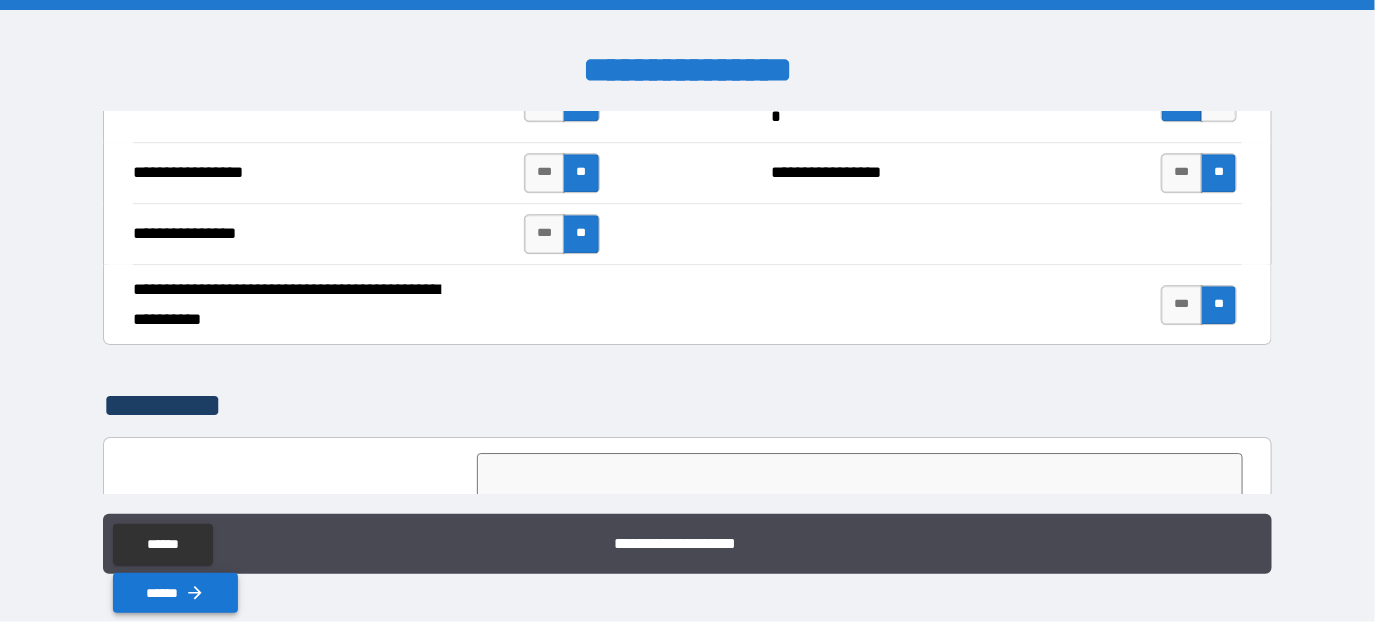click on "******" at bounding box center [175, 593] 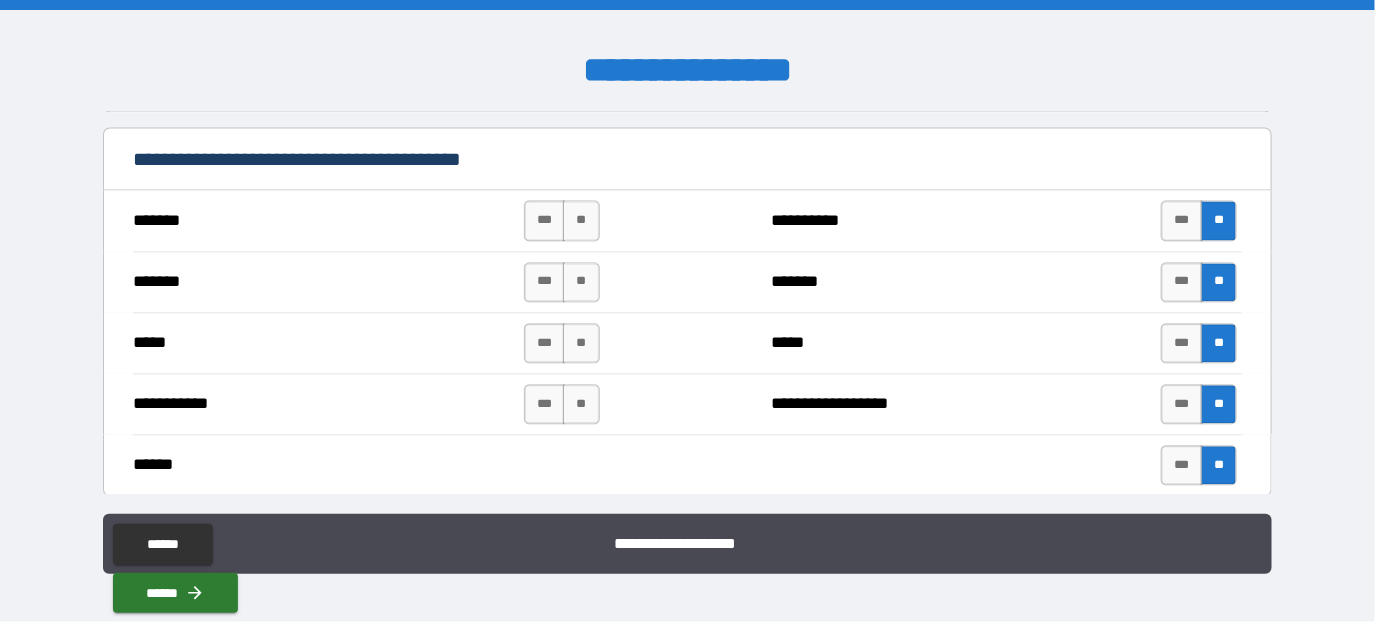 scroll, scrollTop: 1400, scrollLeft: 0, axis: vertical 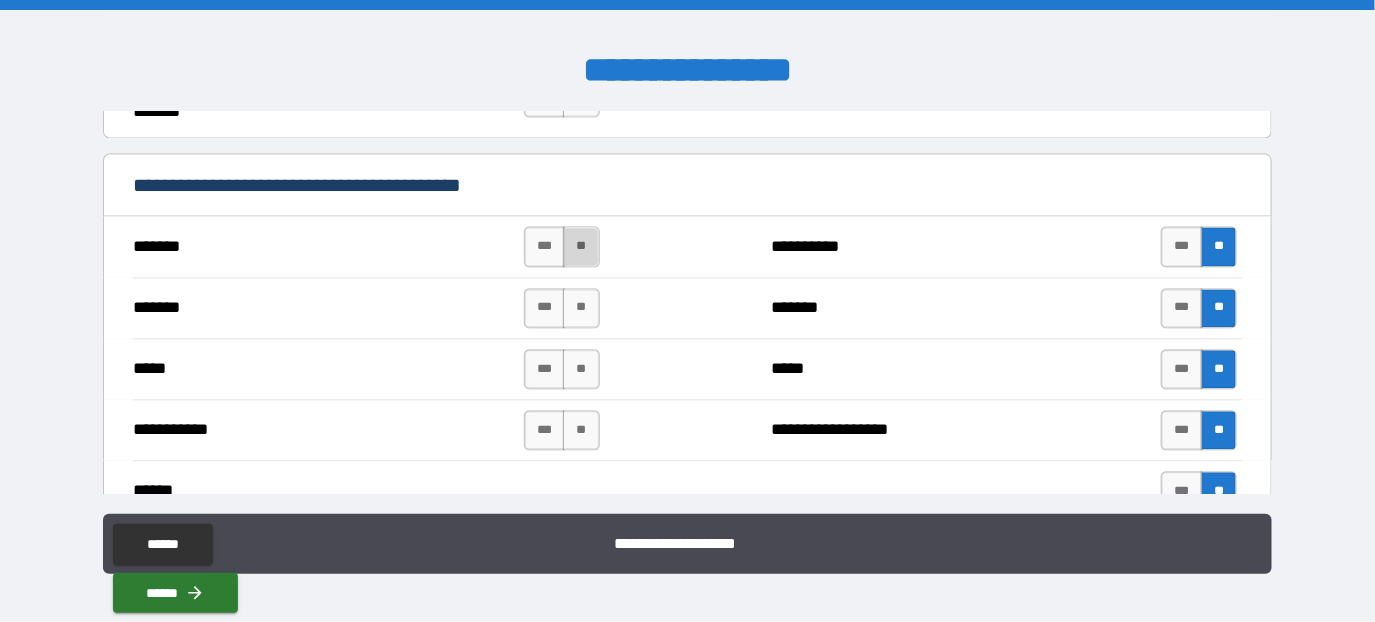 click on "**" at bounding box center [581, 246] 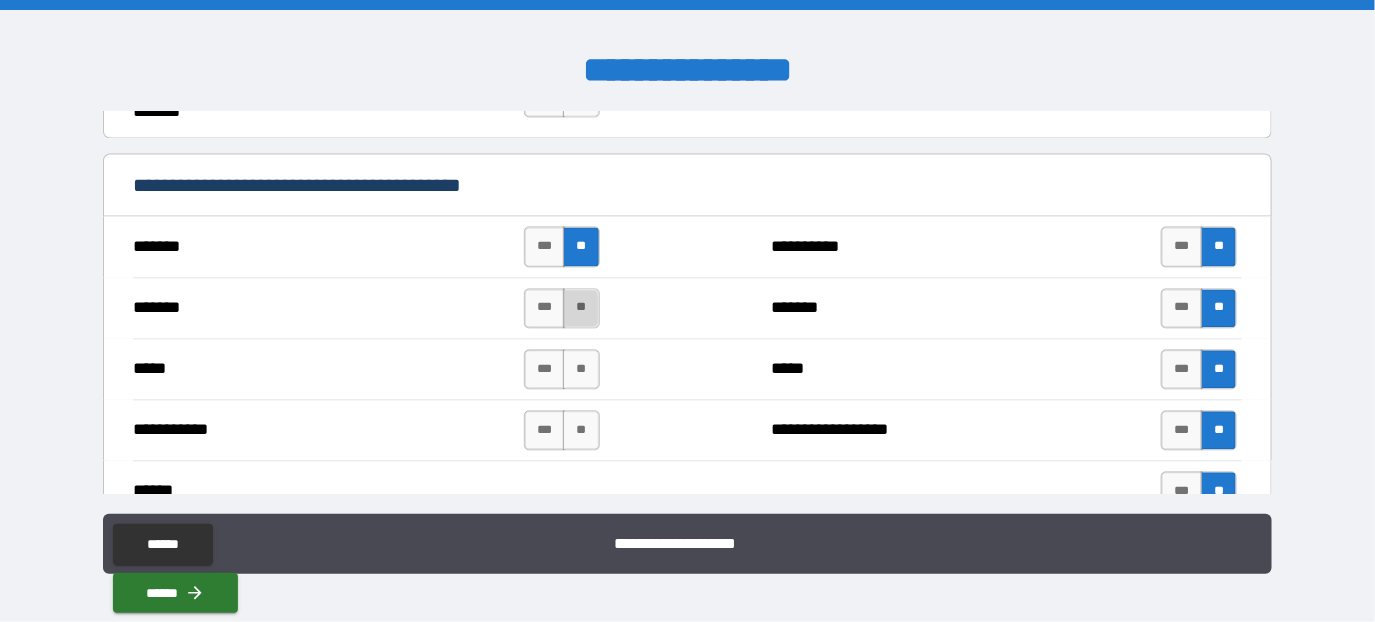 click on "**" at bounding box center [581, 308] 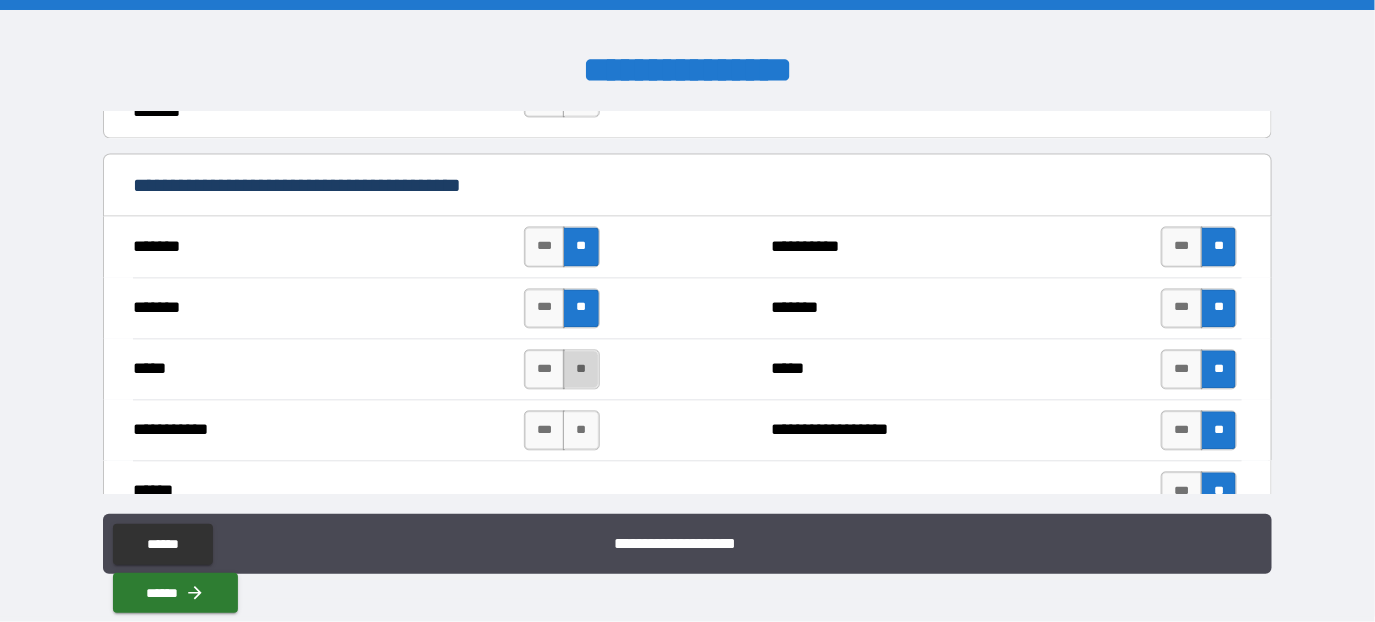 drag, startPoint x: 579, startPoint y: 364, endPoint x: 579, endPoint y: 395, distance: 31 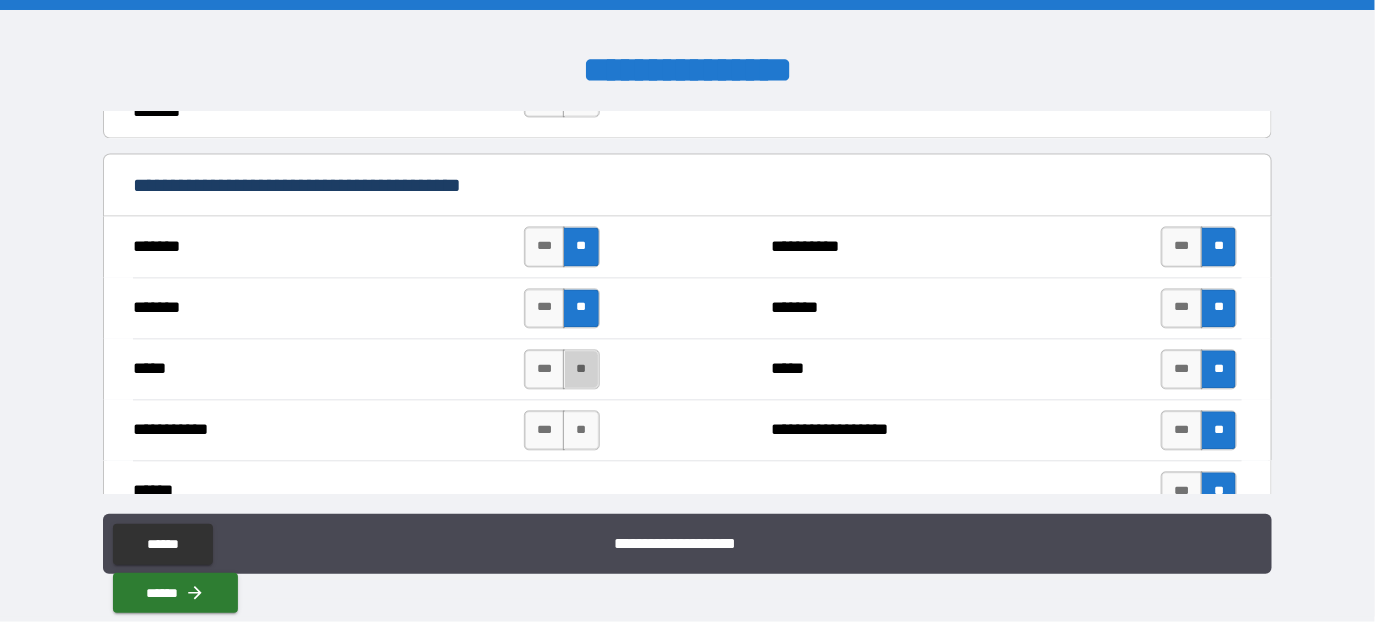 click on "**" at bounding box center [581, 369] 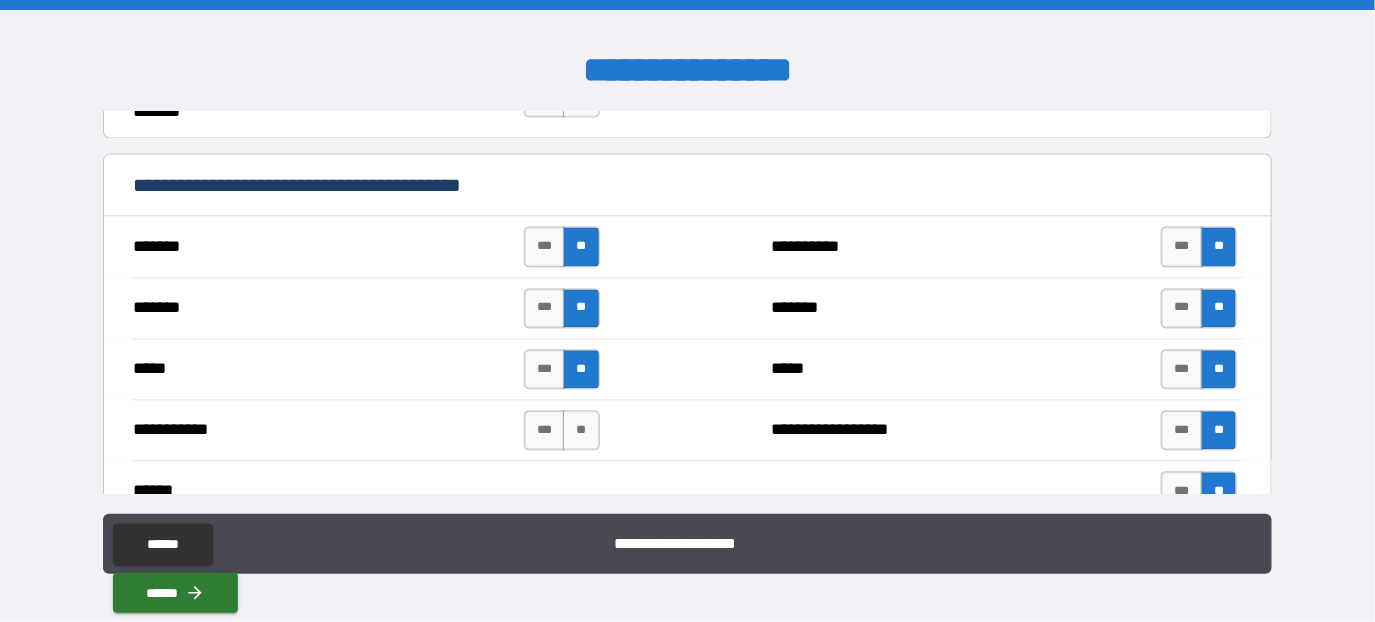 click on "**********" at bounding box center [687, 429] 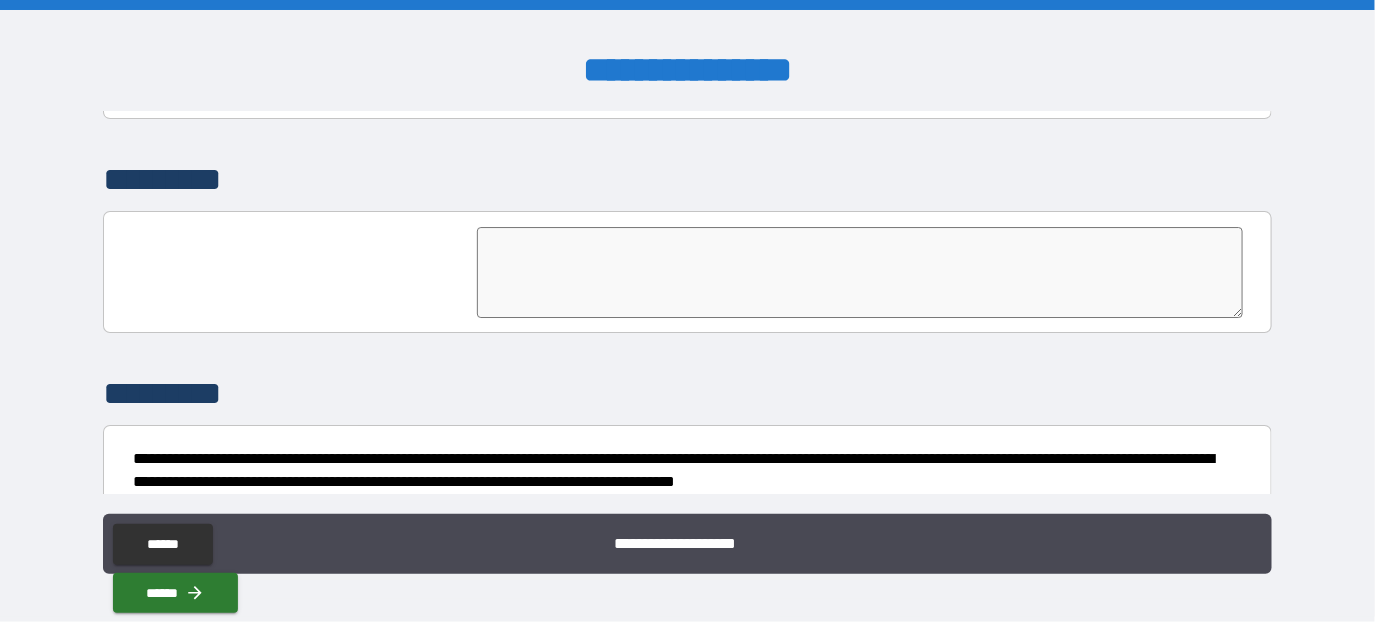 scroll, scrollTop: 4794, scrollLeft: 0, axis: vertical 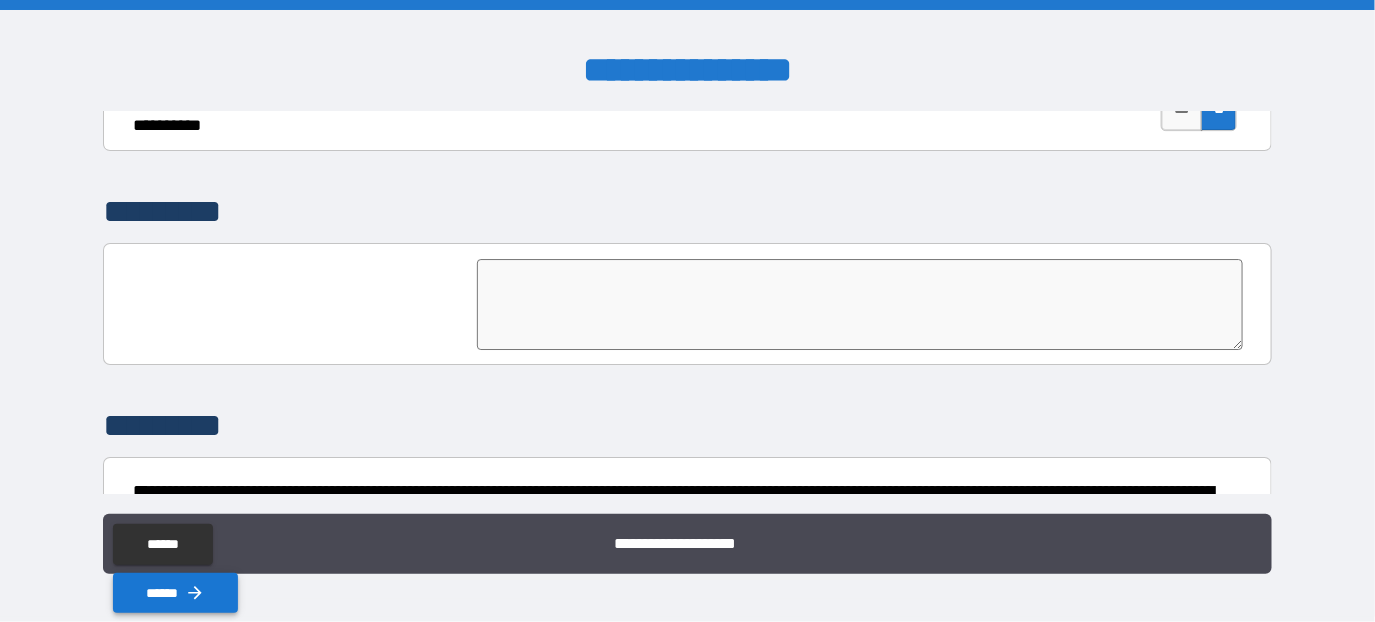 click on "******" at bounding box center [175, 593] 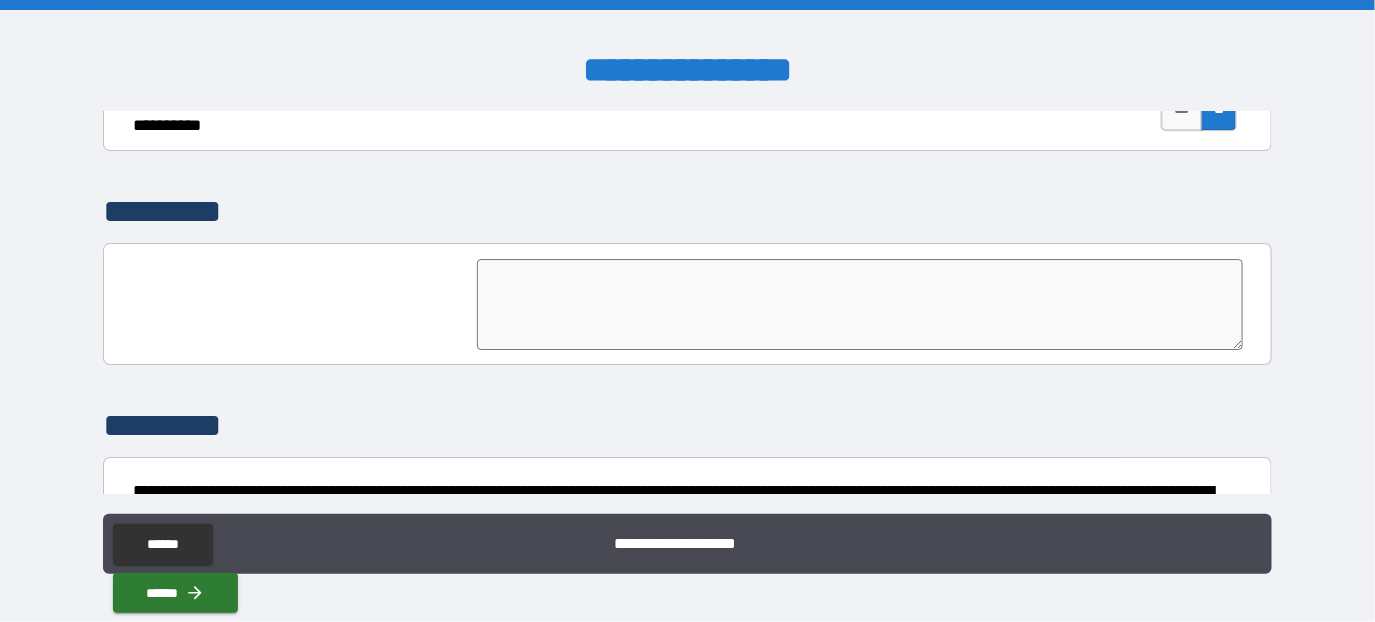 click on "*********" at bounding box center (687, 426) 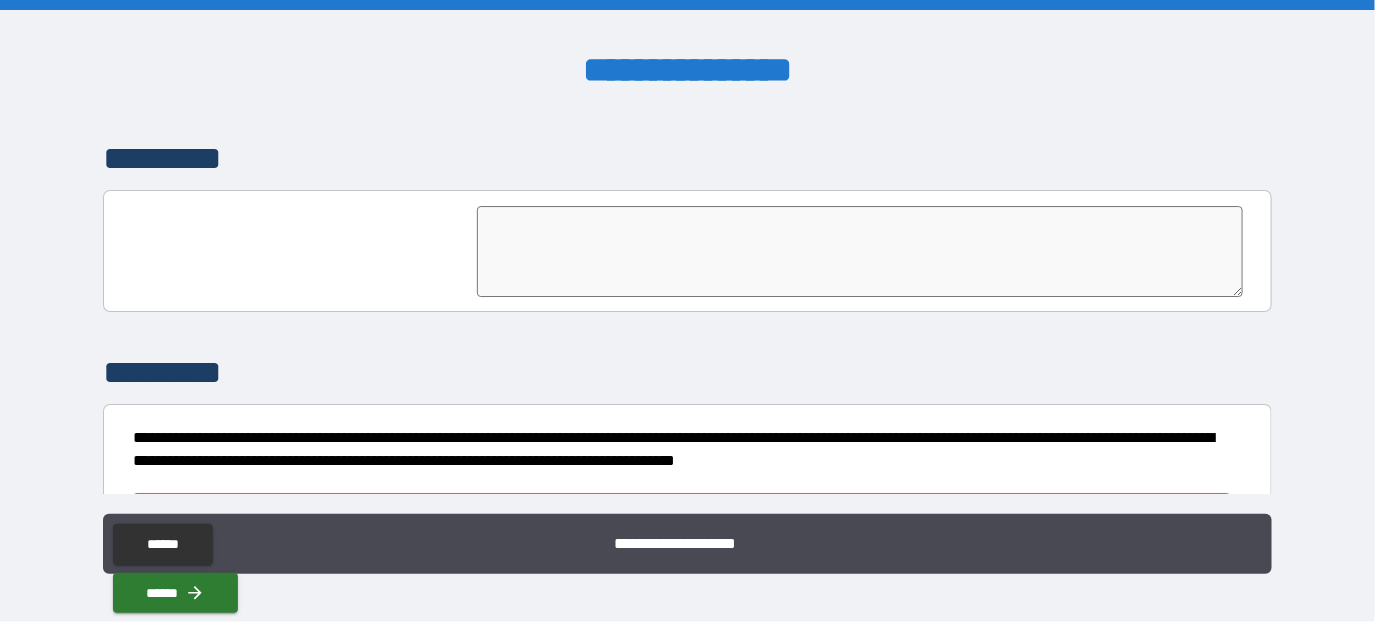 scroll, scrollTop: 4894, scrollLeft: 0, axis: vertical 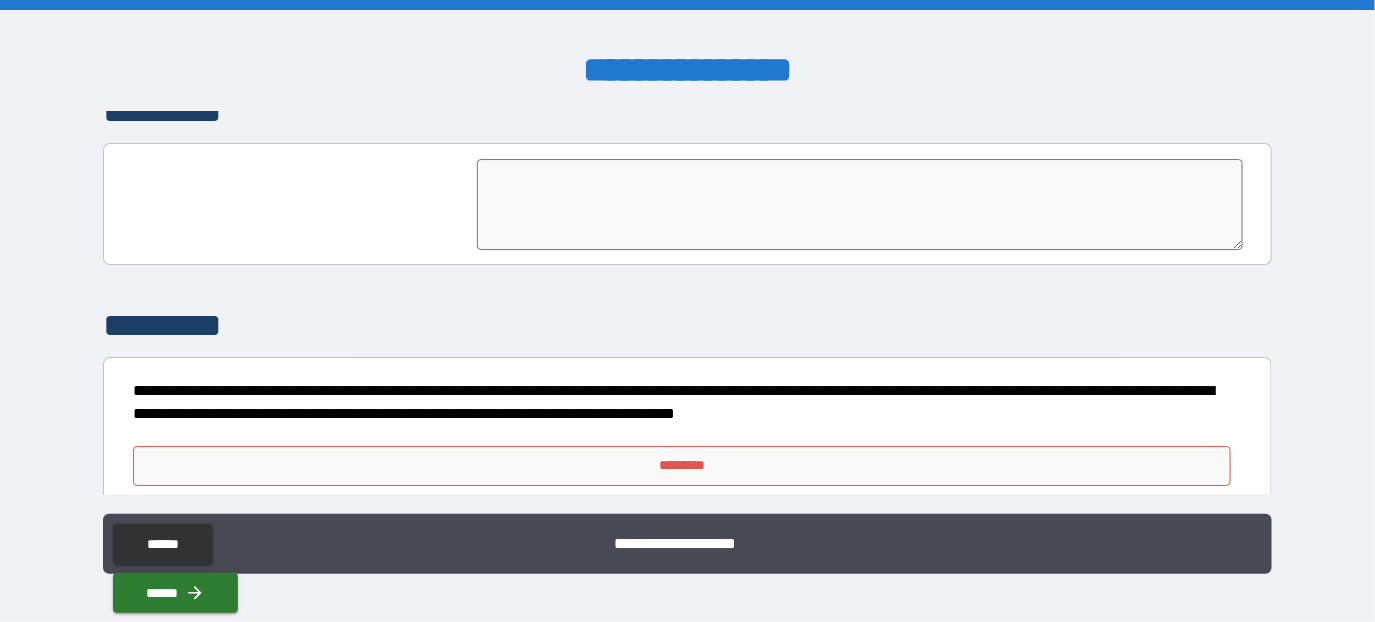 click on "**********" at bounding box center (672, 540) 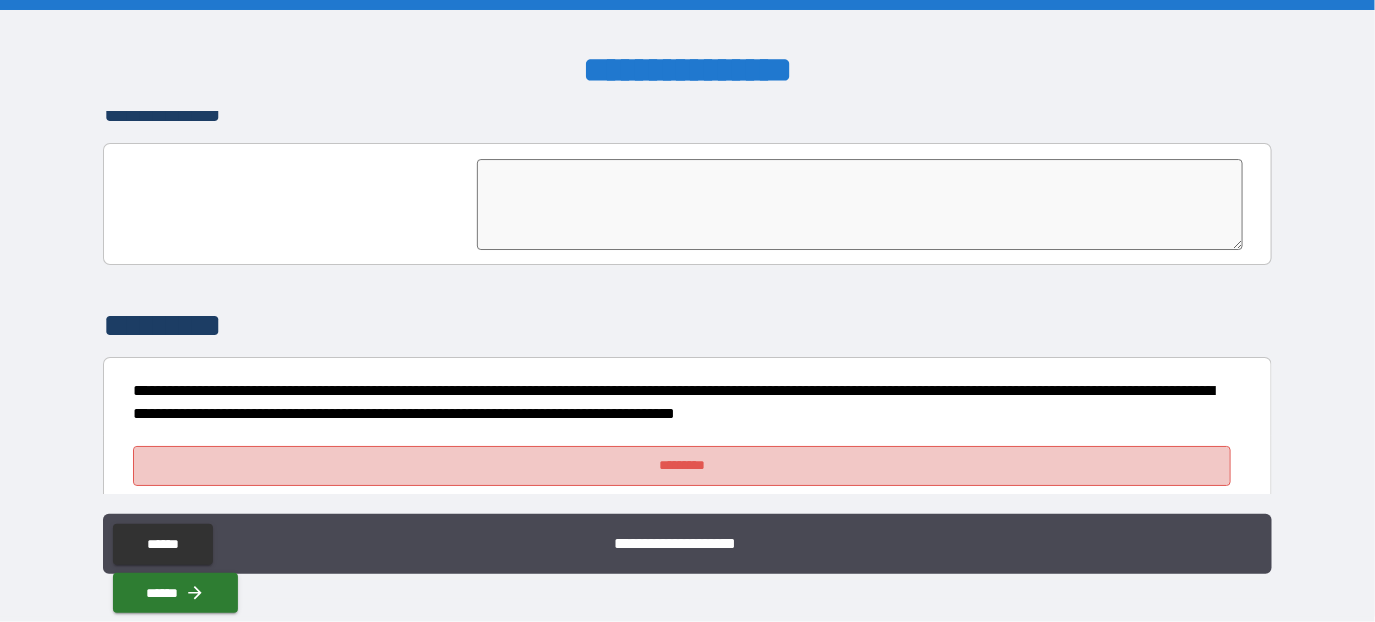 click on "*********" at bounding box center (682, 466) 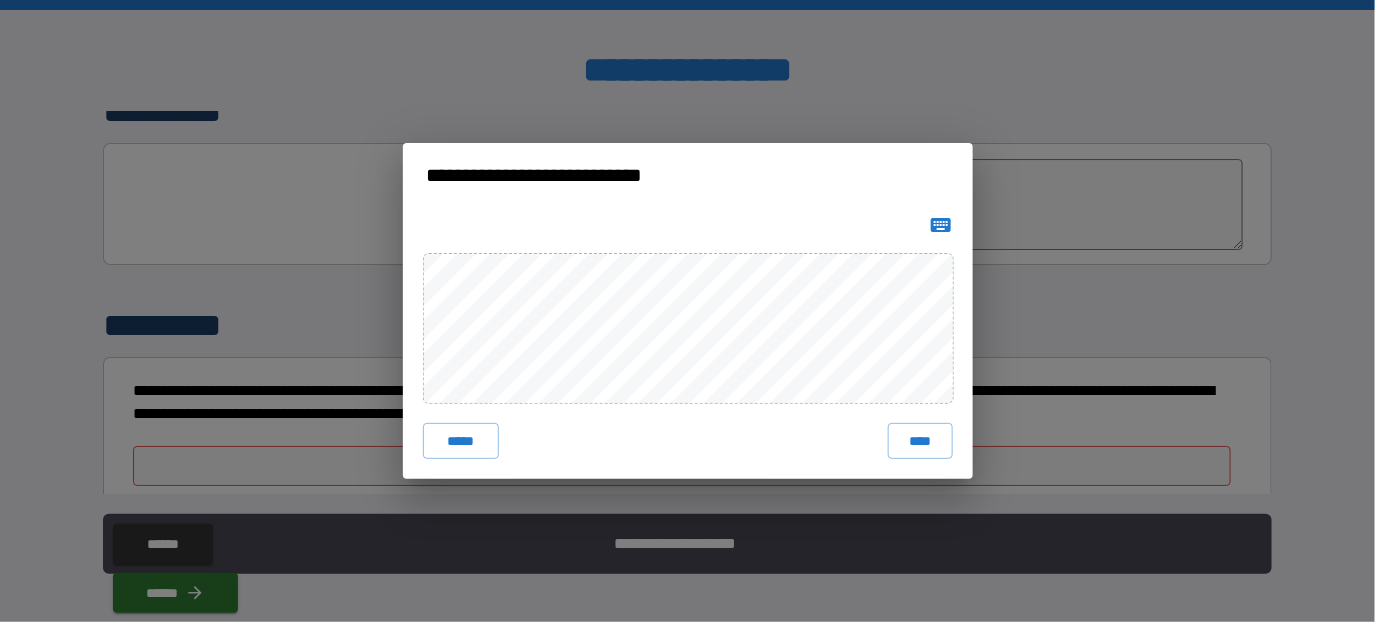 click on "***** ****" at bounding box center (688, 343) 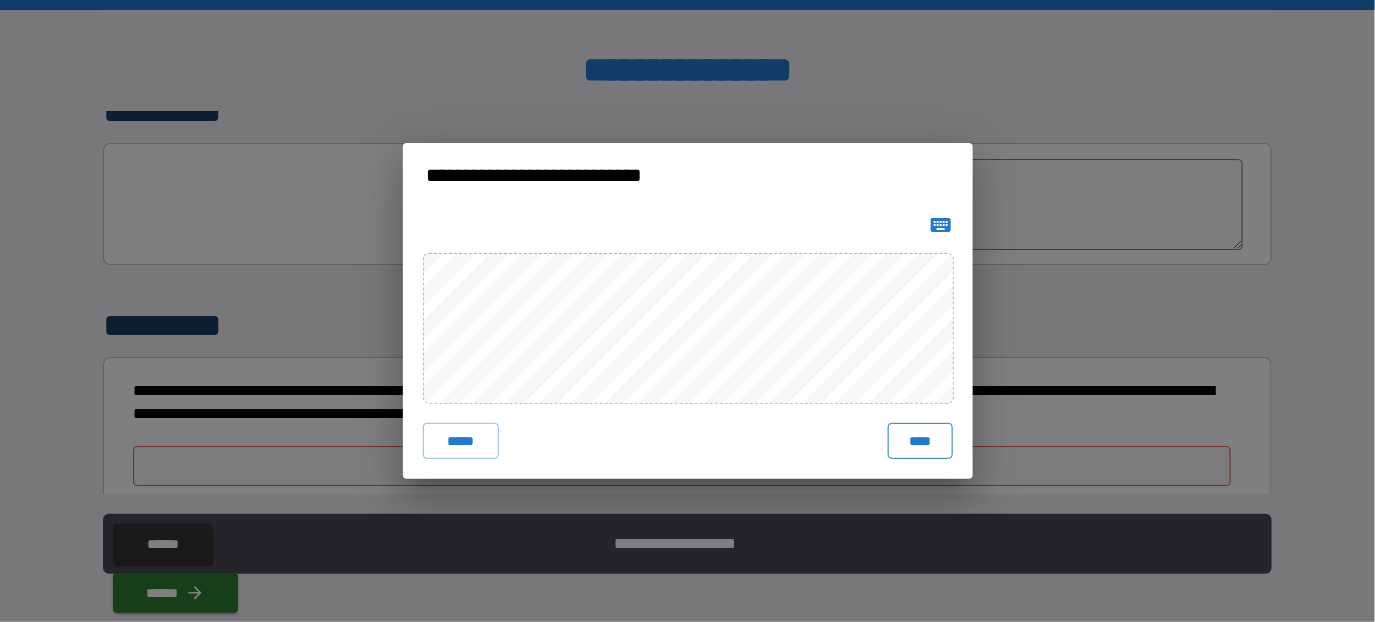 click on "****" at bounding box center (920, 441) 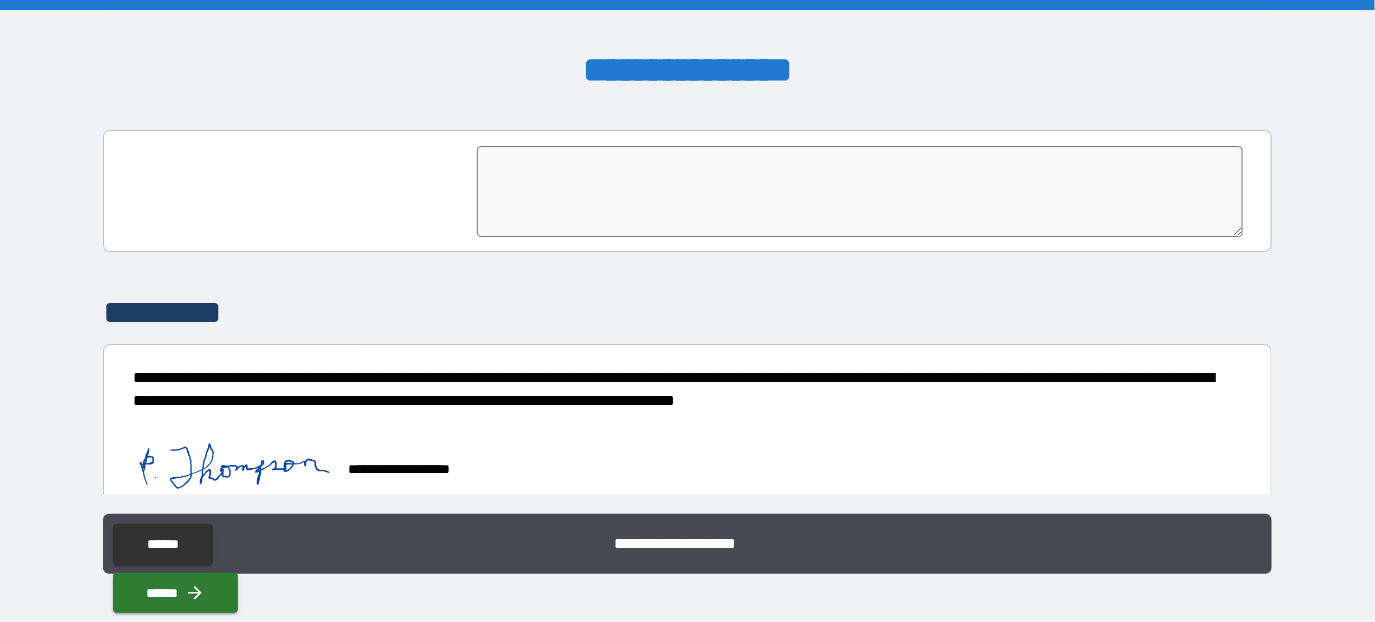 scroll, scrollTop: 4910, scrollLeft: 0, axis: vertical 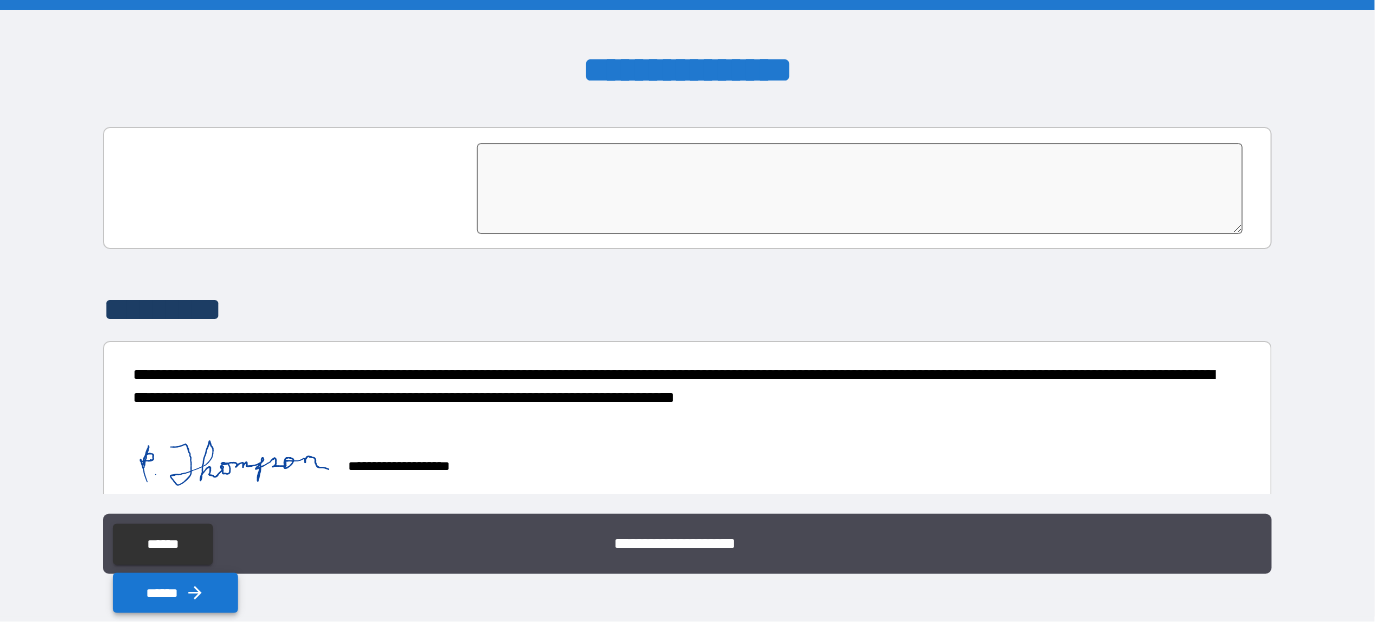 click on "******" at bounding box center [175, 593] 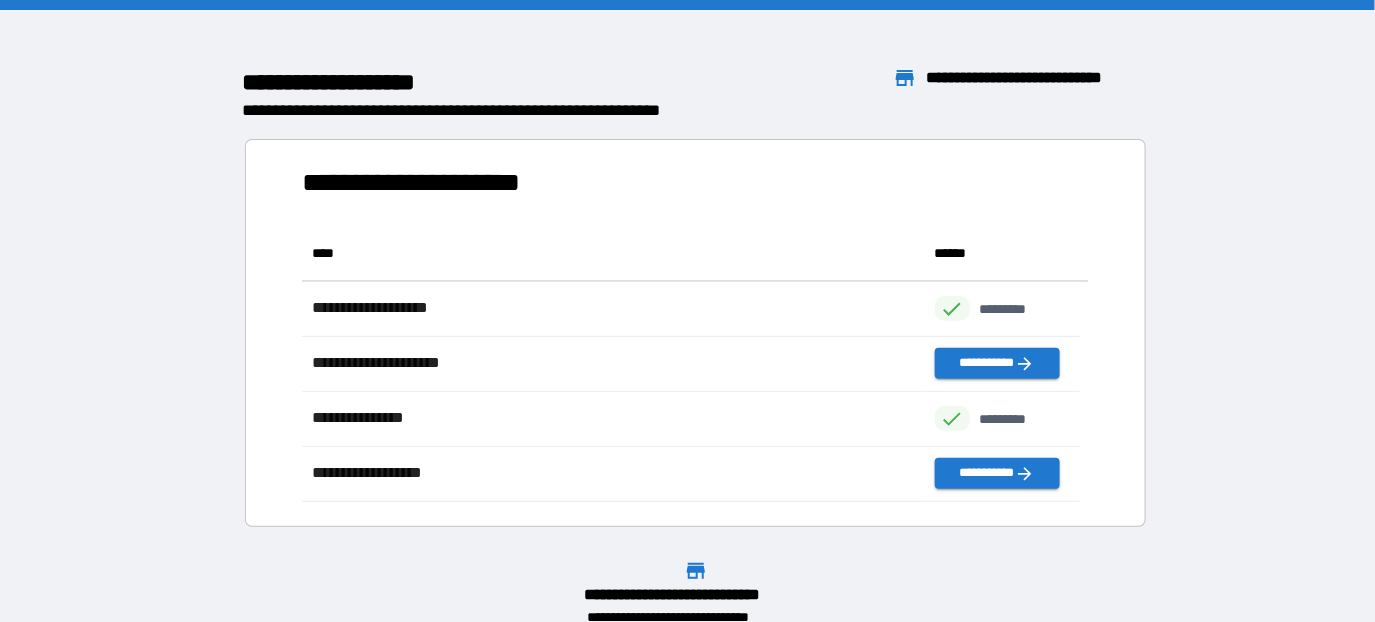 scroll, scrollTop: 15, scrollLeft: 16, axis: both 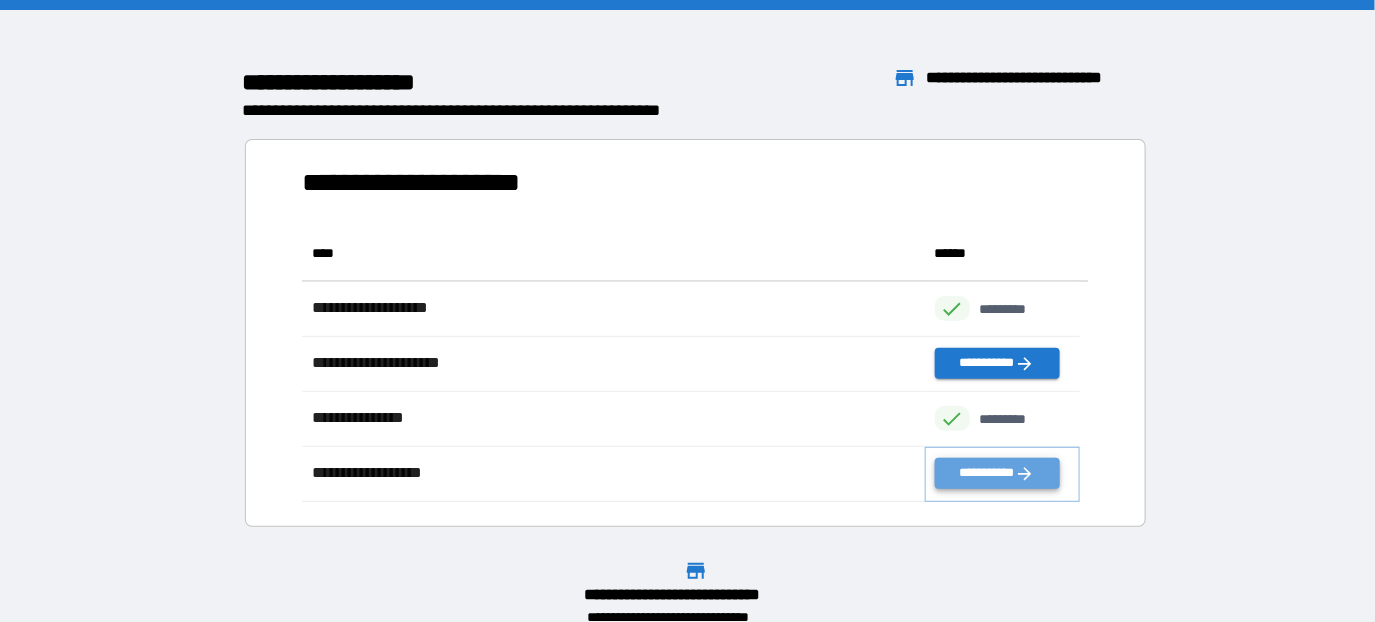 click on "**********" at bounding box center (997, 473) 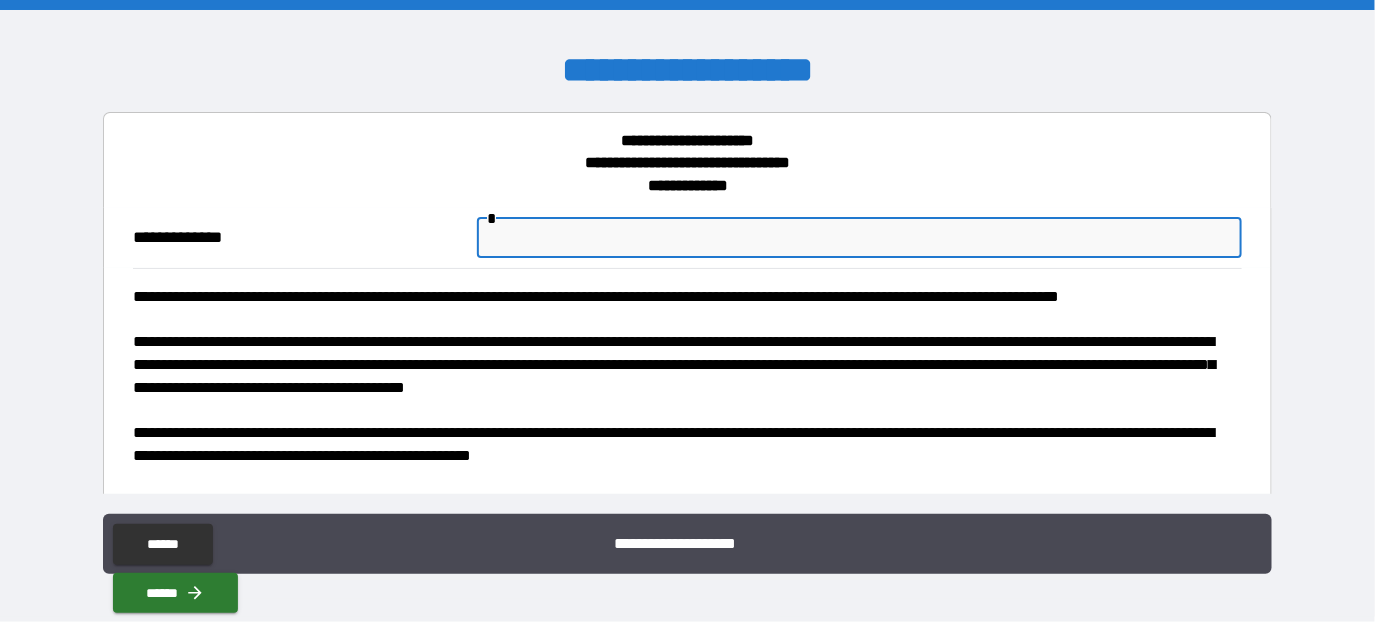 click at bounding box center [859, 238] 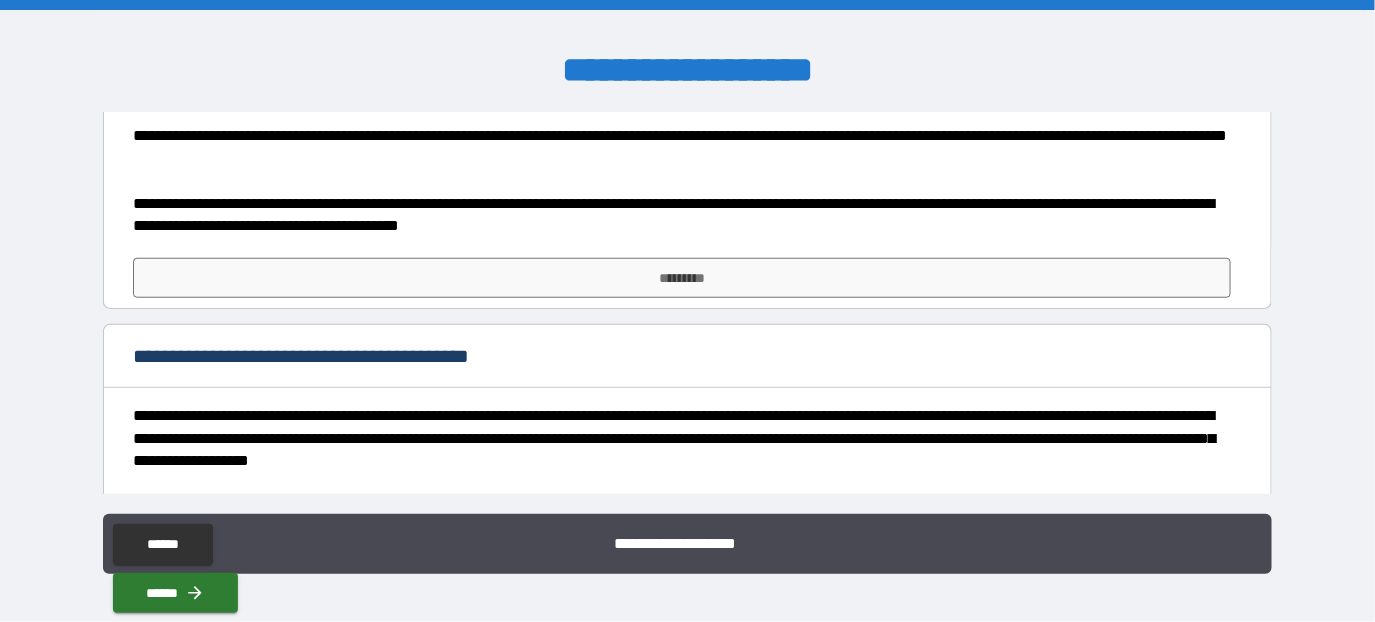scroll, scrollTop: 500, scrollLeft: 0, axis: vertical 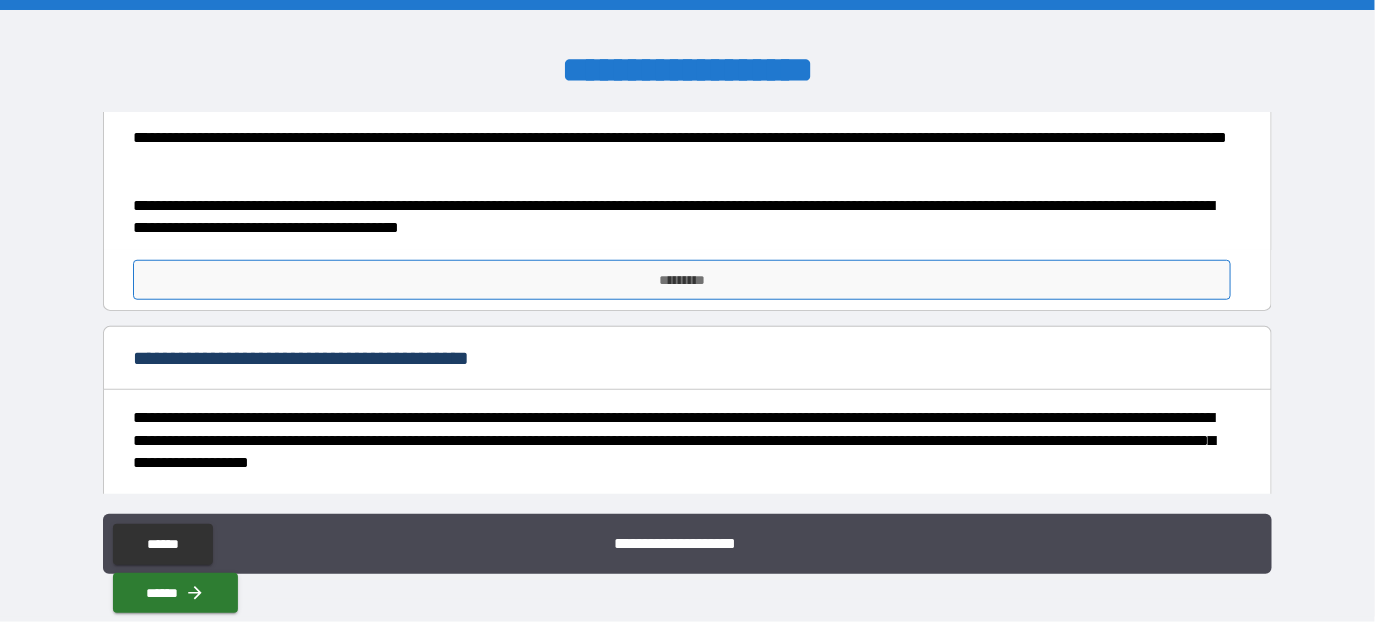 type on "**********" 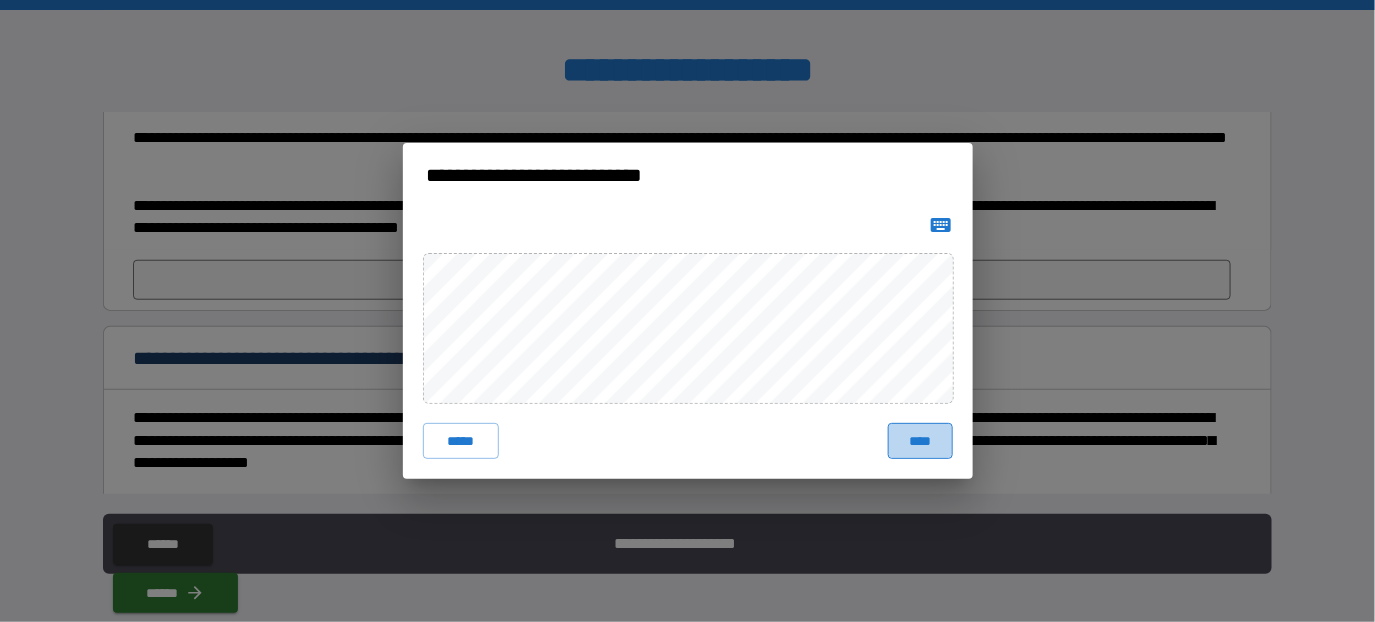 click on "****" at bounding box center [920, 441] 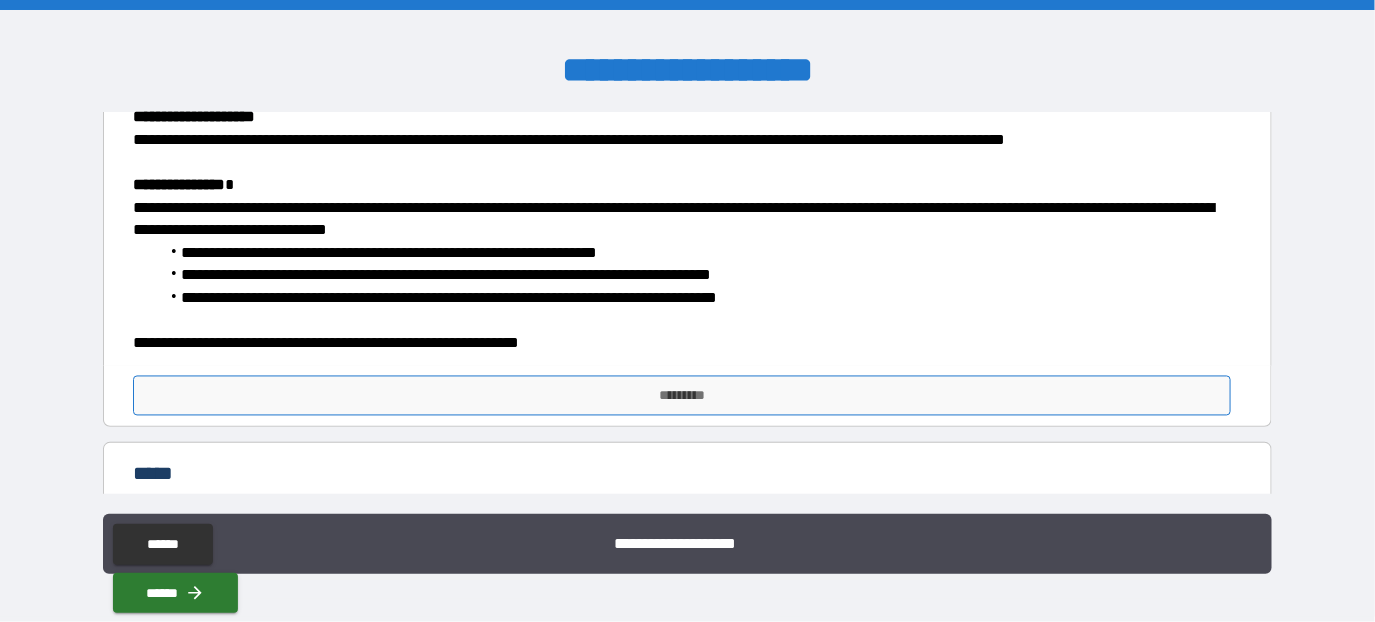 scroll, scrollTop: 1300, scrollLeft: 0, axis: vertical 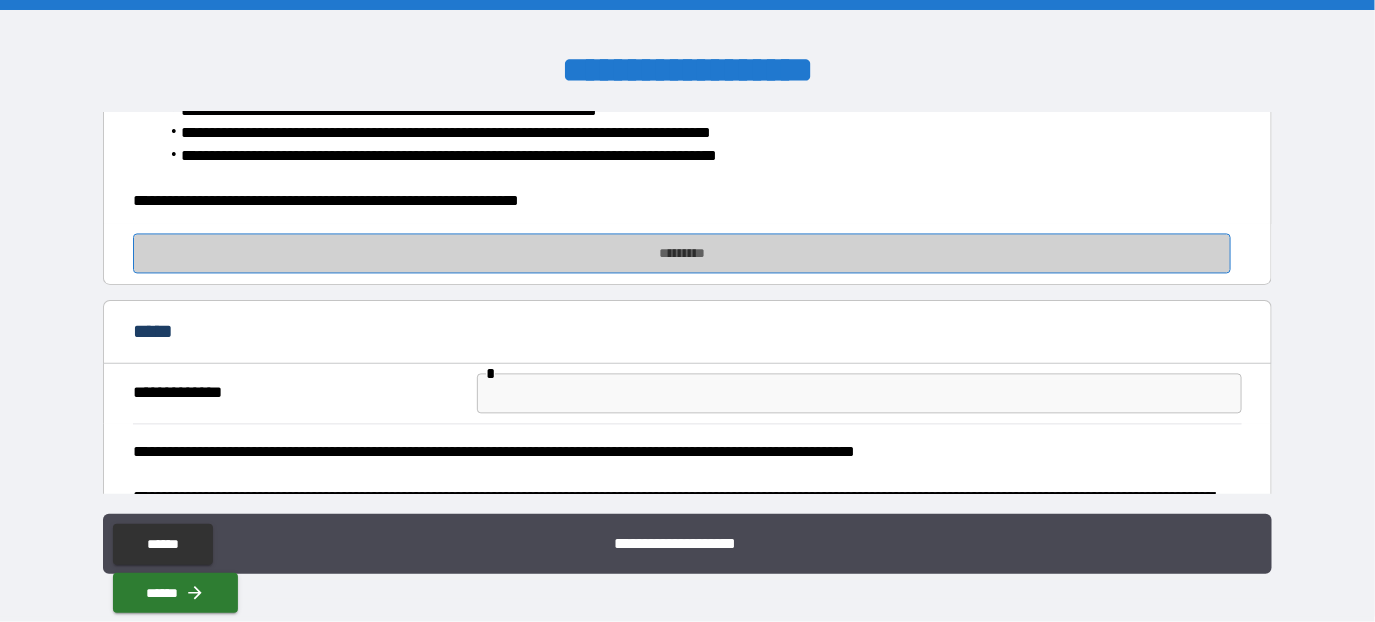 click on "*********" at bounding box center (682, 254) 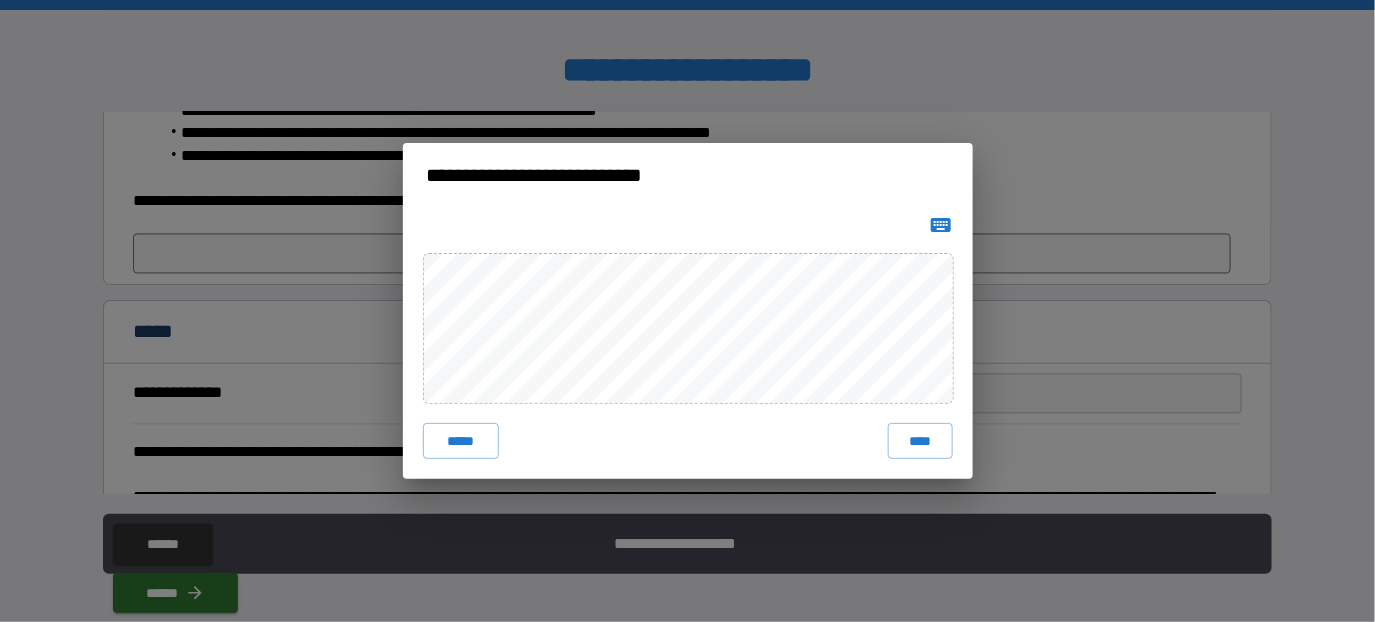 drag, startPoint x: 948, startPoint y: 407, endPoint x: 862, endPoint y: 463, distance: 102.625534 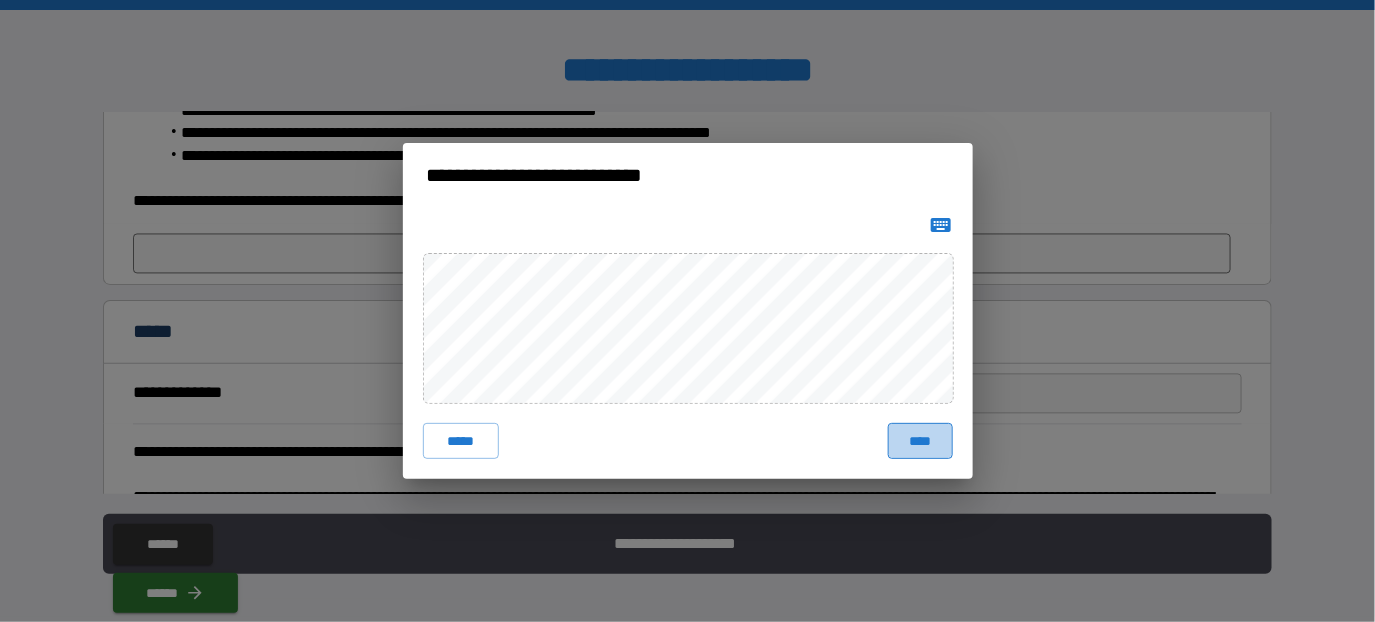 click on "****" at bounding box center [920, 441] 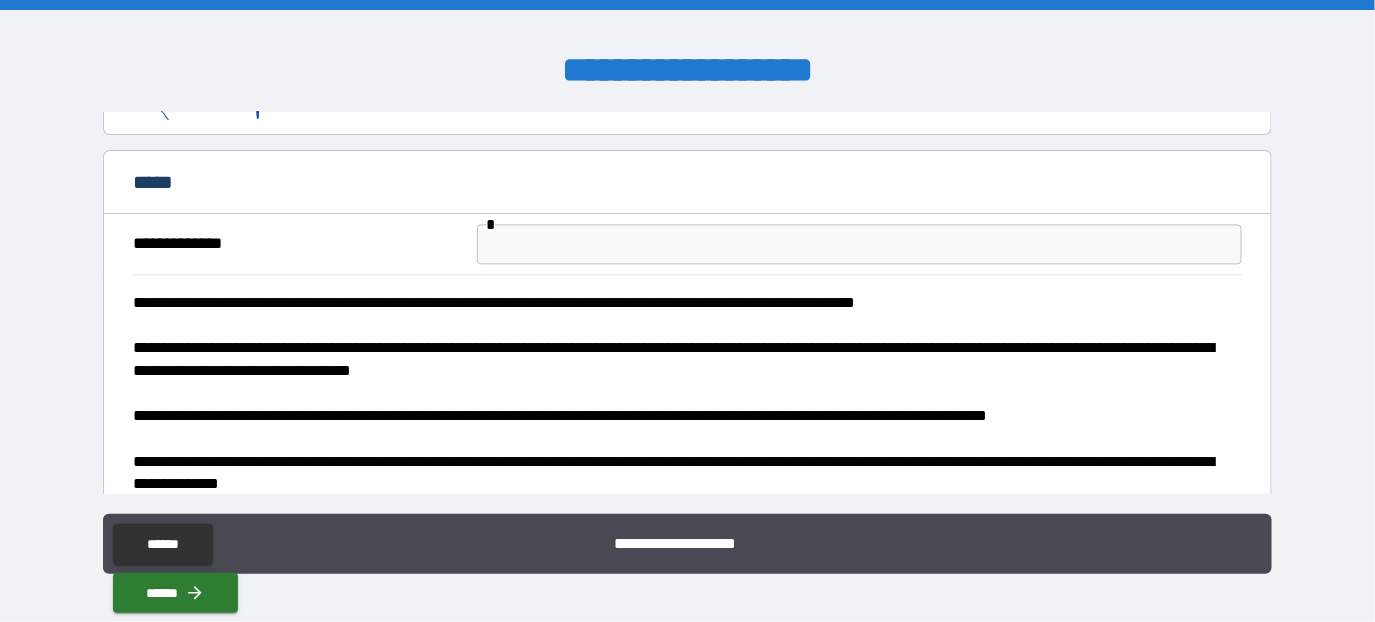 scroll, scrollTop: 1500, scrollLeft: 0, axis: vertical 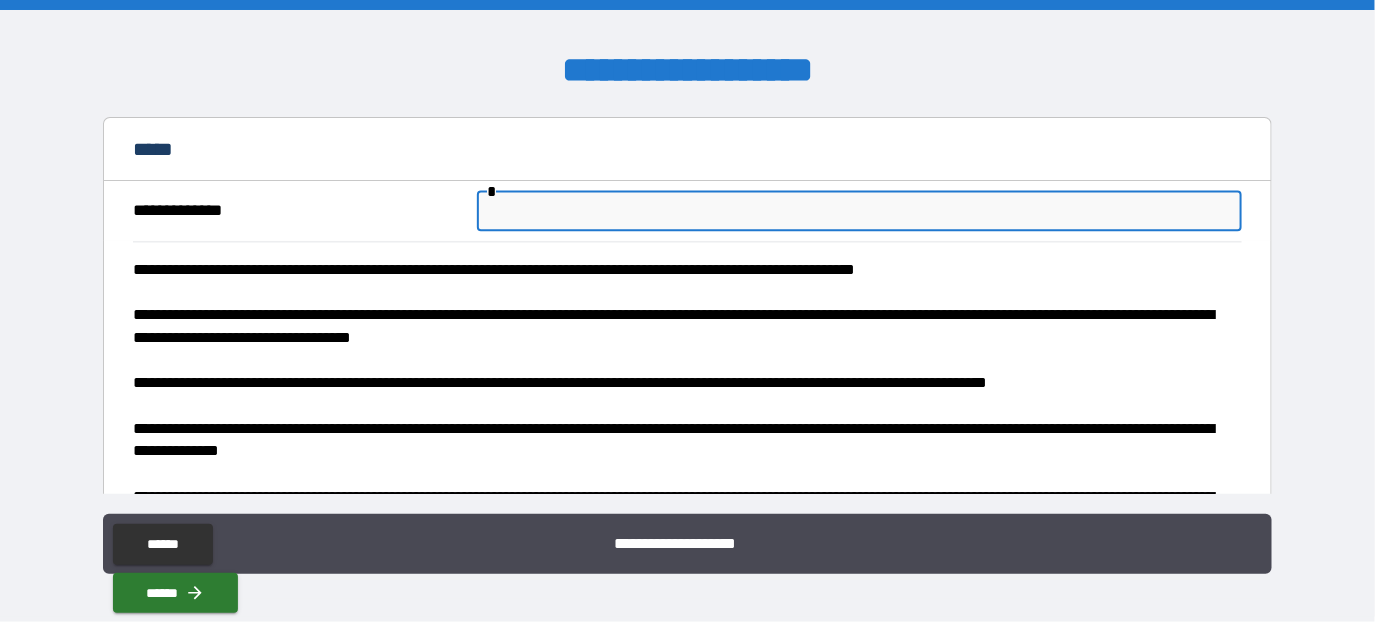 click at bounding box center (859, 211) 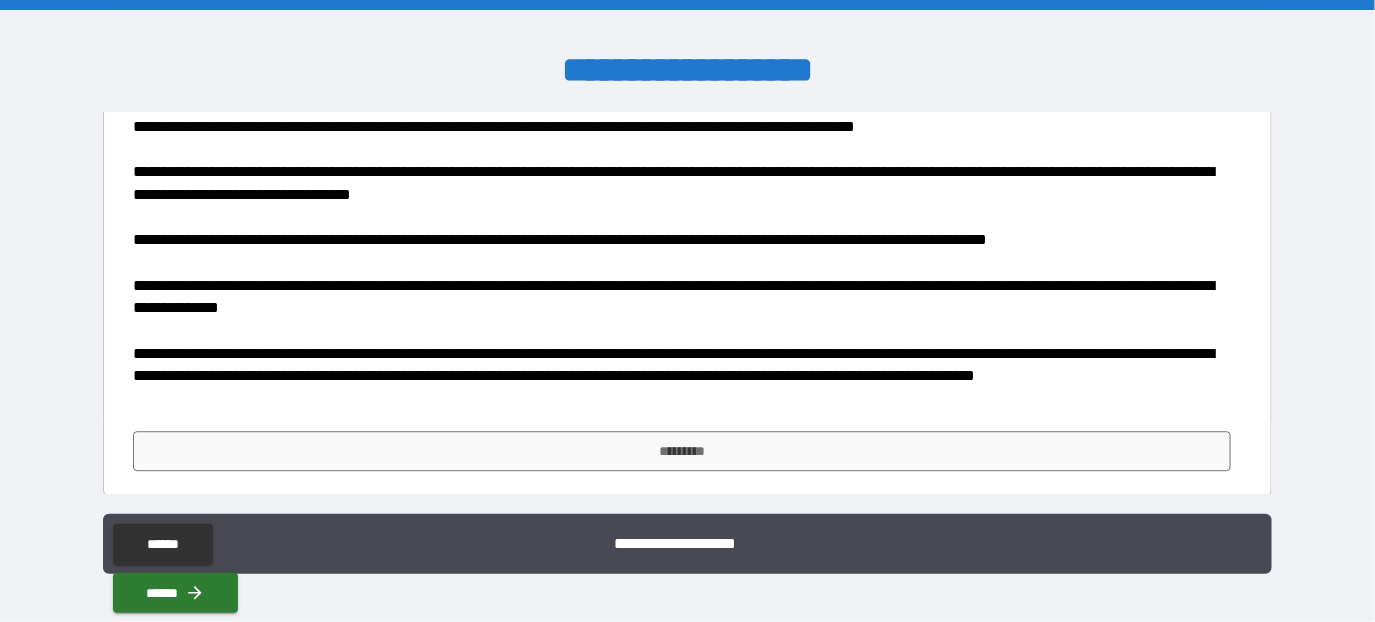 scroll, scrollTop: 1647, scrollLeft: 0, axis: vertical 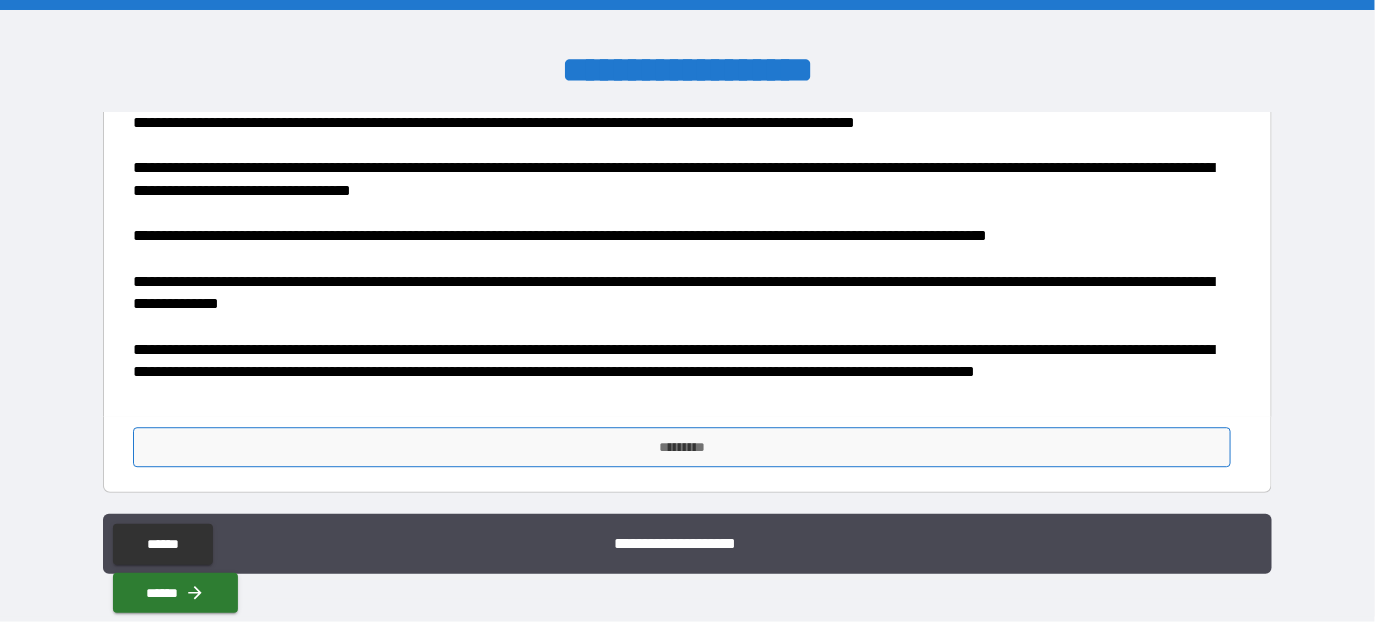 type on "**********" 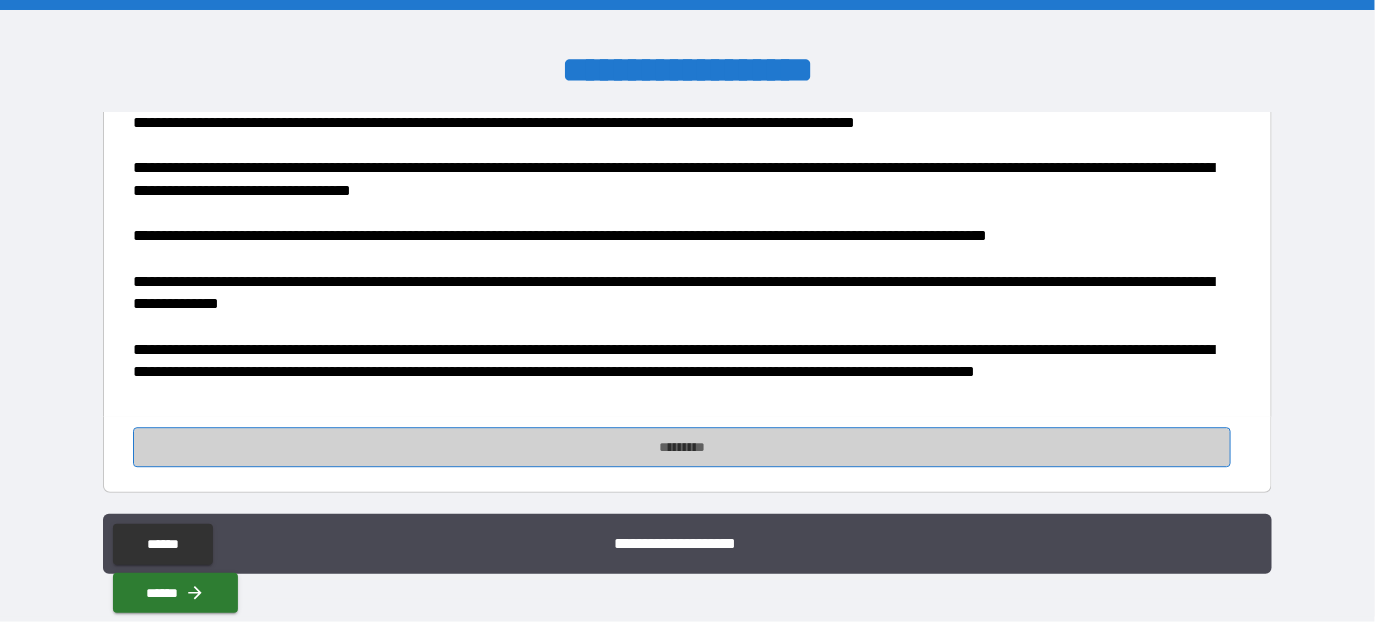 click on "*********" at bounding box center (682, 447) 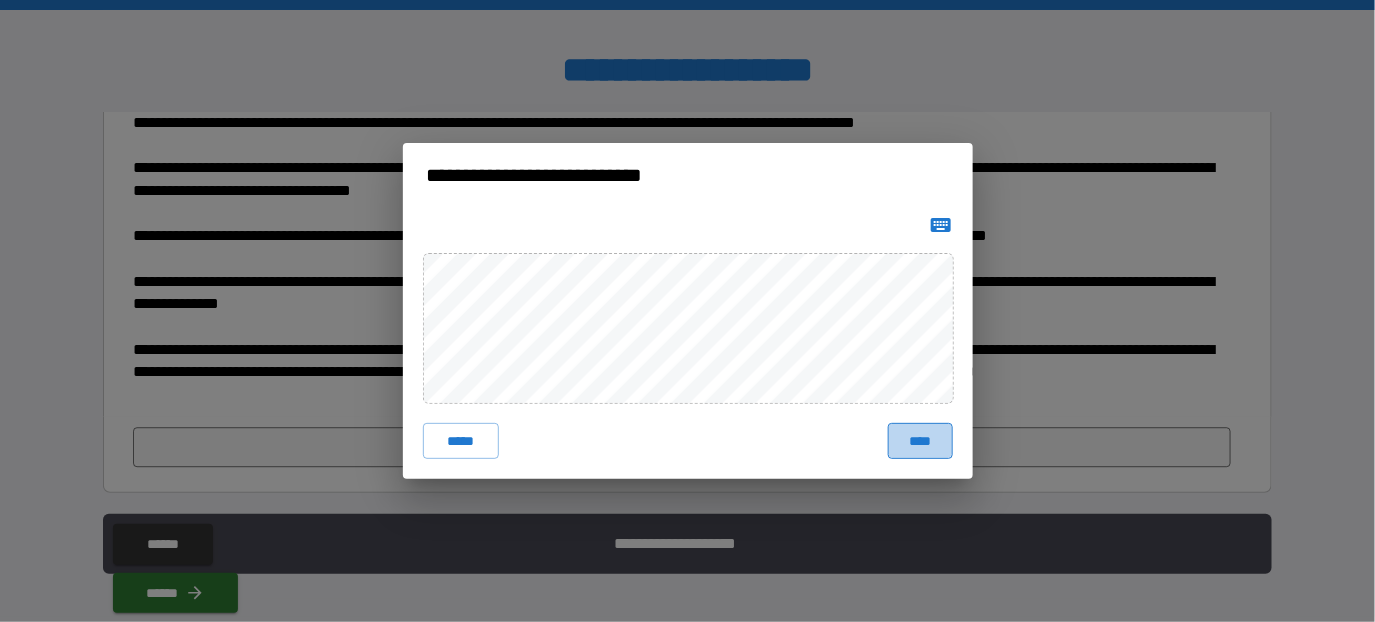 click on "****" at bounding box center [920, 441] 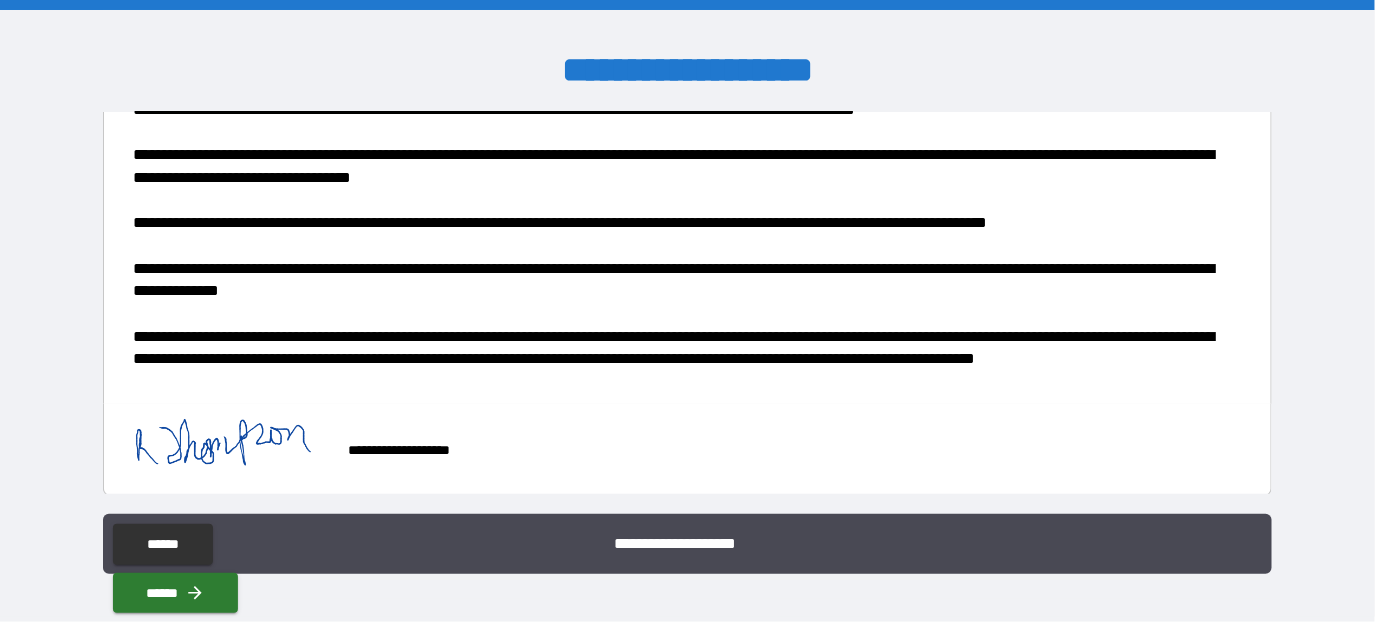 scroll, scrollTop: 1664, scrollLeft: 0, axis: vertical 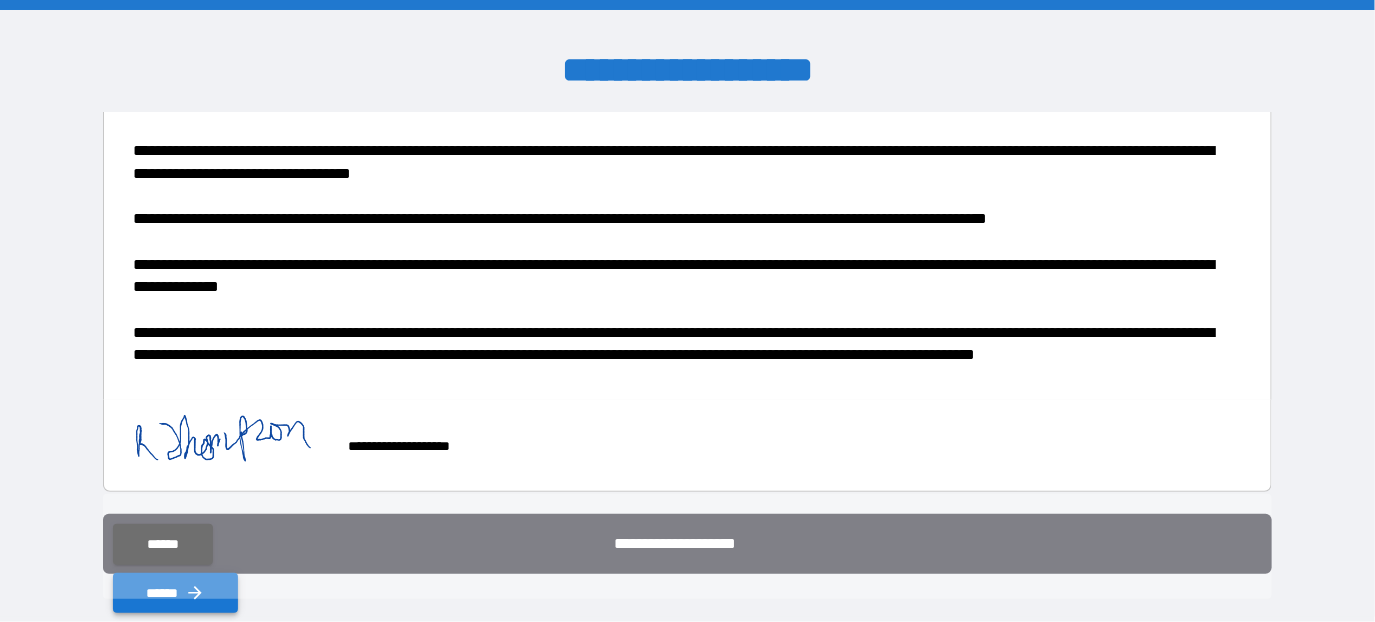 click on "******" at bounding box center (175, 593) 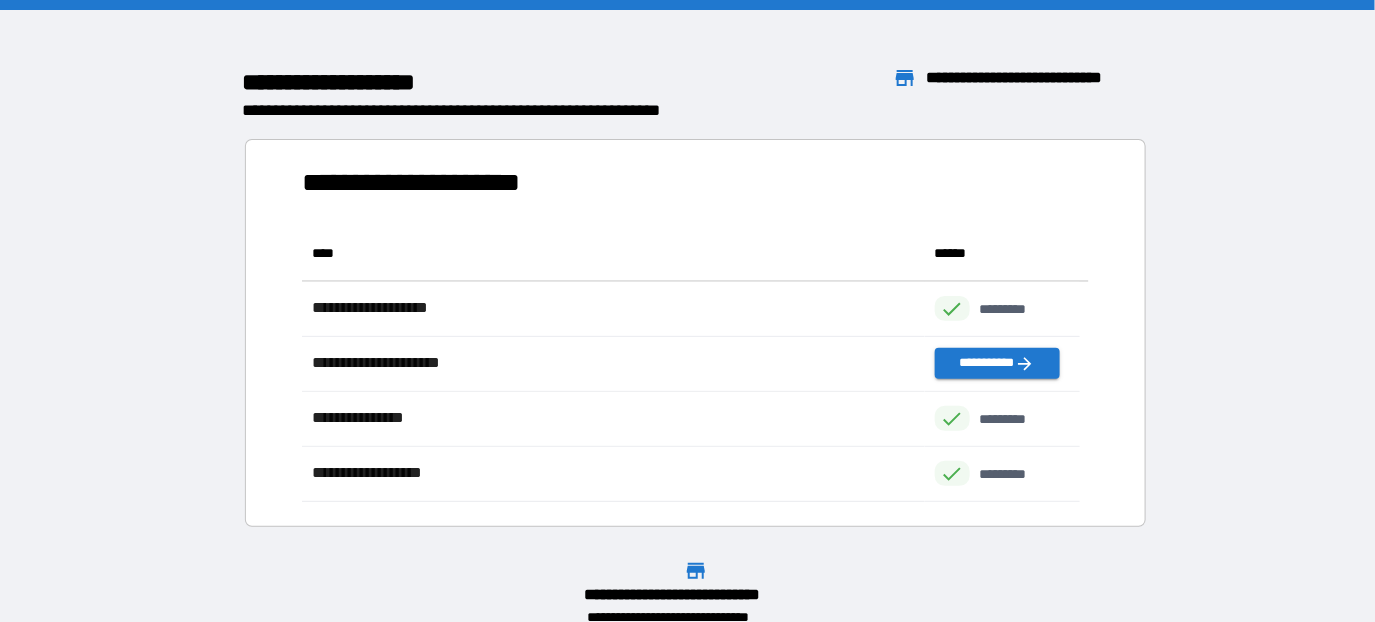 scroll, scrollTop: 15, scrollLeft: 16, axis: both 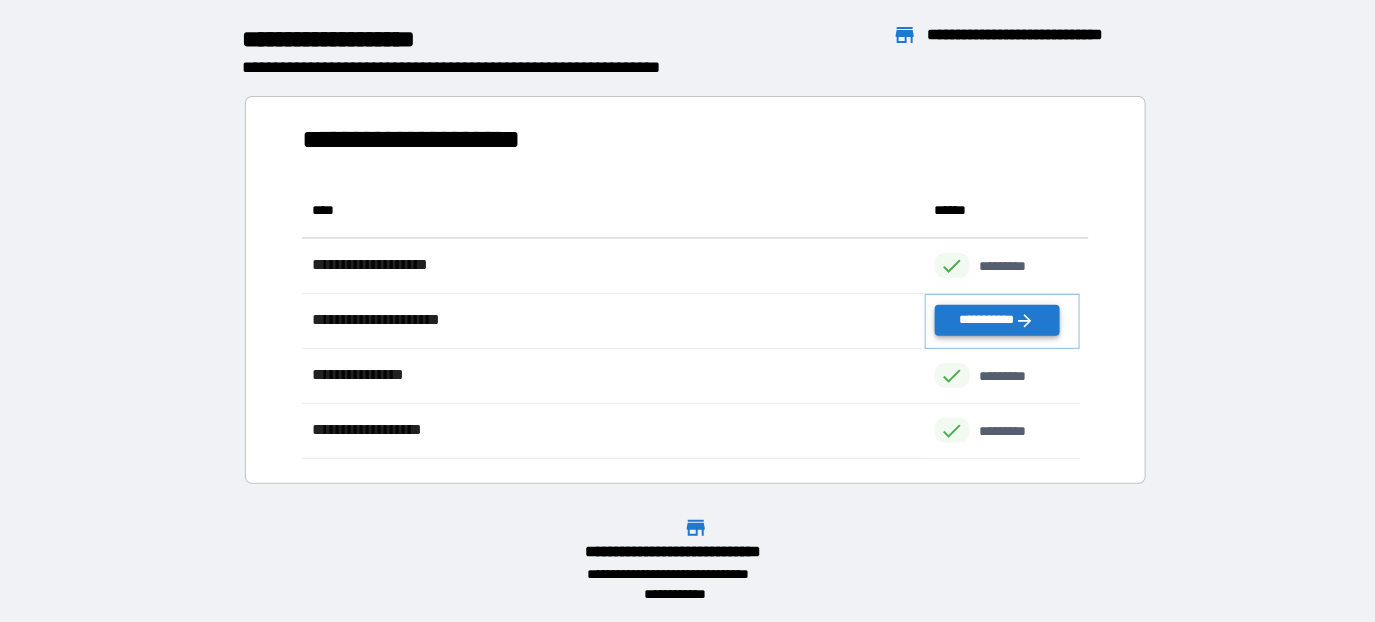 click on "**********" at bounding box center [997, 320] 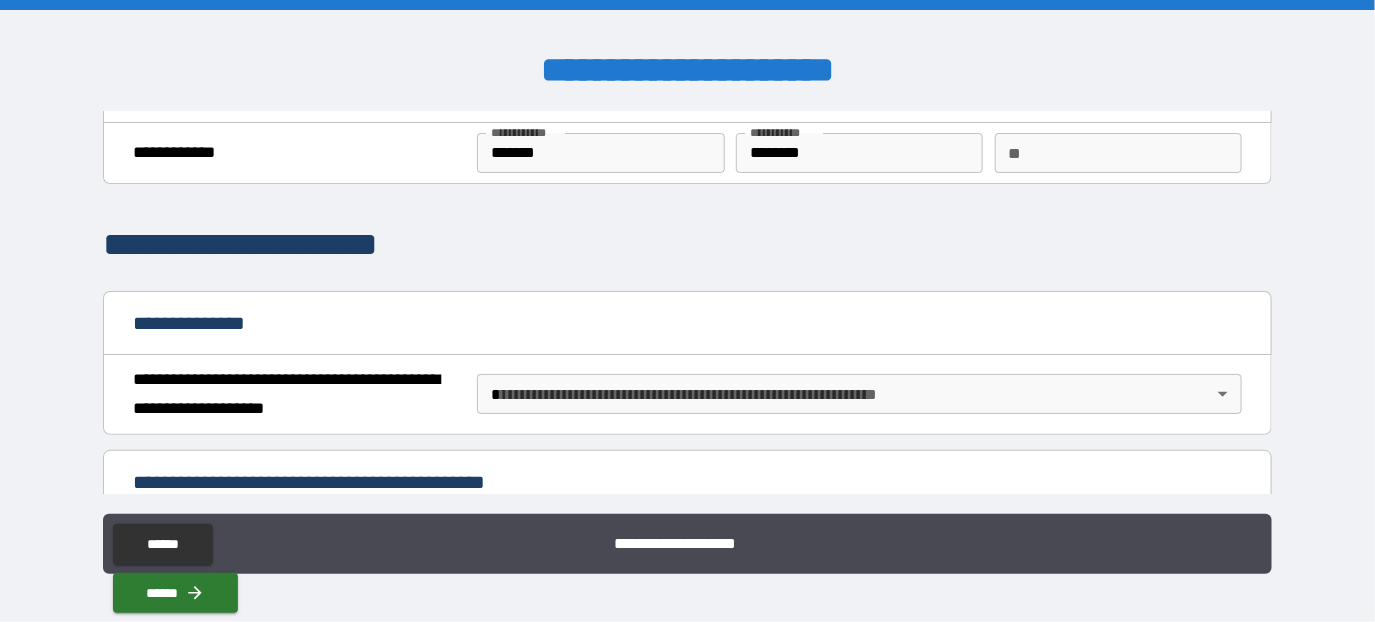 scroll, scrollTop: 100, scrollLeft: 0, axis: vertical 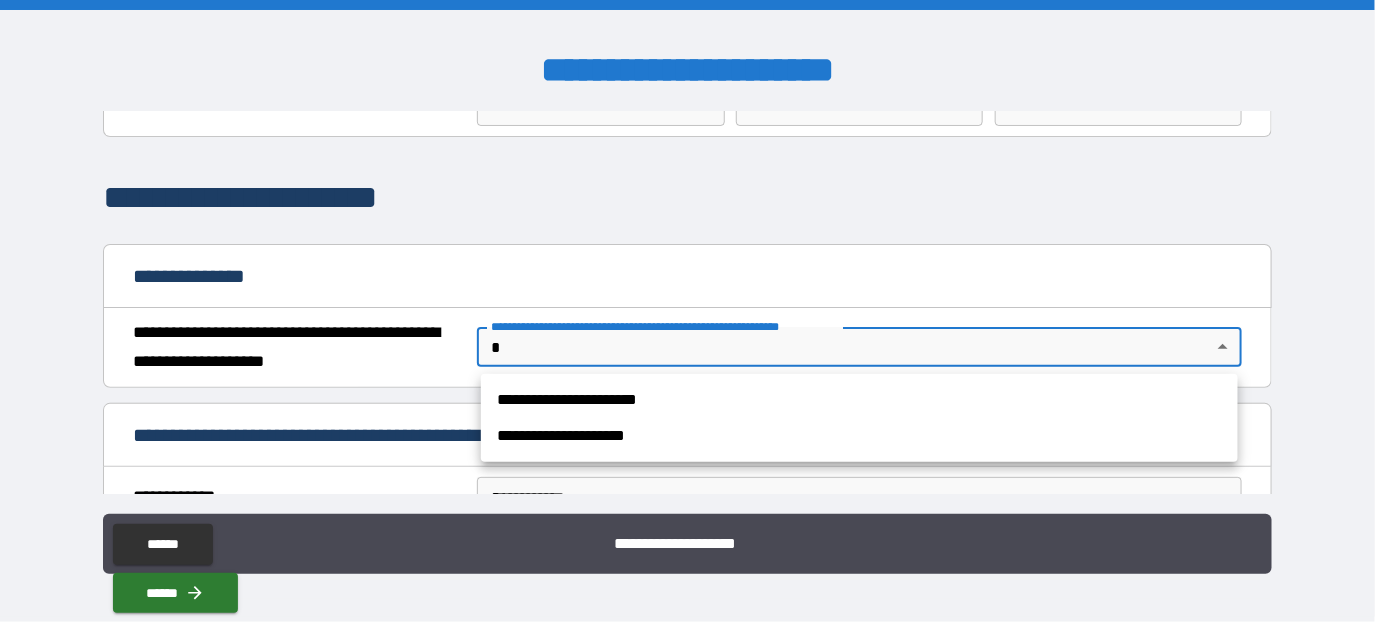 click on "**********" at bounding box center (688, 311) 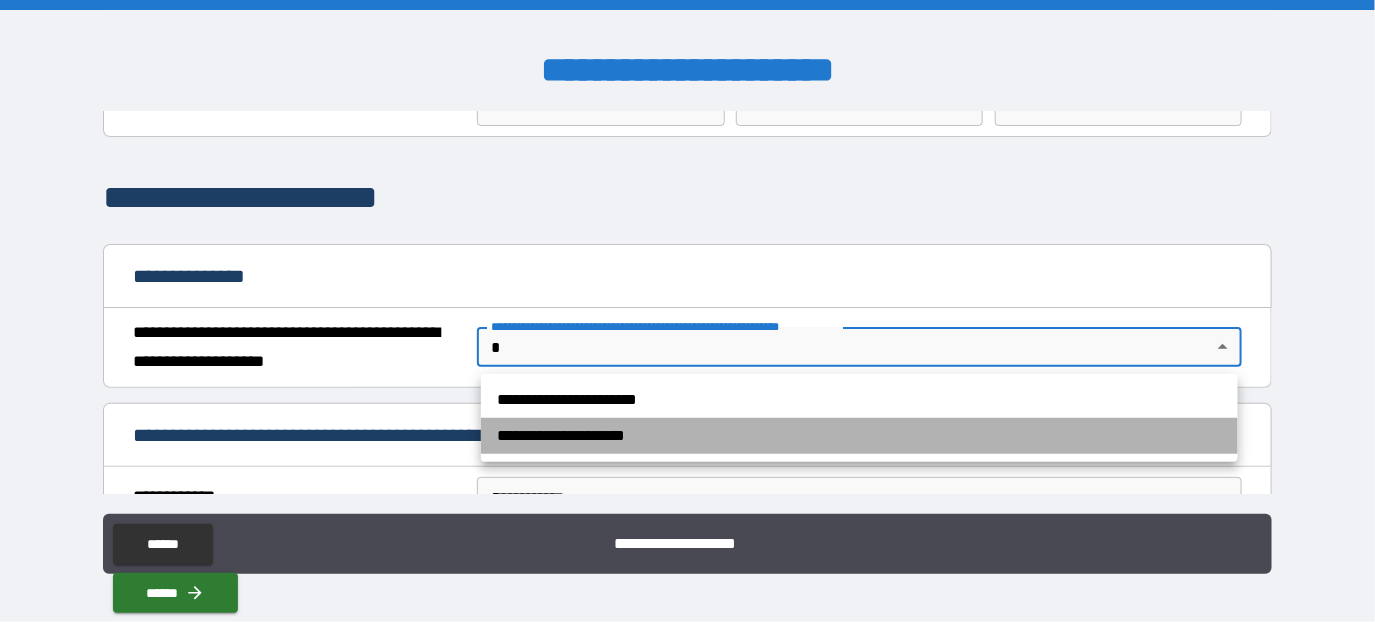 click on "**********" at bounding box center (859, 436) 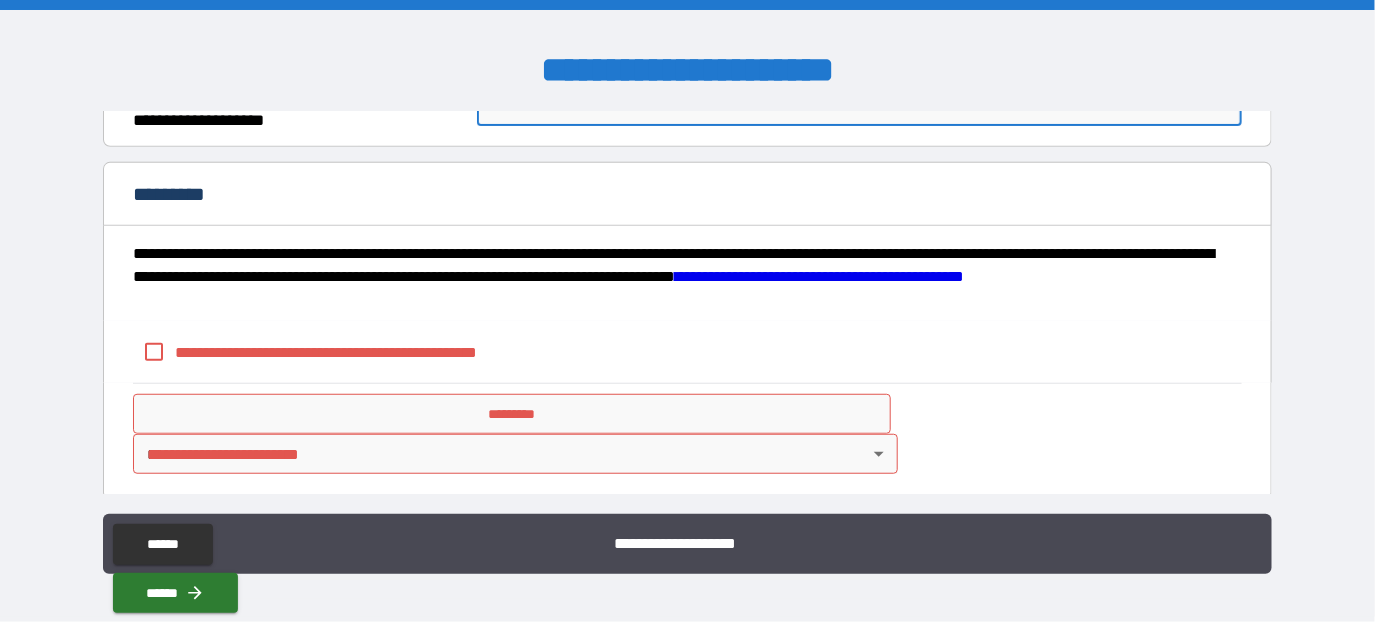 scroll, scrollTop: 348, scrollLeft: 0, axis: vertical 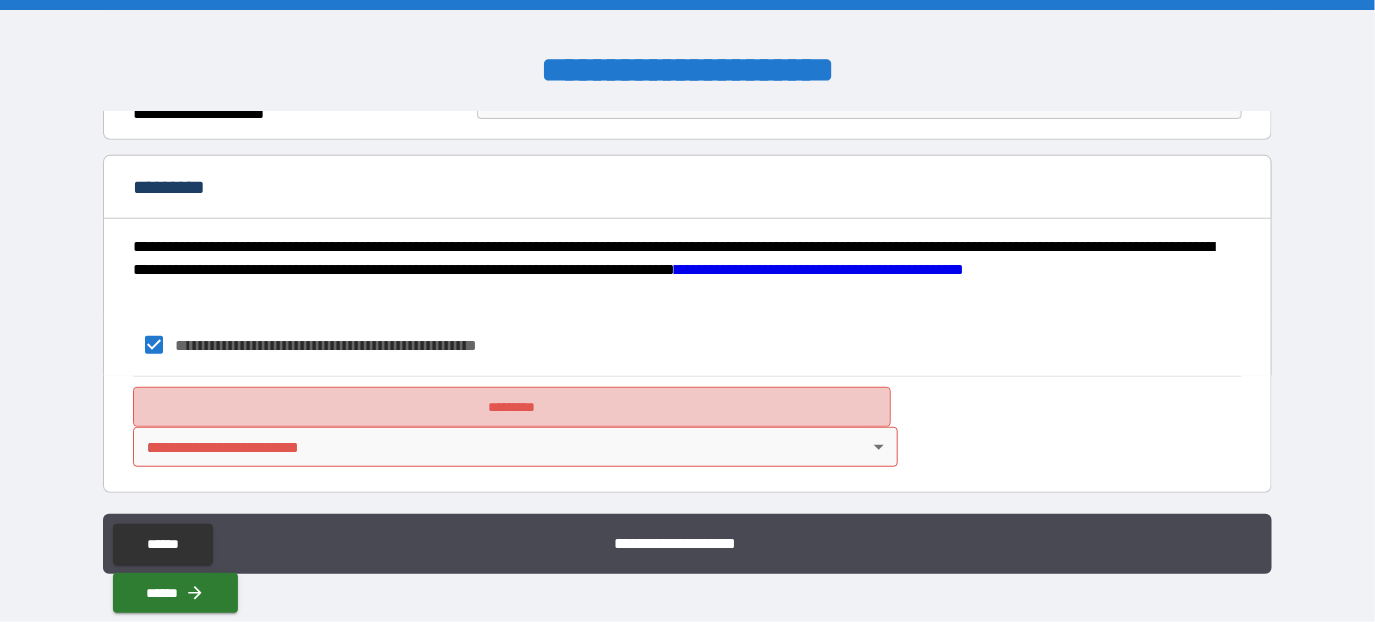 click on "*********" at bounding box center [511, 407] 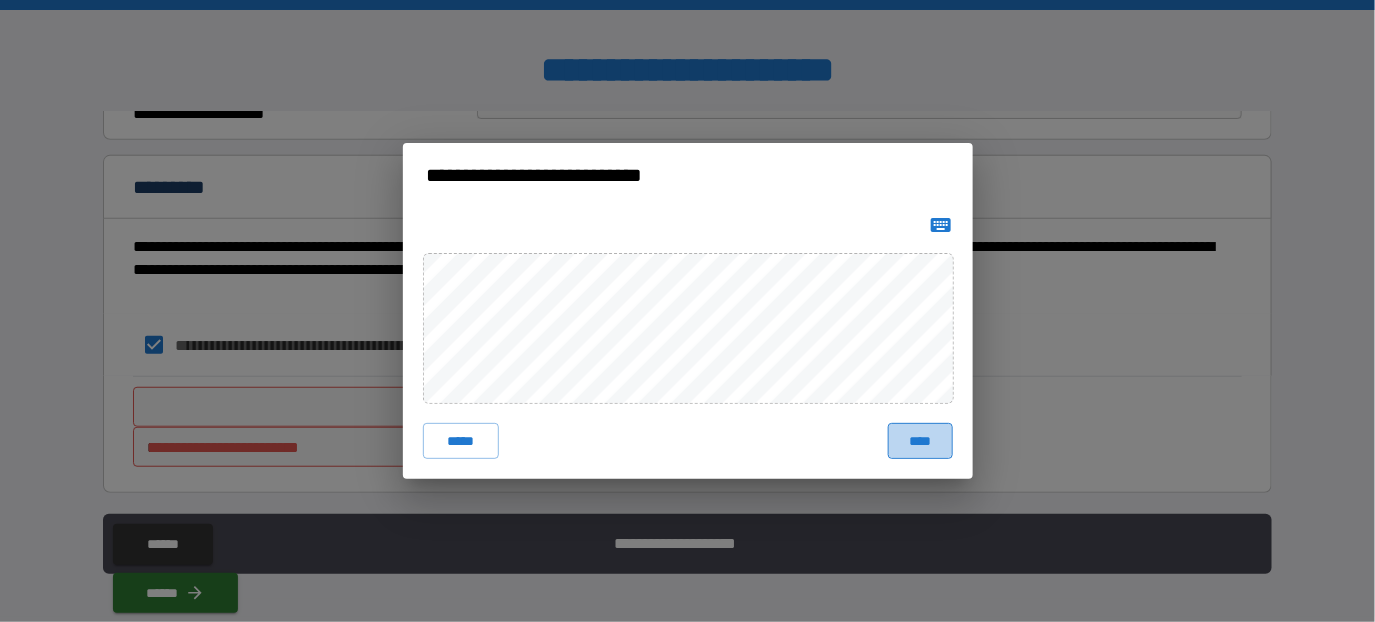 click on "****" at bounding box center [920, 441] 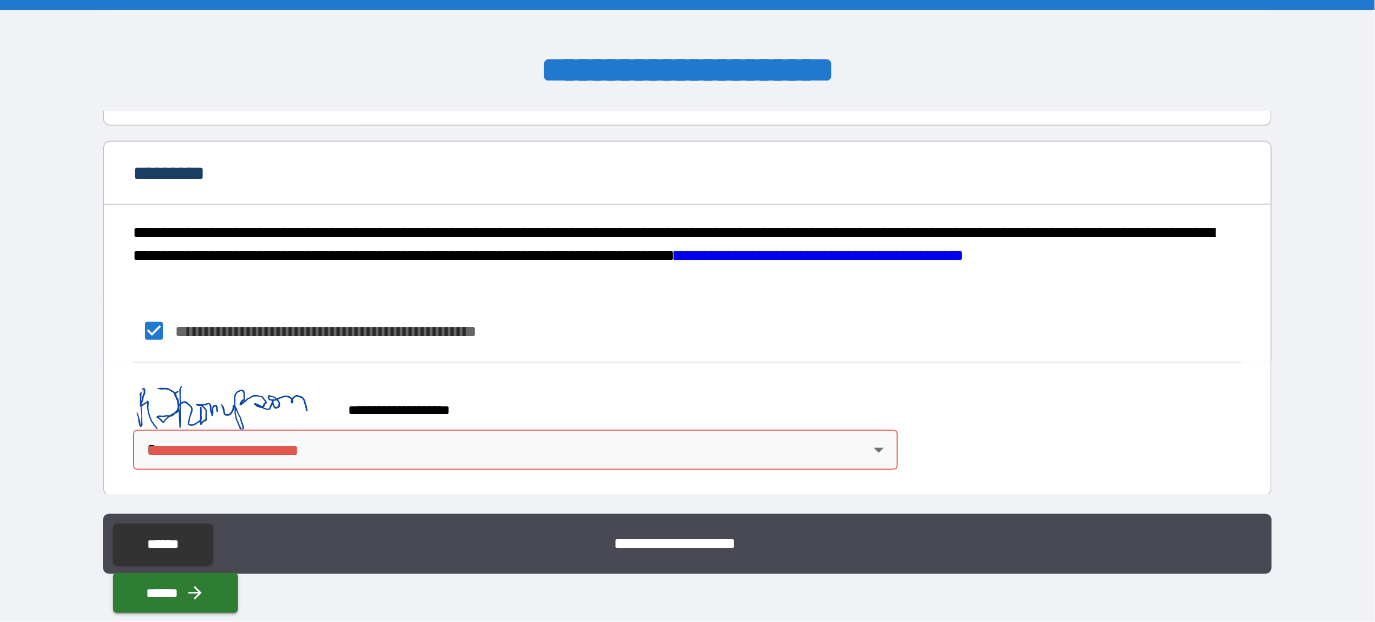 scroll, scrollTop: 365, scrollLeft: 0, axis: vertical 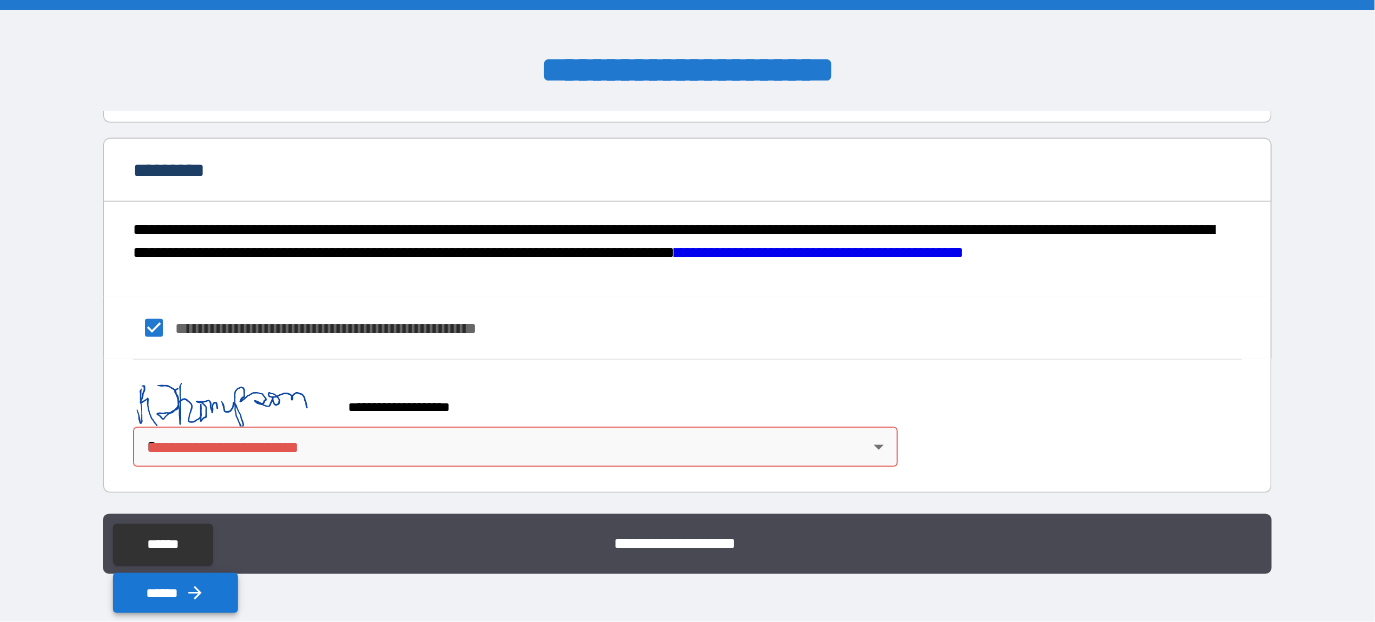 click on "******" at bounding box center (175, 593) 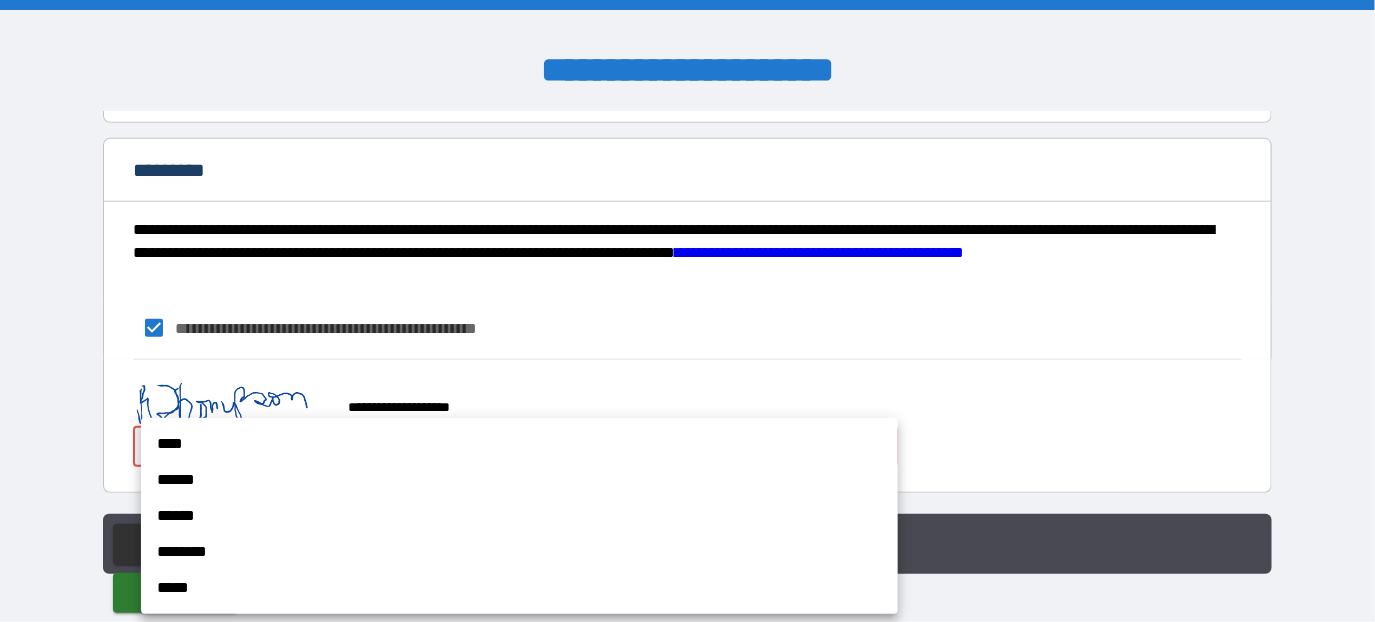 click on "**********" at bounding box center [688, 311] 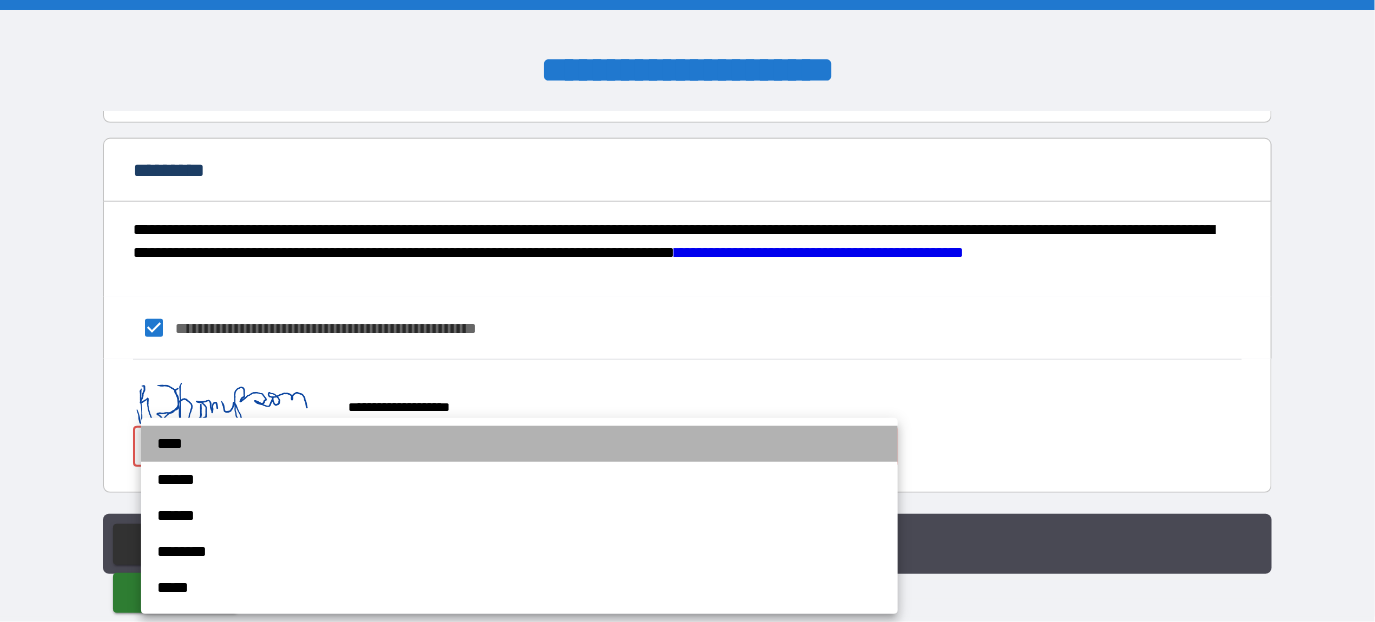 drag, startPoint x: 176, startPoint y: 437, endPoint x: 184, endPoint y: 444, distance: 10.630146 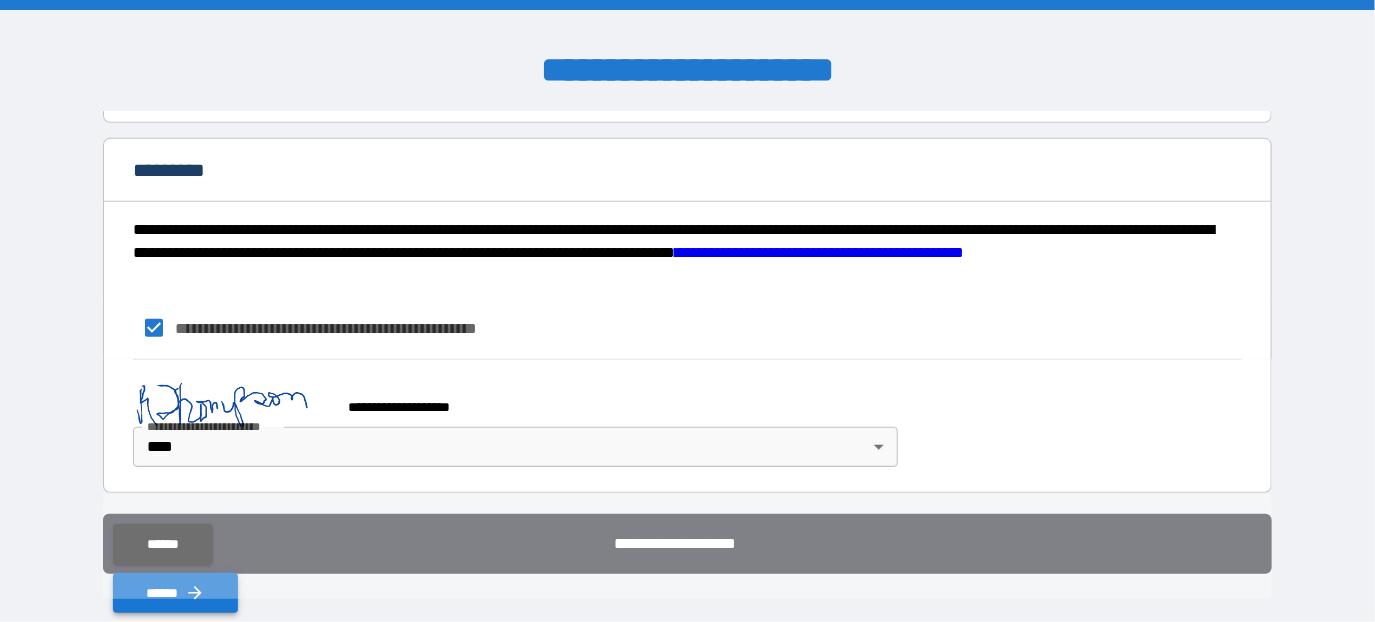 click on "******" at bounding box center (175, 593) 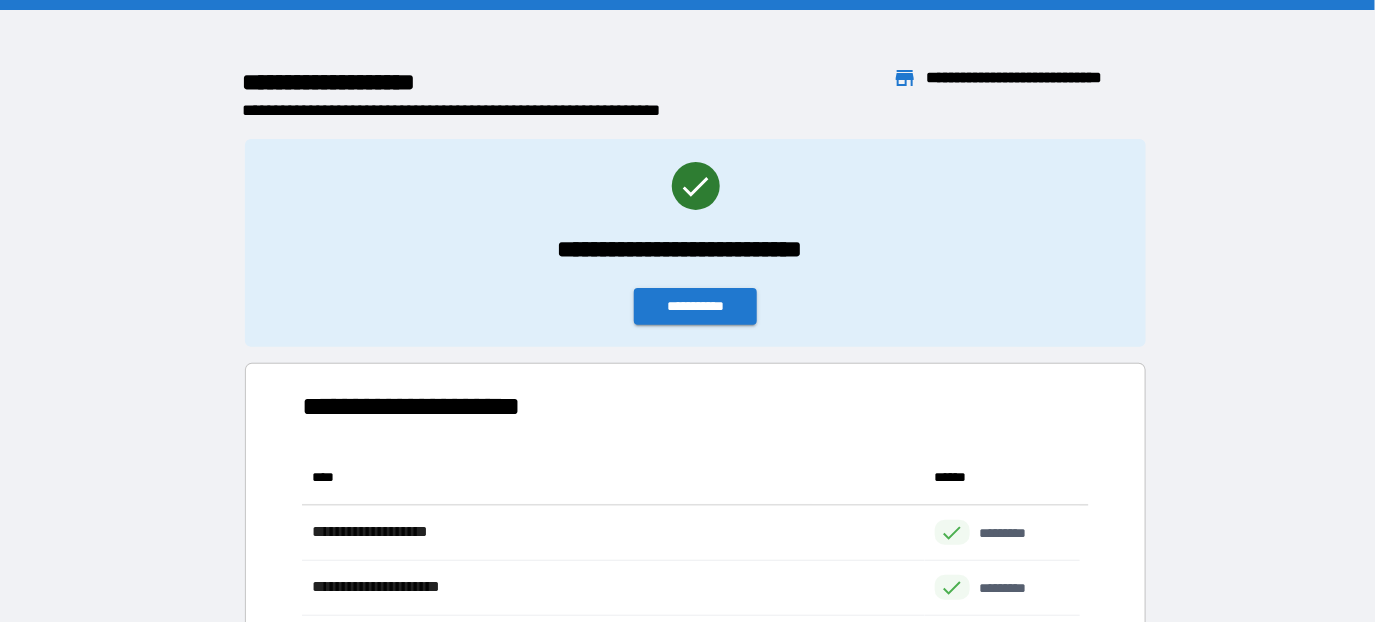 scroll, scrollTop: 15, scrollLeft: 16, axis: both 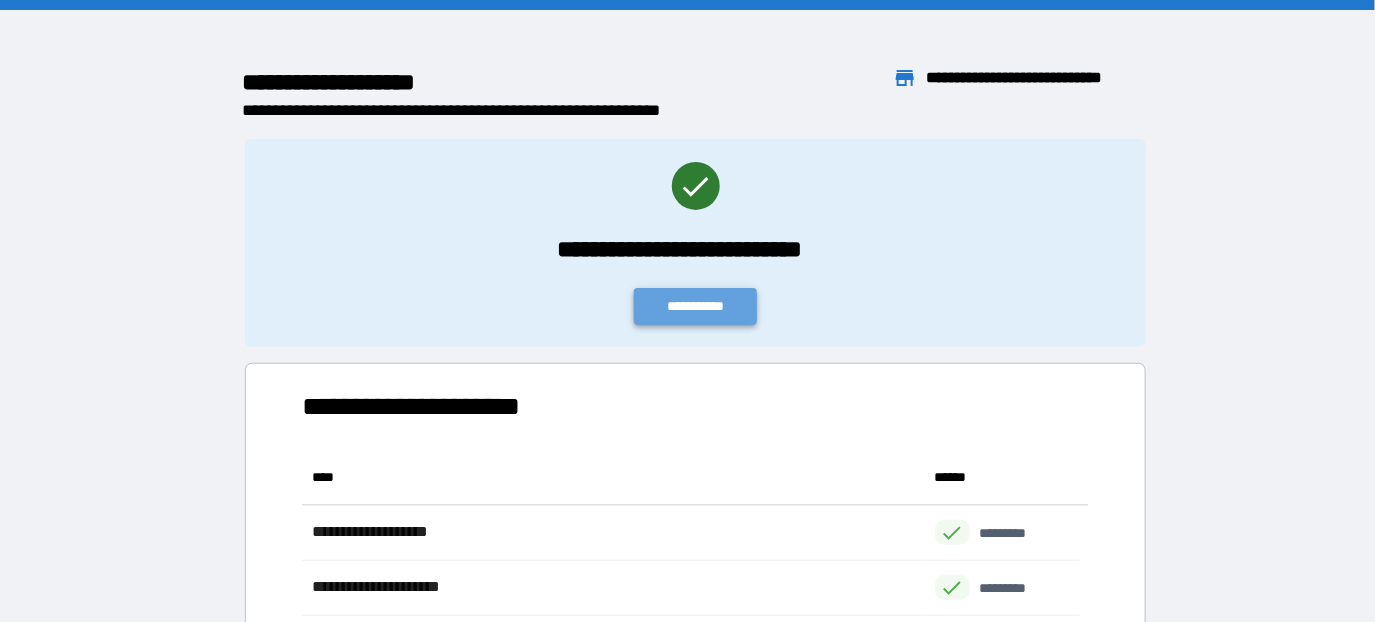 click on "**********" at bounding box center [696, 306] 